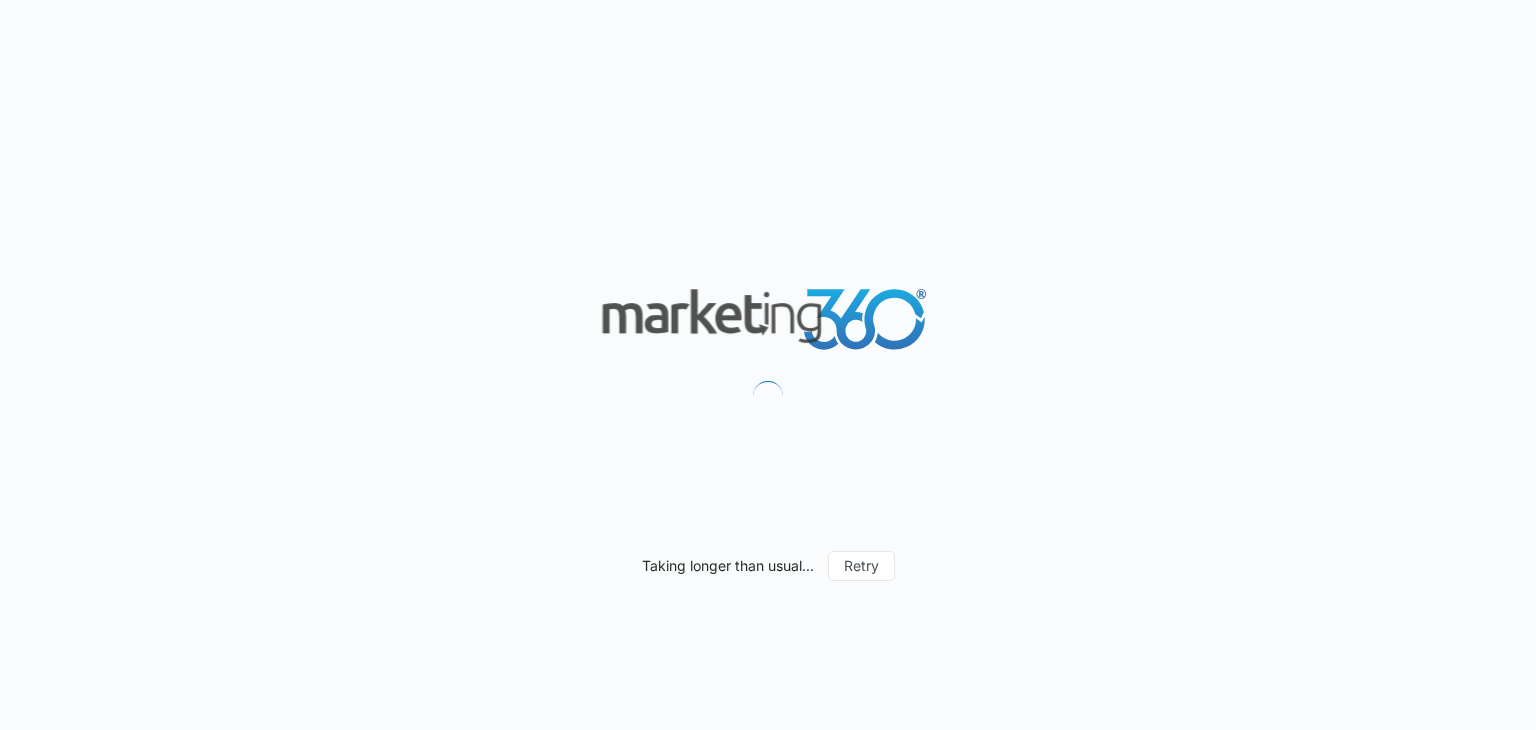 scroll, scrollTop: 0, scrollLeft: 0, axis: both 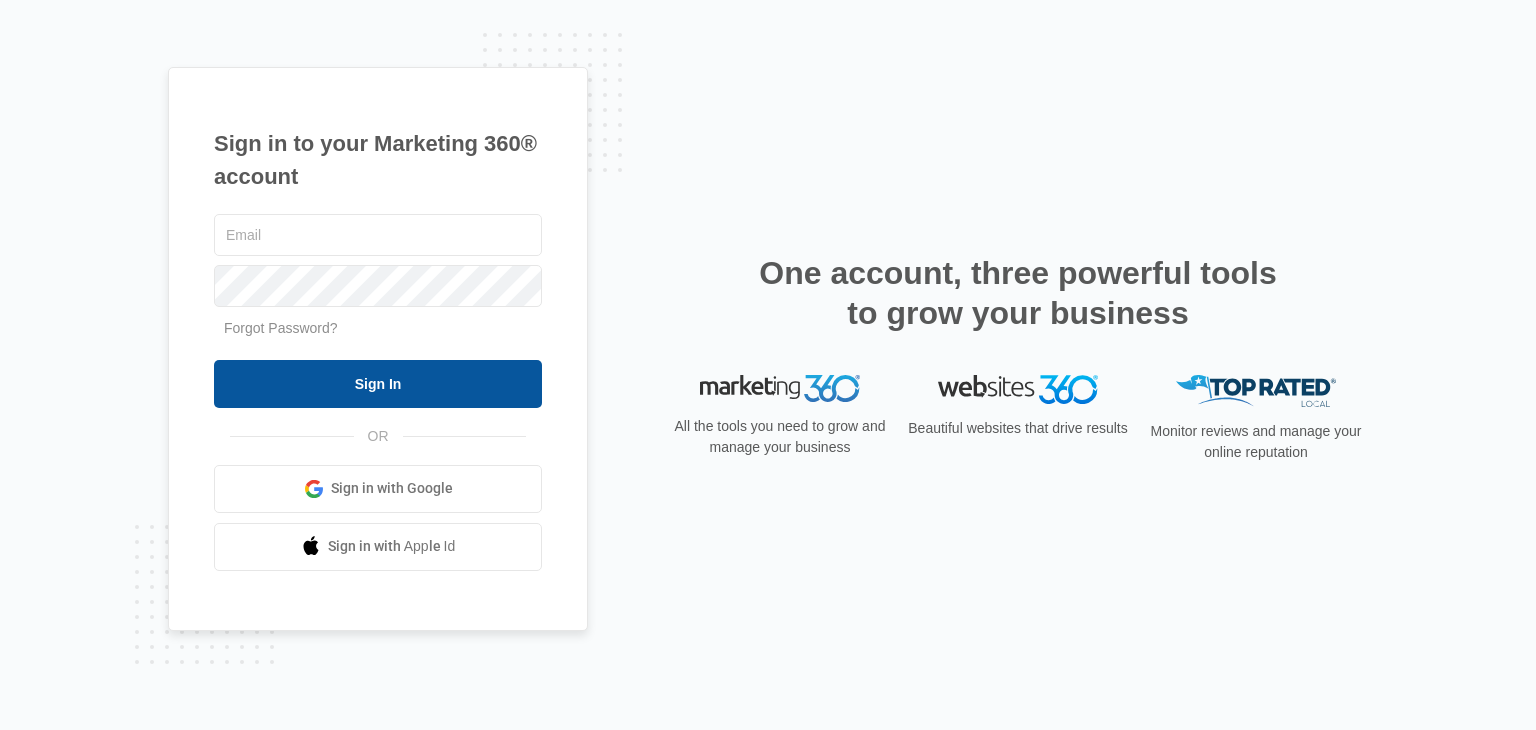type on "manderson@stonebridgebuilders.net" 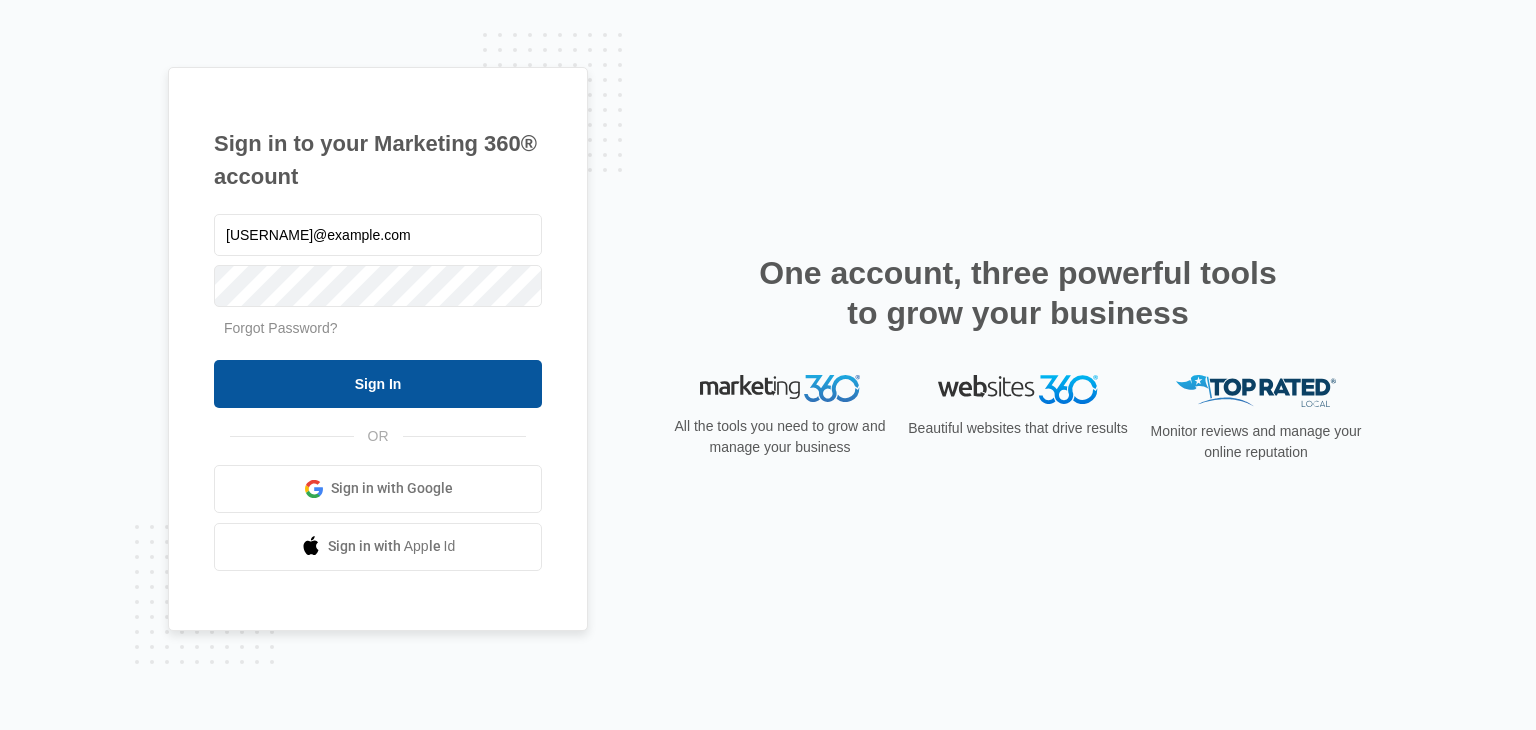 click on "Sign In" at bounding box center (378, 384) 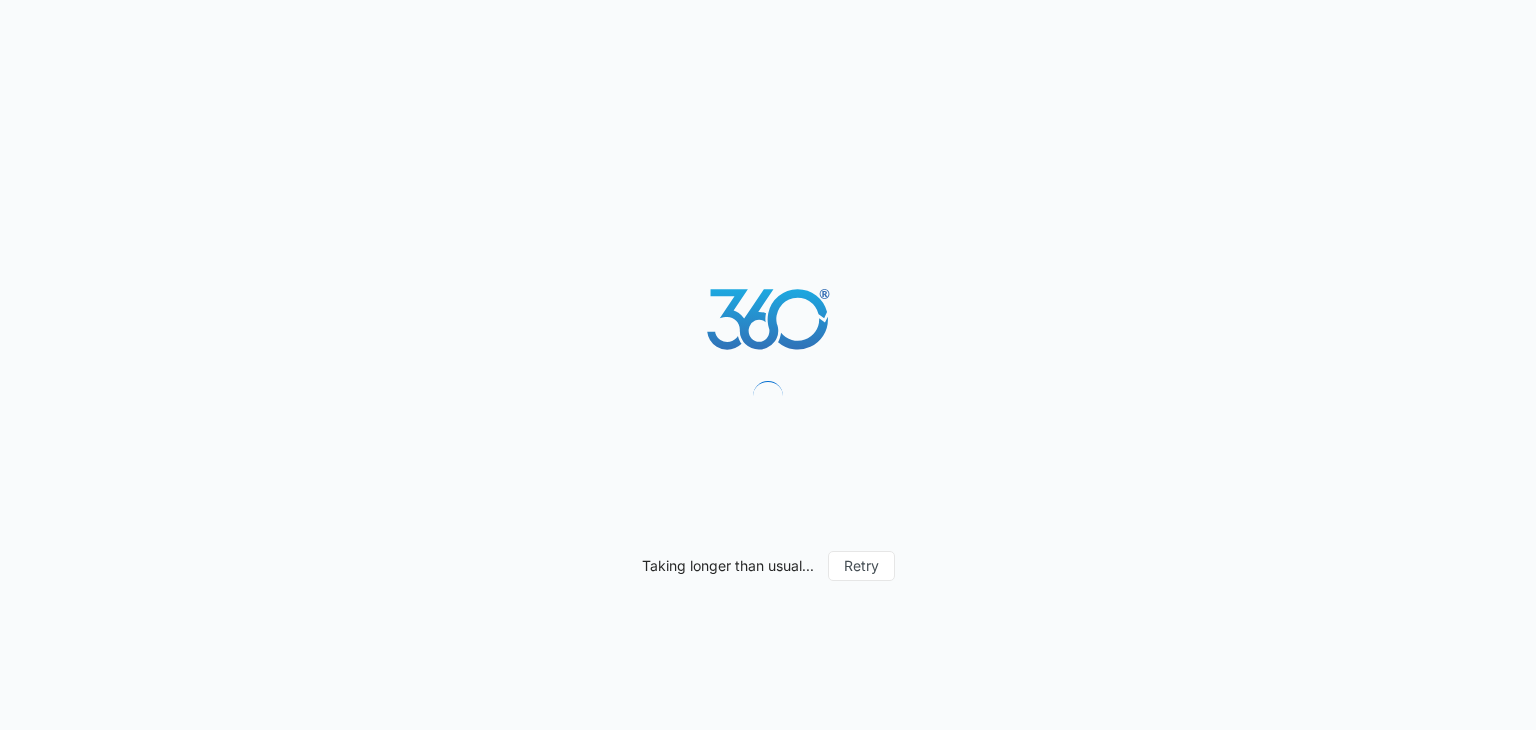 scroll, scrollTop: 0, scrollLeft: 0, axis: both 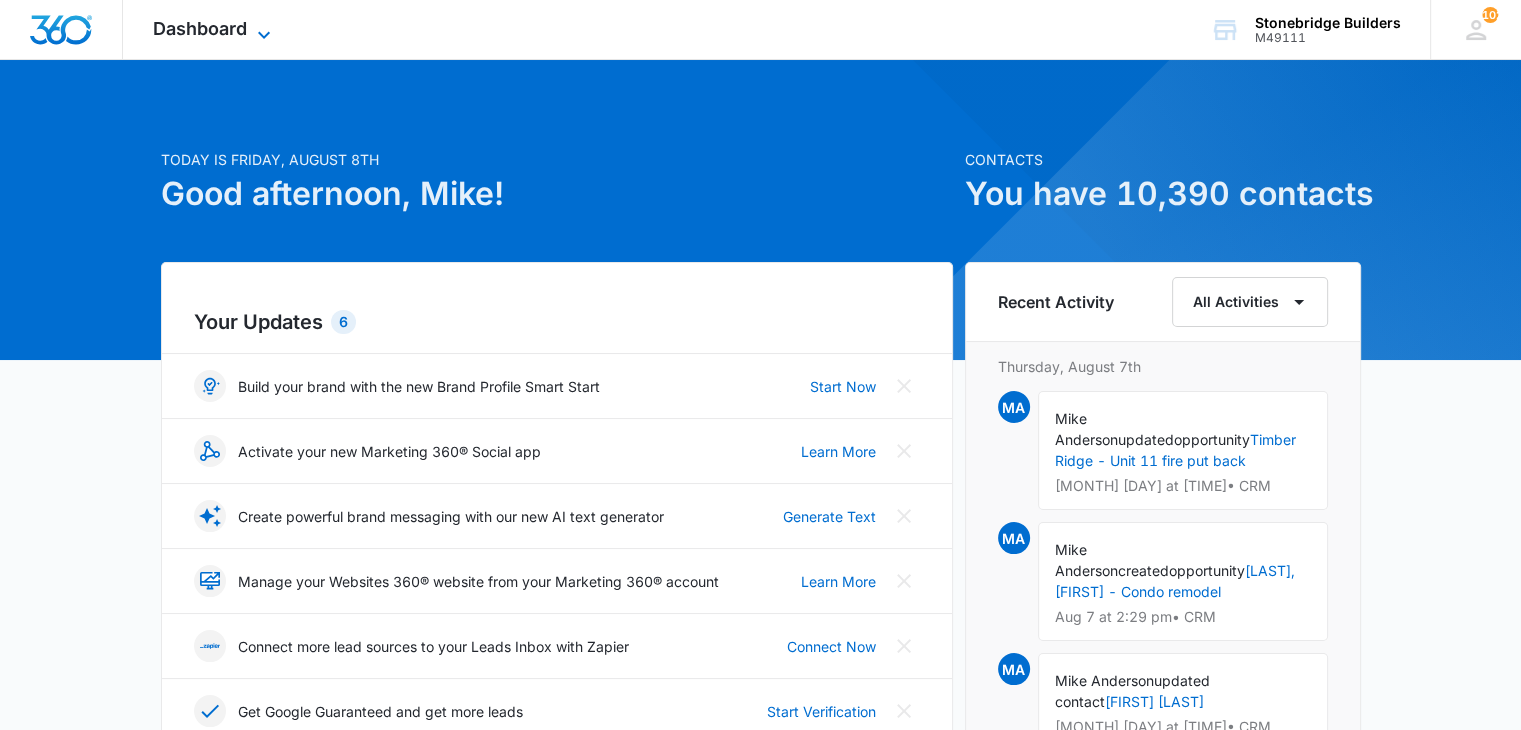 click 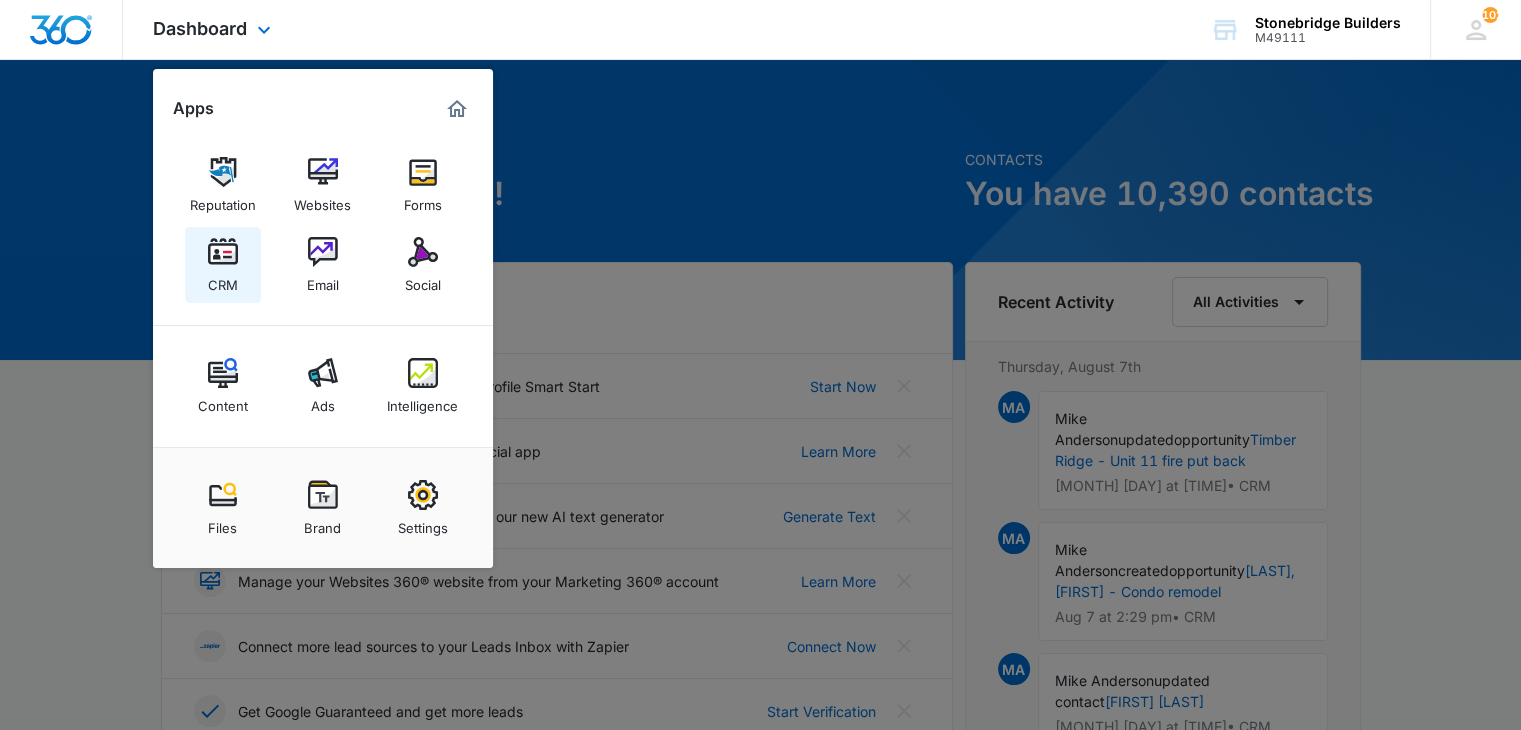 click at bounding box center (223, 252) 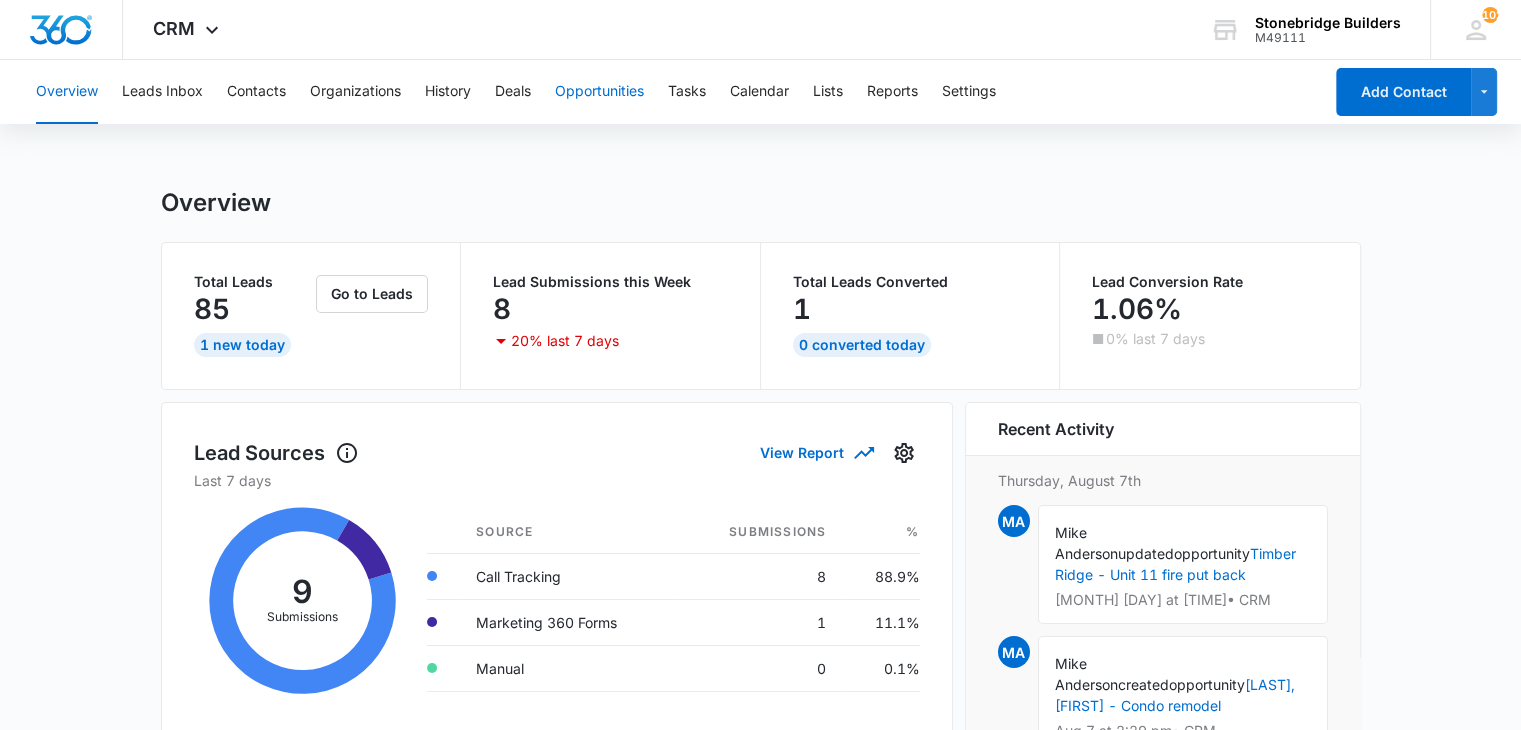 click on "Opportunities" at bounding box center [599, 92] 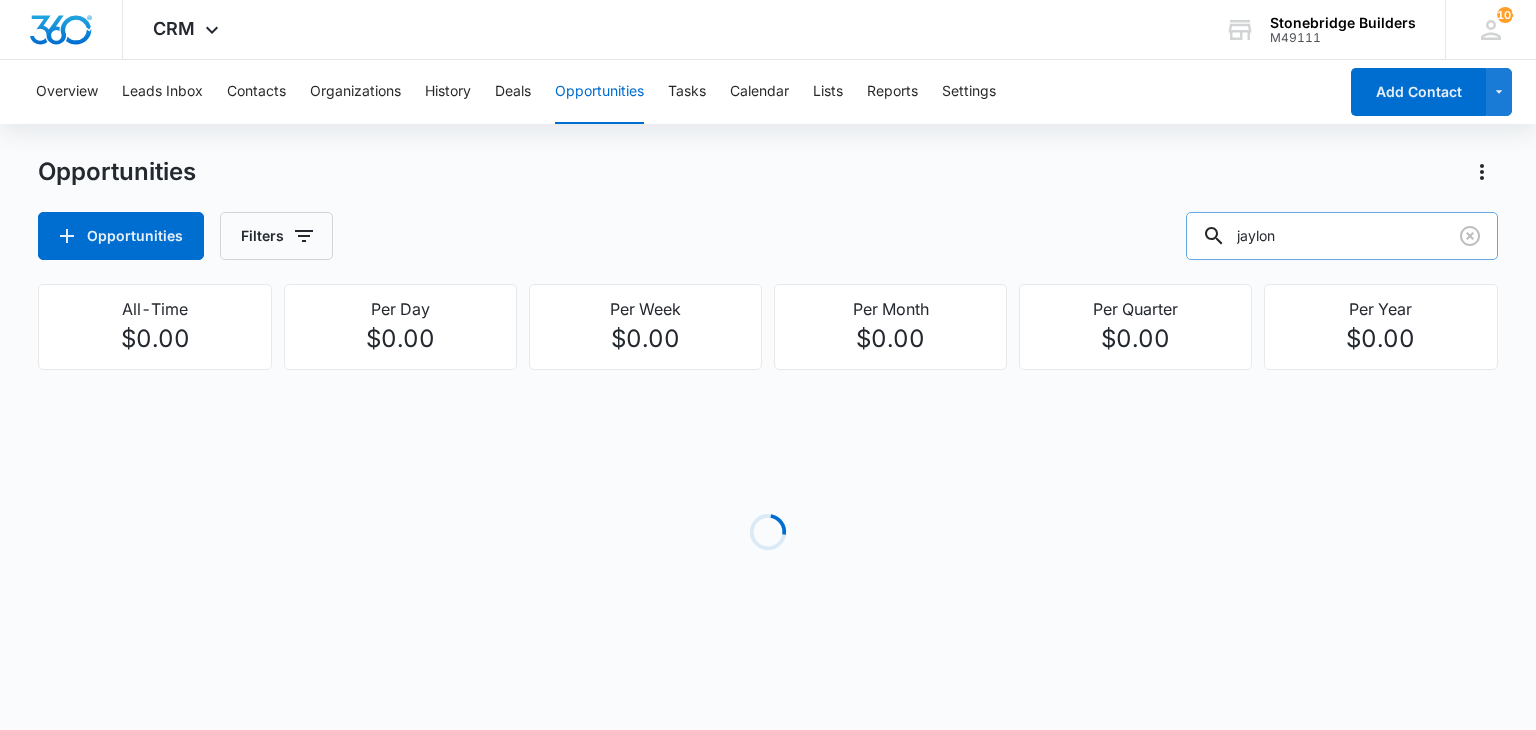 click on "jaylon" at bounding box center [1342, 236] 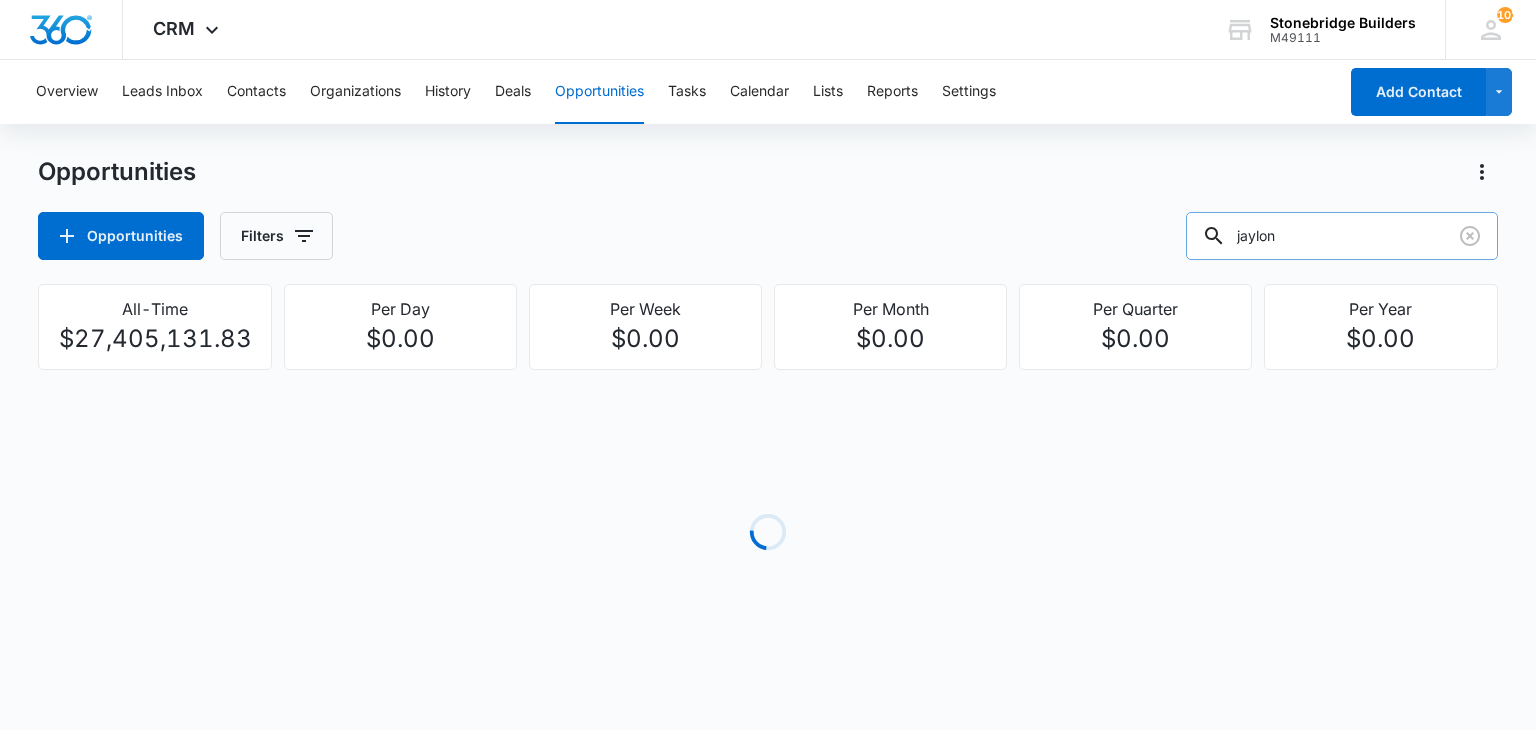 click on "jaylon" at bounding box center [1342, 236] 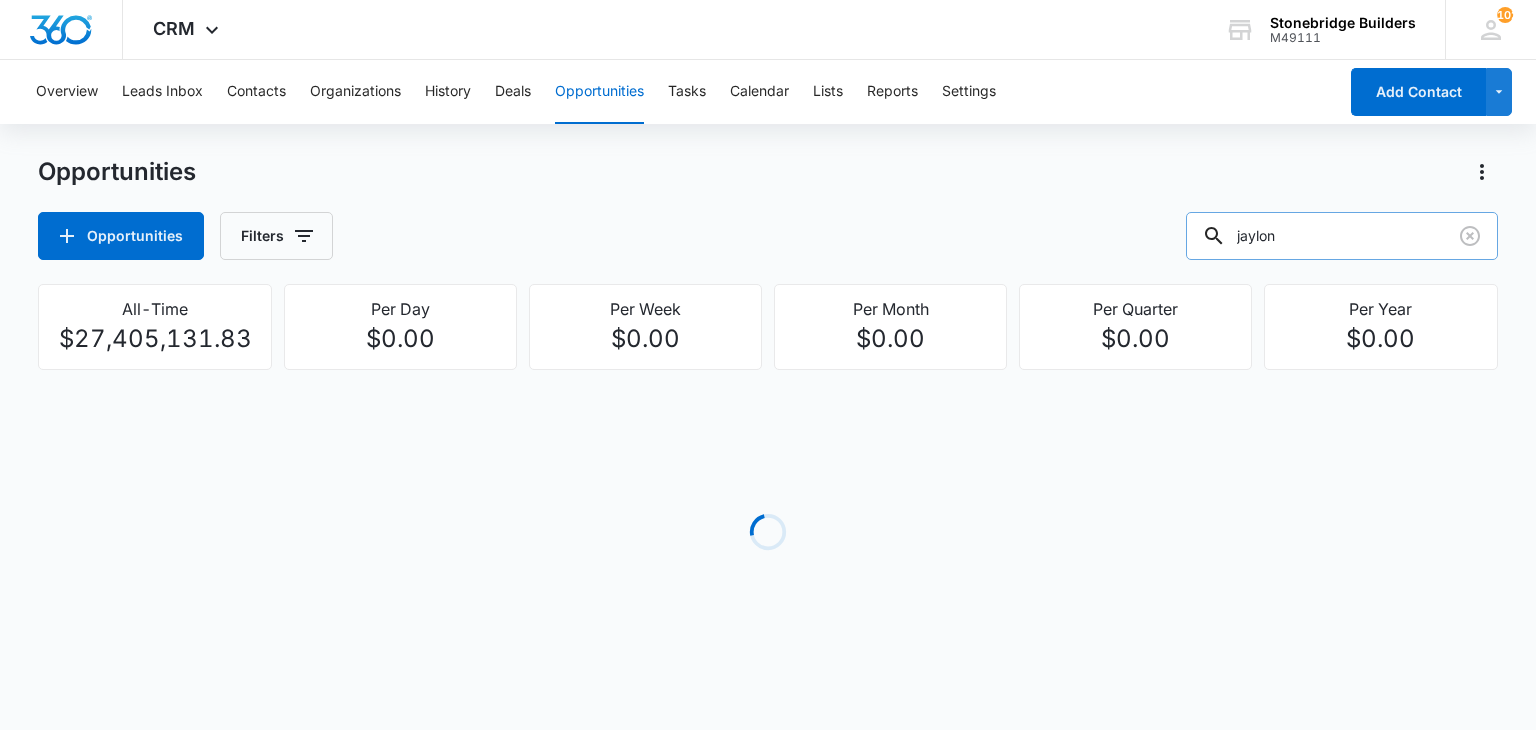click on "jaylon" at bounding box center [1342, 236] 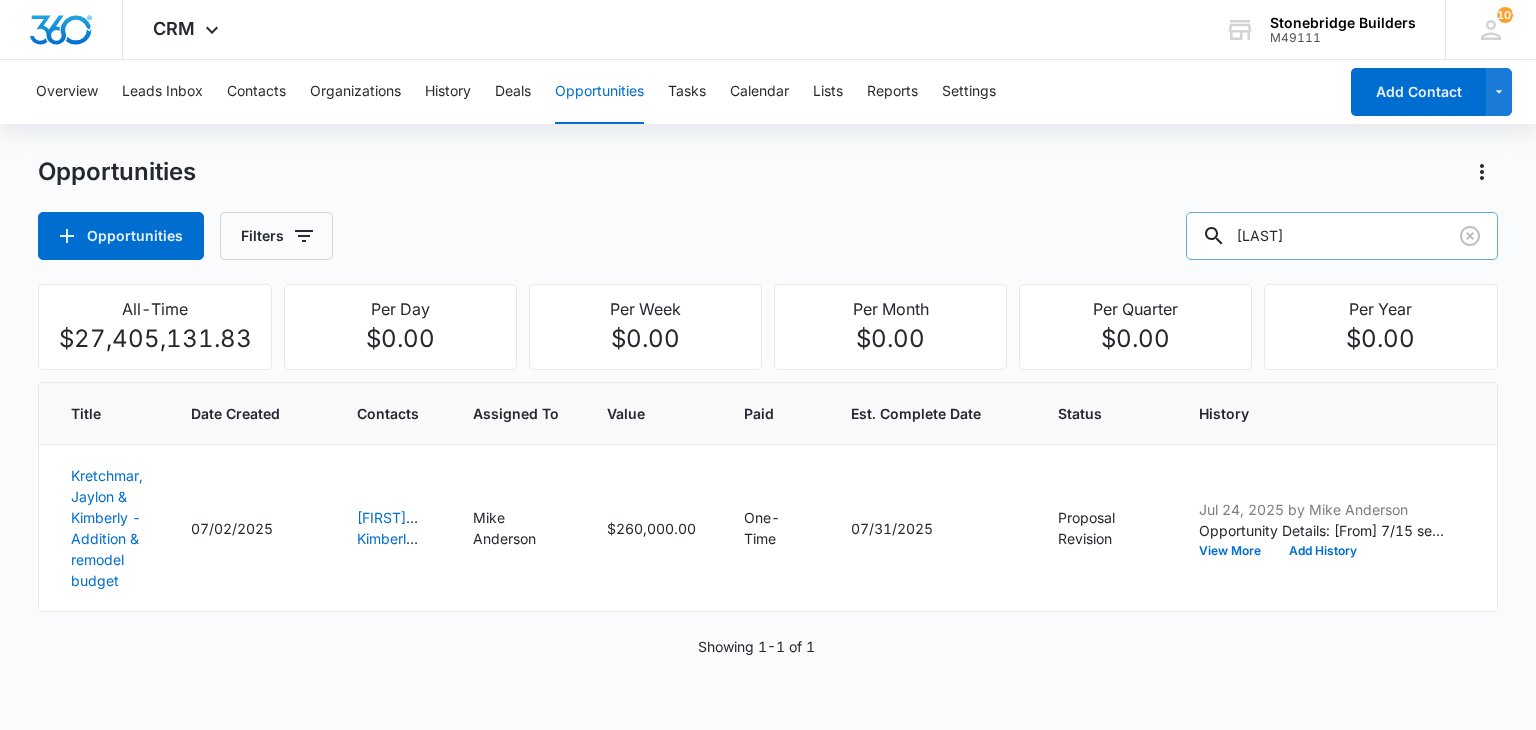 type on "[LAST]" 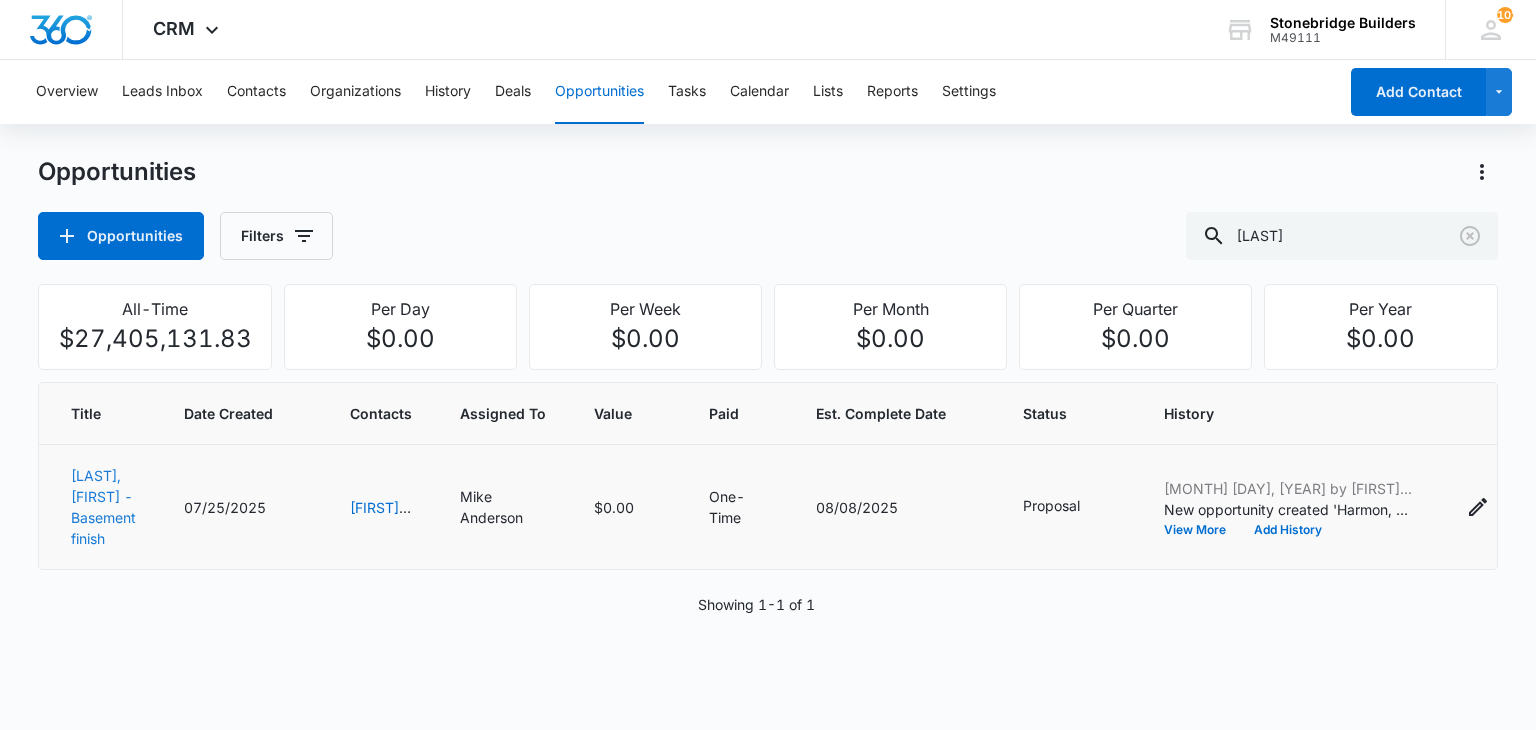 click on "[LAST], [FIRST] - Basement finish" at bounding box center [103, 507] 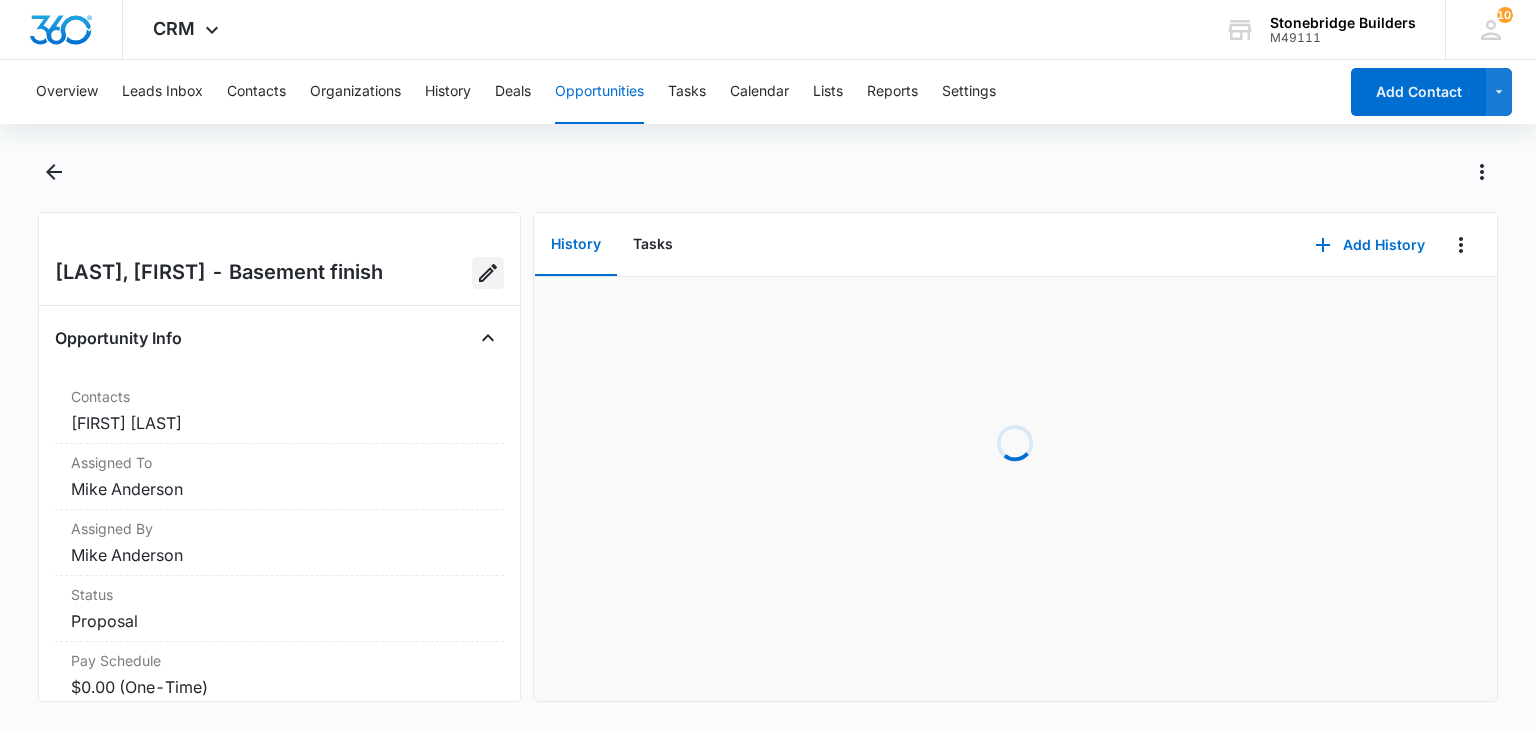 click 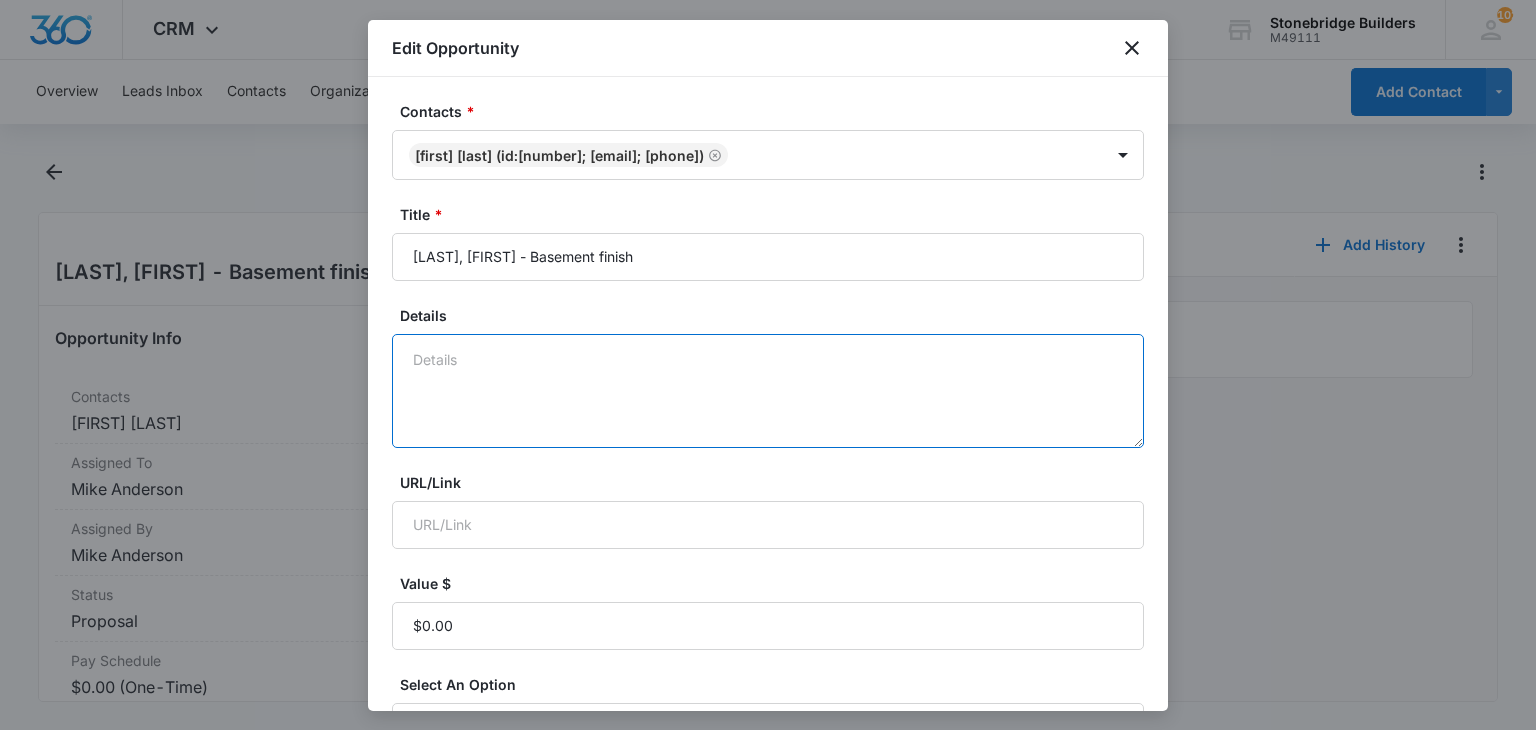 click on "Details" at bounding box center (768, 391) 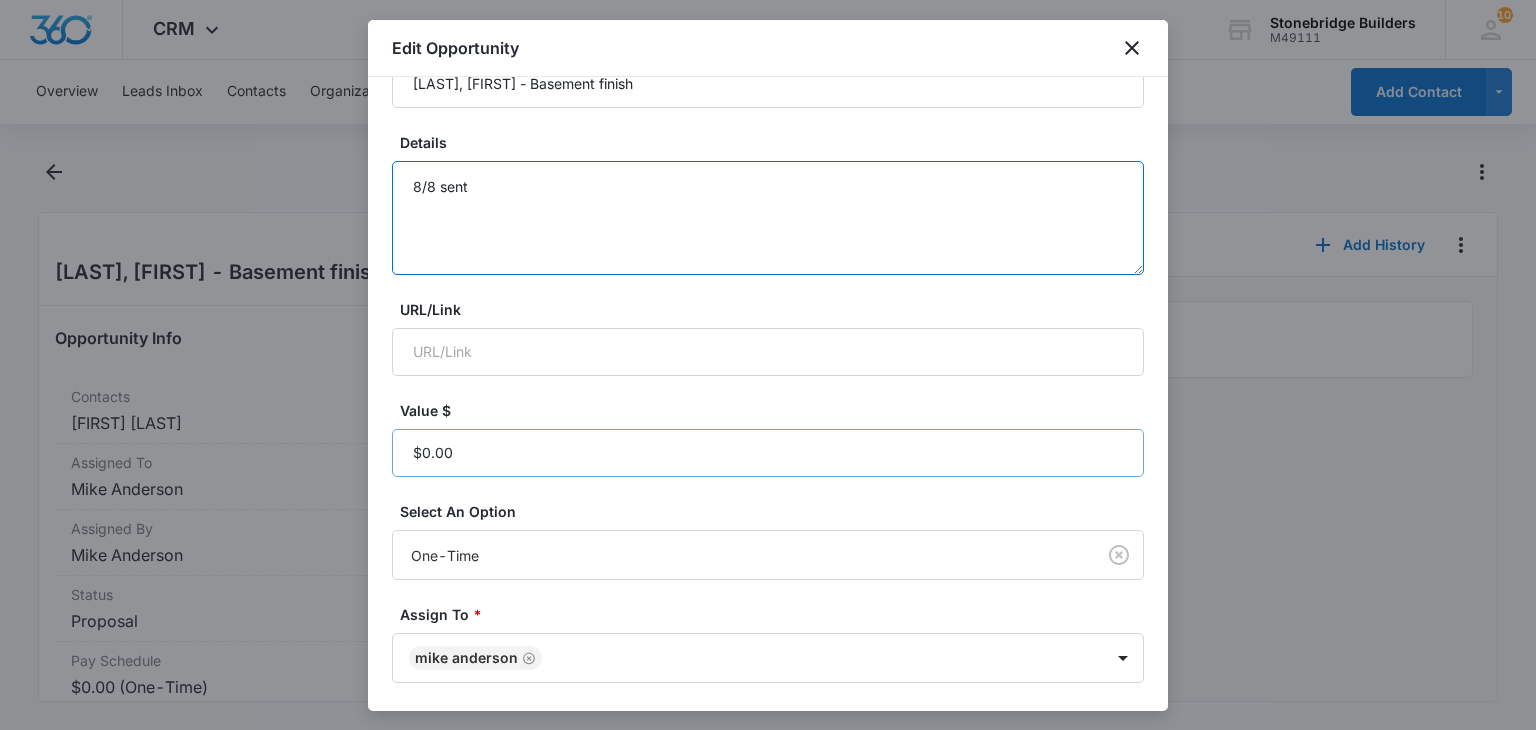 scroll, scrollTop: 400, scrollLeft: 0, axis: vertical 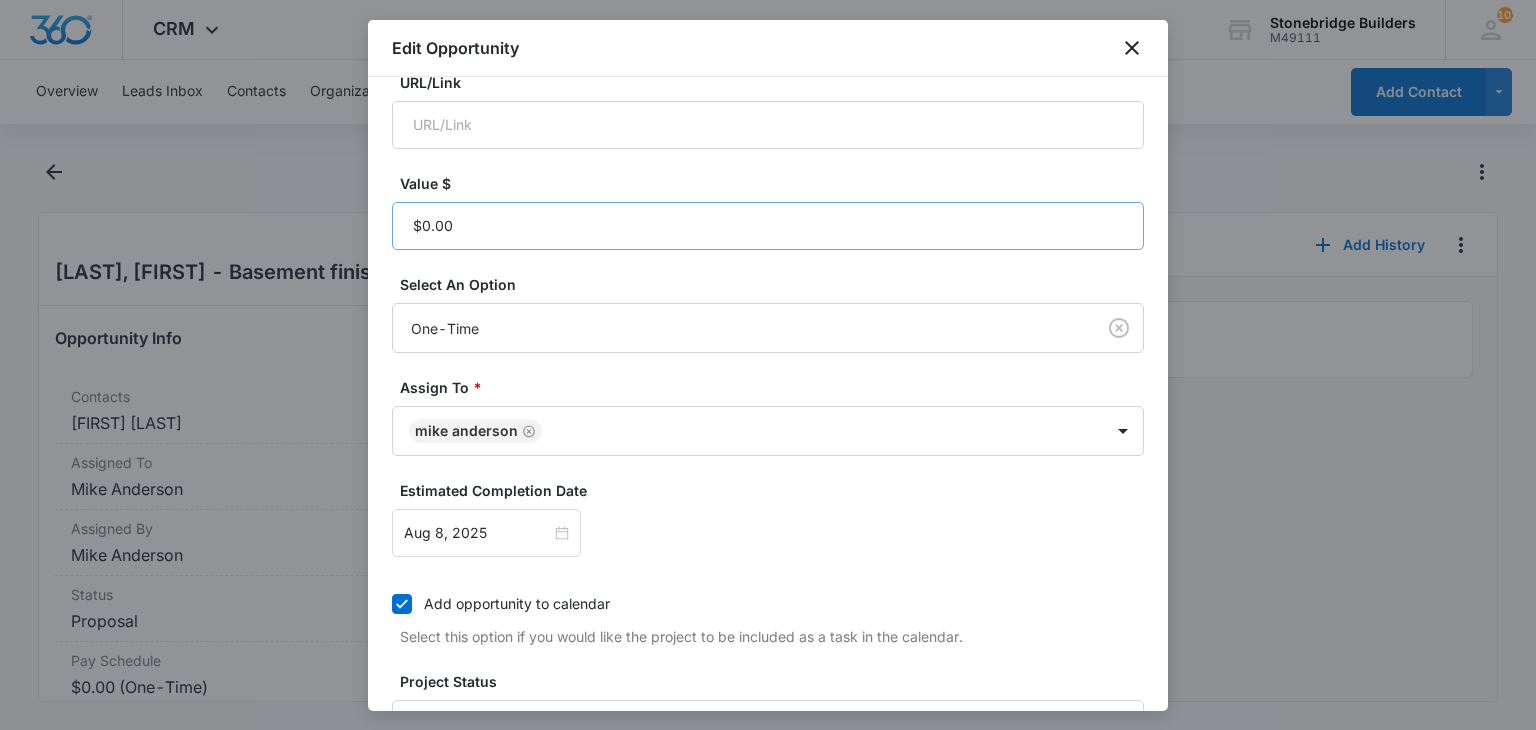 type on "8/8 sent" 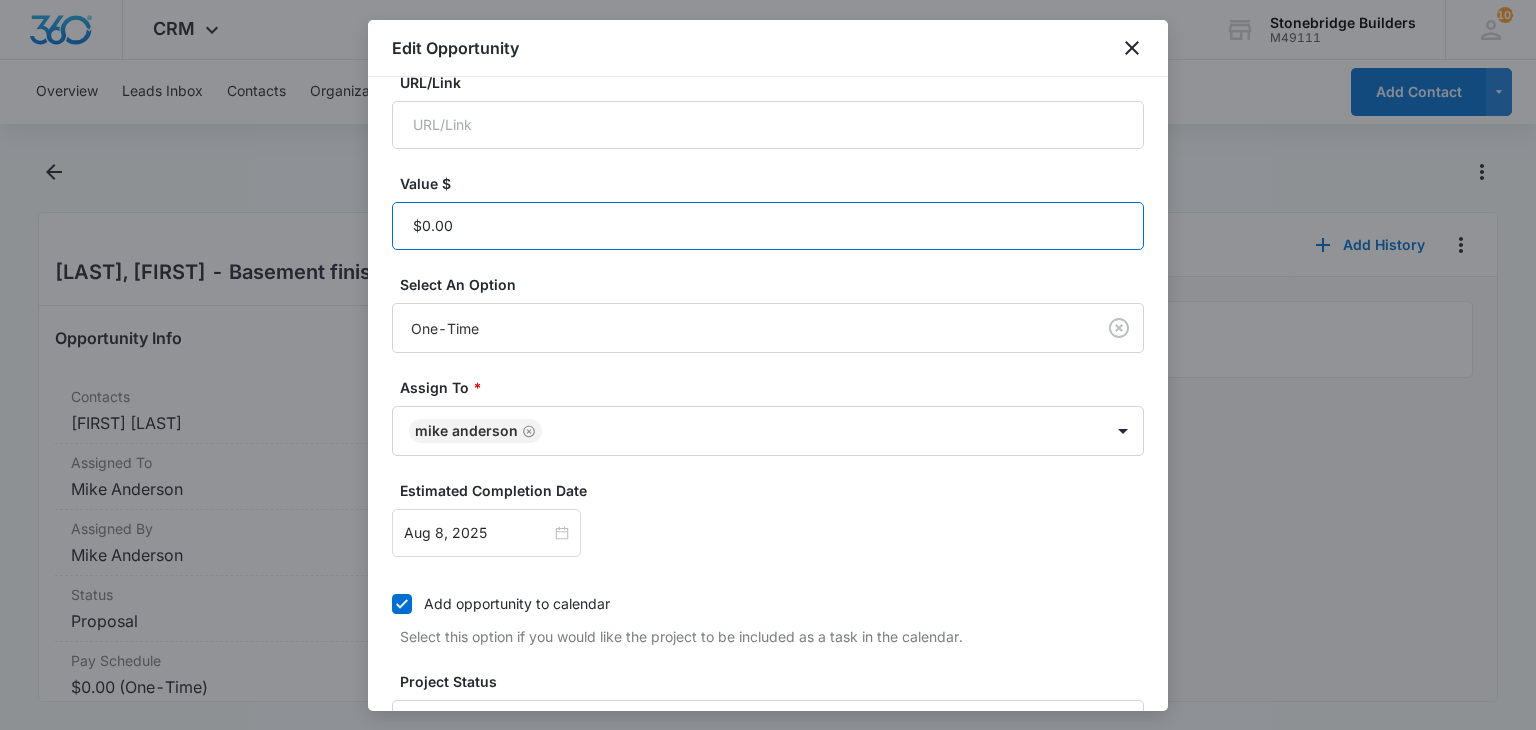 click on "Value $" at bounding box center (768, 226) 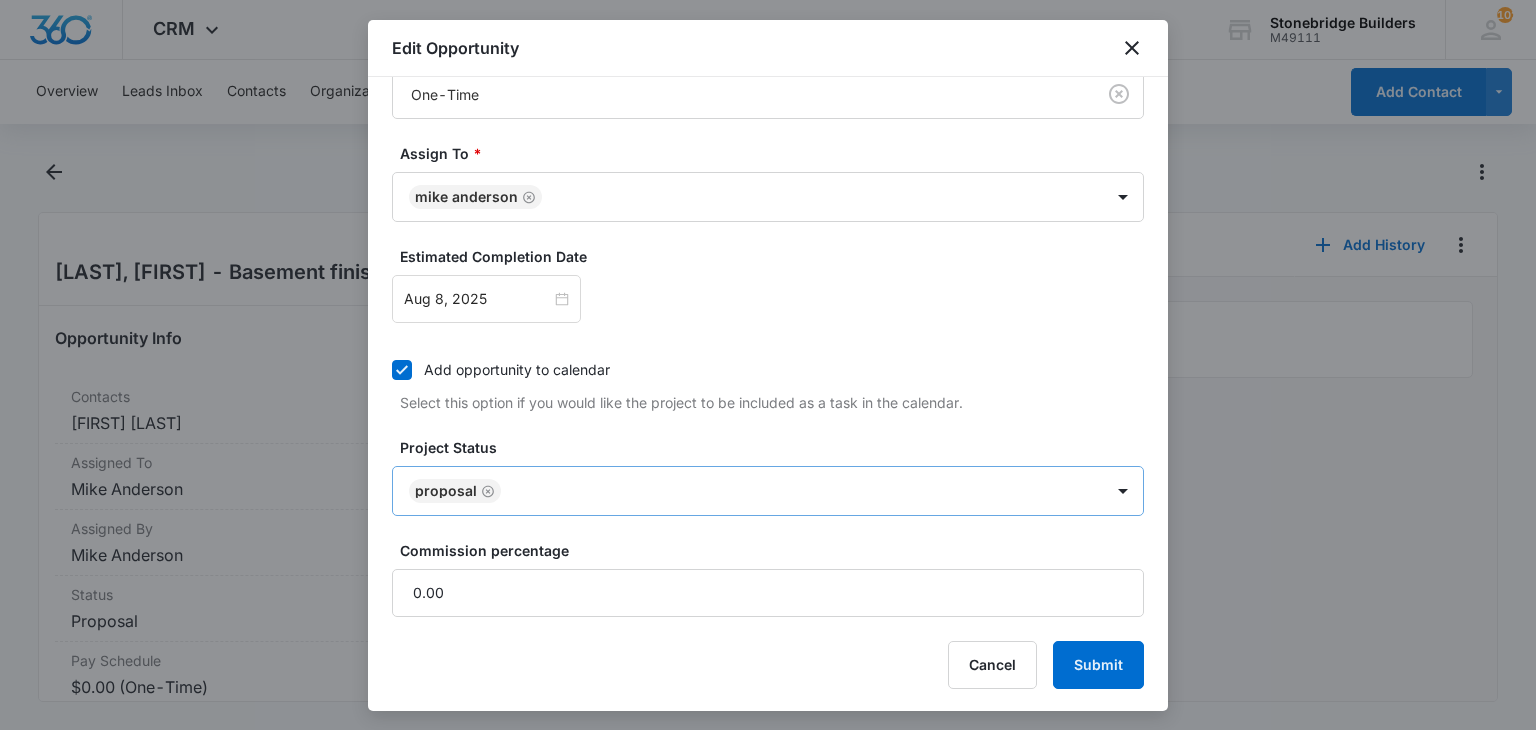 click 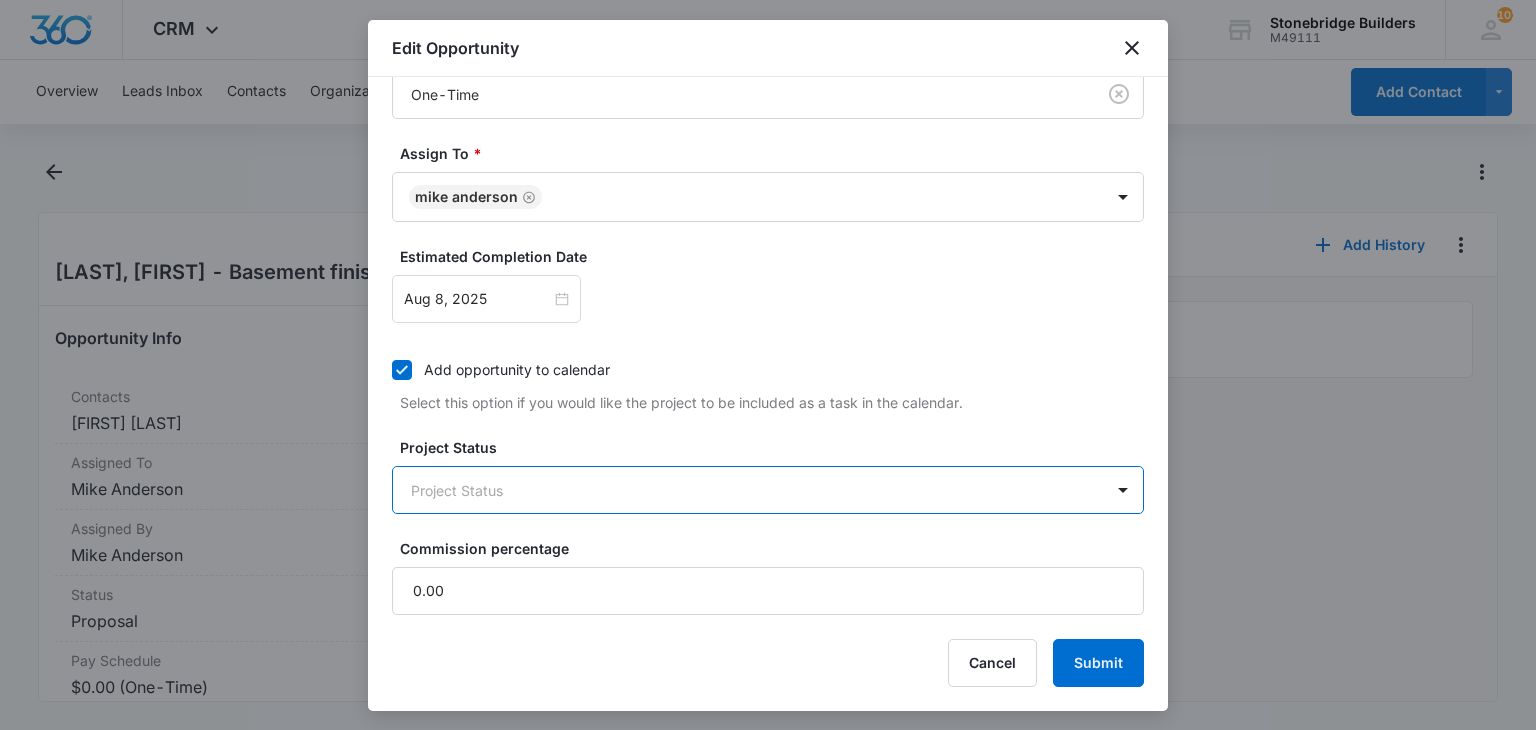 scroll, scrollTop: 632, scrollLeft: 0, axis: vertical 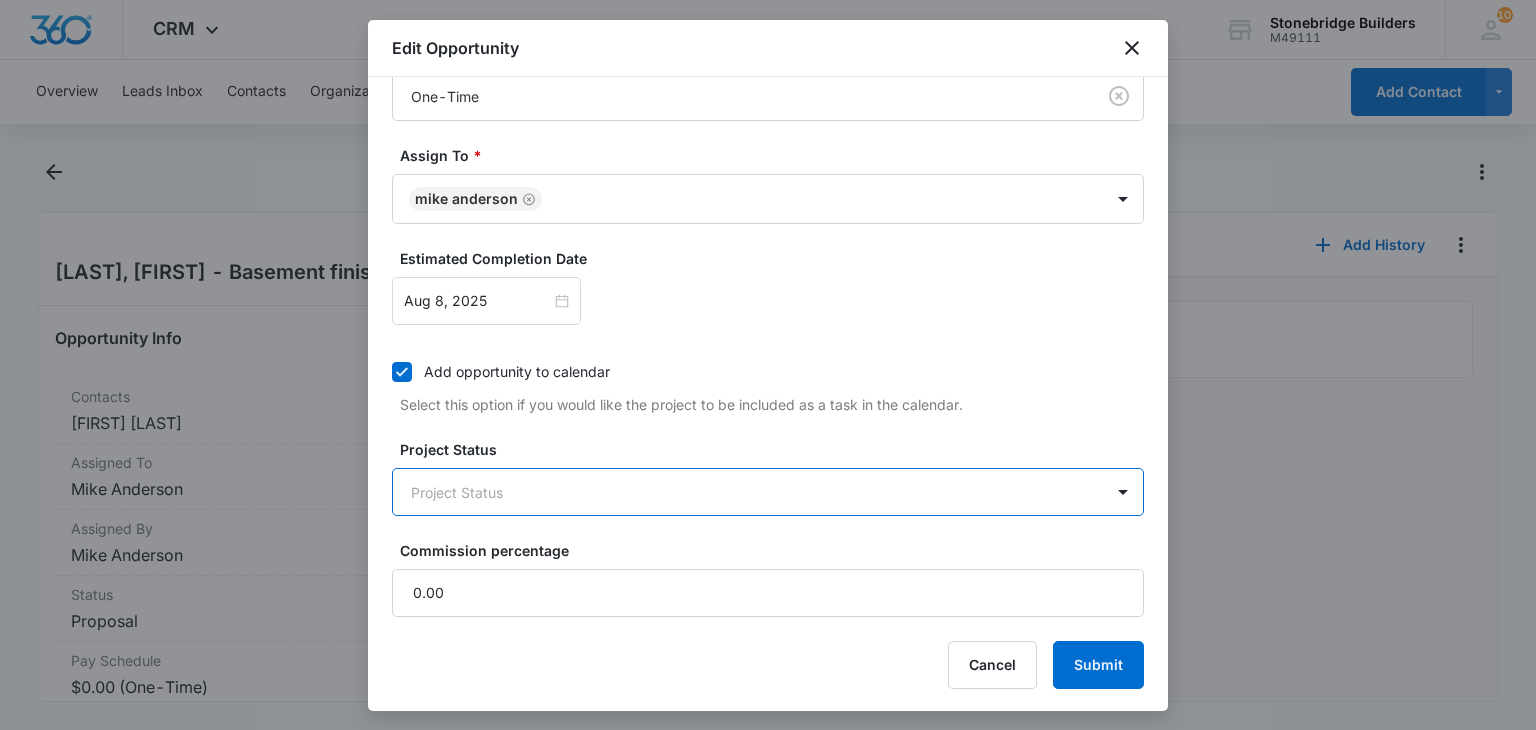 click on "CRM Apps Reputation Websites Forms CRM Email Social Content Ads Intelligence Files Brand Settings Stonebridge Builders M49111 Your Accounts View All 102 MA [FIRST] [LAST] [EMAIL] My Profile 102 Notifications Support Logout Terms & Conditions   •   Privacy Policy Overview Leads Inbox Contacts Organizations History Deals Opportunities Tasks Calendar Lists Reports Settings Add Contact [LAST], [FIRST] - Basement finish Opportunity Info Contacts [FIRST] [LAST] Assigned To [FIRST] [LAST] Assigned By [FIRST] [LAST] Status Proposal Pay Schedule $0.00 (One-Time) Estimated Completion Date 08/08/2025 Details URL/Link None Notes None History Tasks Add History MA [FIRST] [LAST] - New opportunity created '[LAST], [FIRST] - Basement finish'. Jul 25, 2025 at 1:59pm   • Project Stonebridge Builders - CRM Project - Marketing 360®
Edit Opportunity Contacts * [FIRST] [LAST] (ID:26691; [EMAIL]; [PHONE]) Title * [LAST], [FIRST] - Basement finish Details 8/8 sent URL/Link Value $ One-Time" at bounding box center (768, 365) 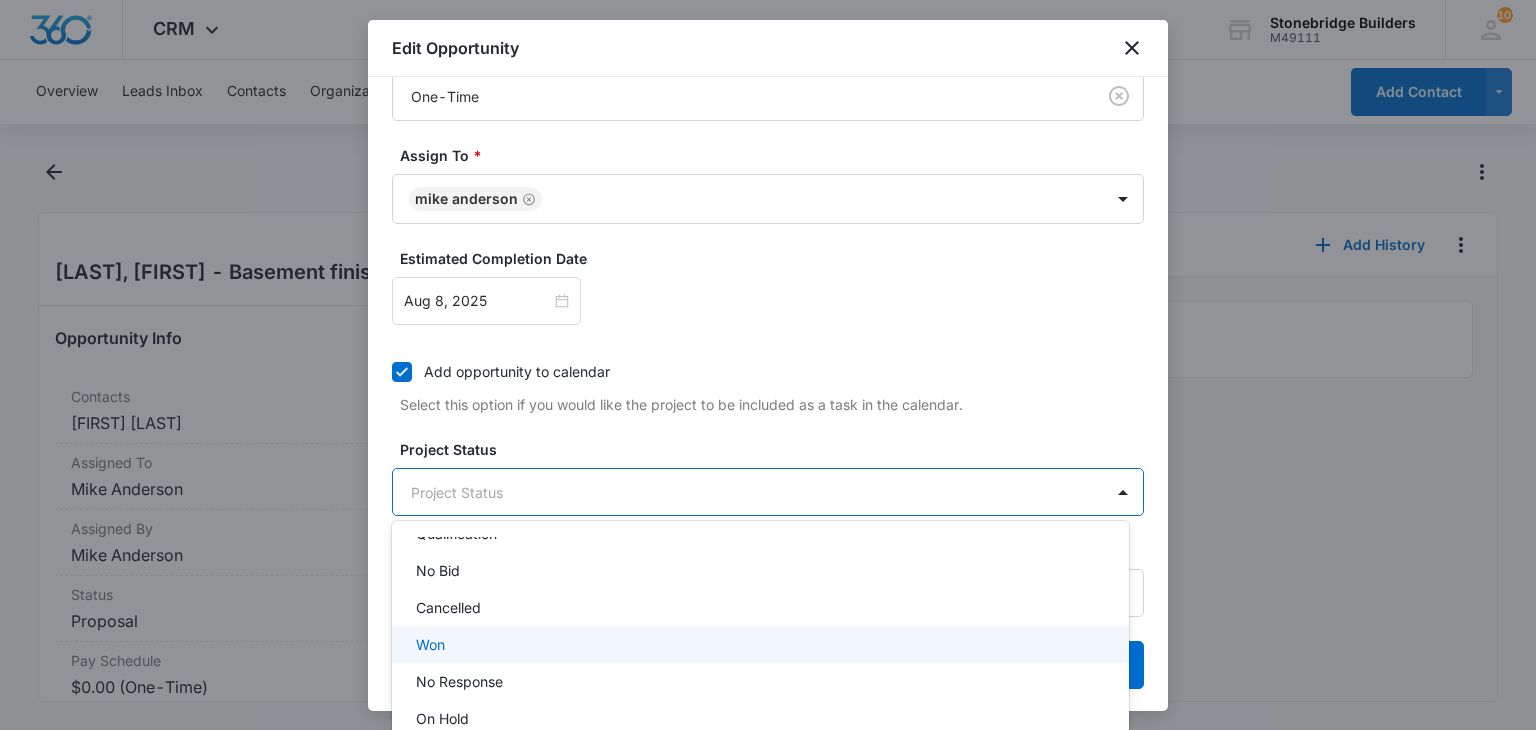 scroll, scrollTop: 200, scrollLeft: 0, axis: vertical 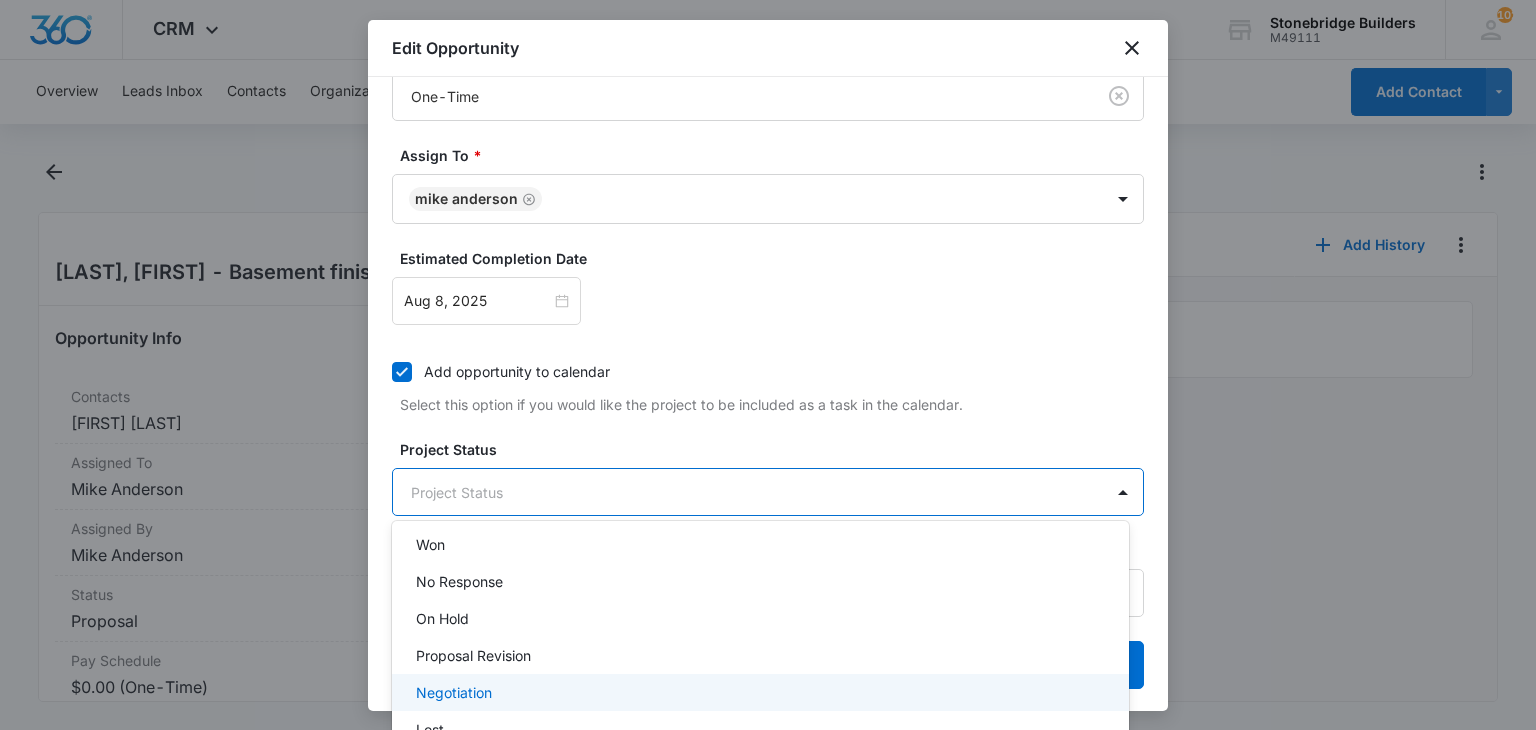 click on "Negotiation" at bounding box center (760, 692) 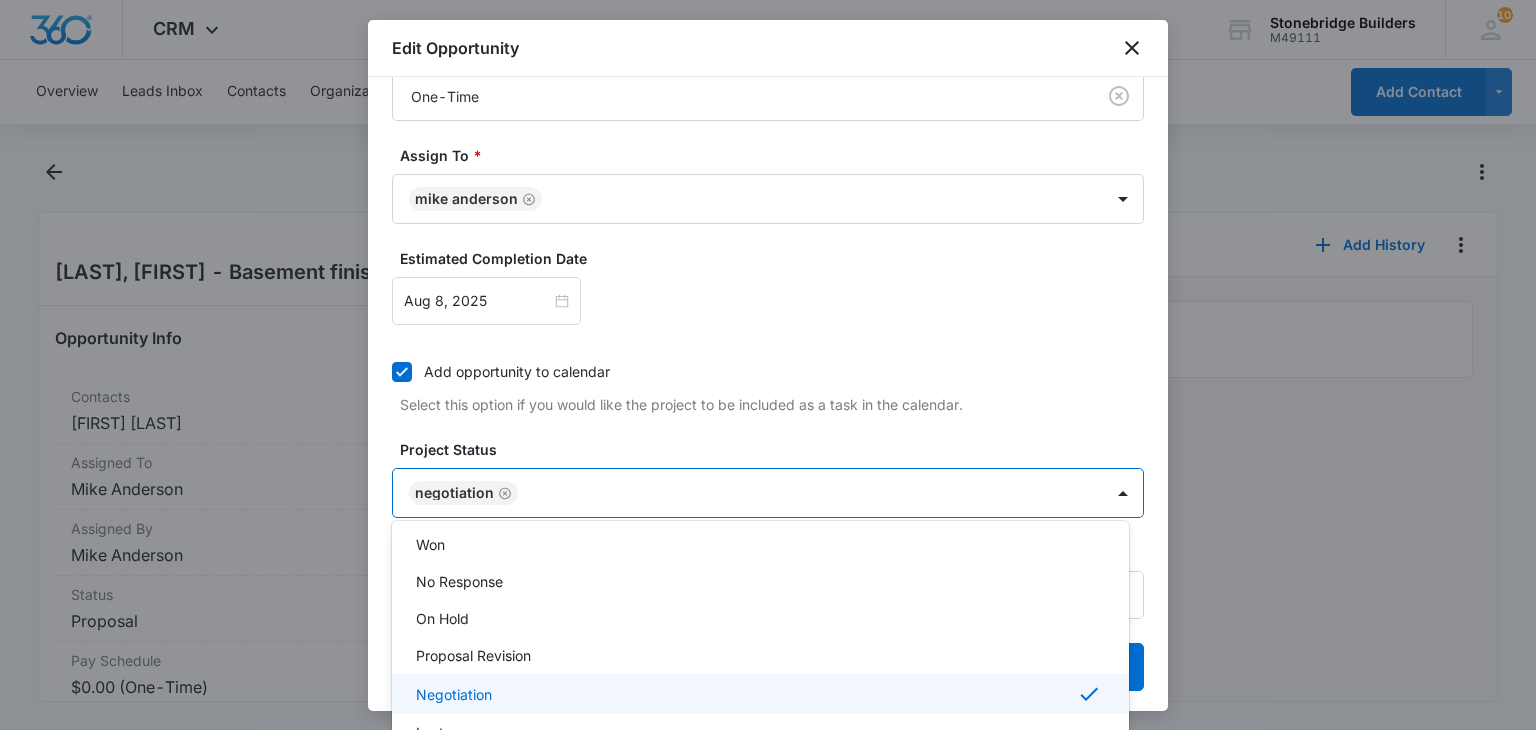 scroll, scrollTop: 634, scrollLeft: 0, axis: vertical 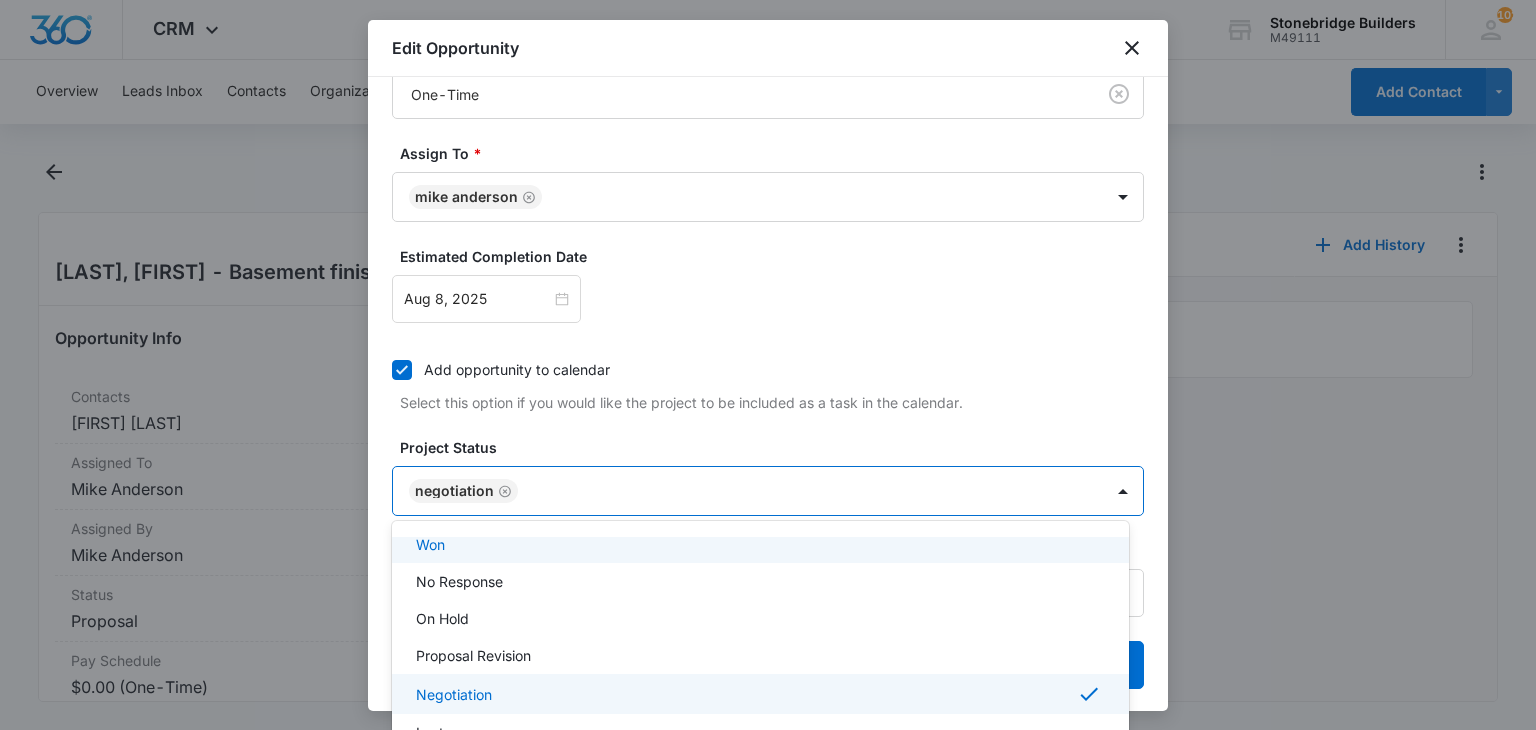 click at bounding box center (768, 365) 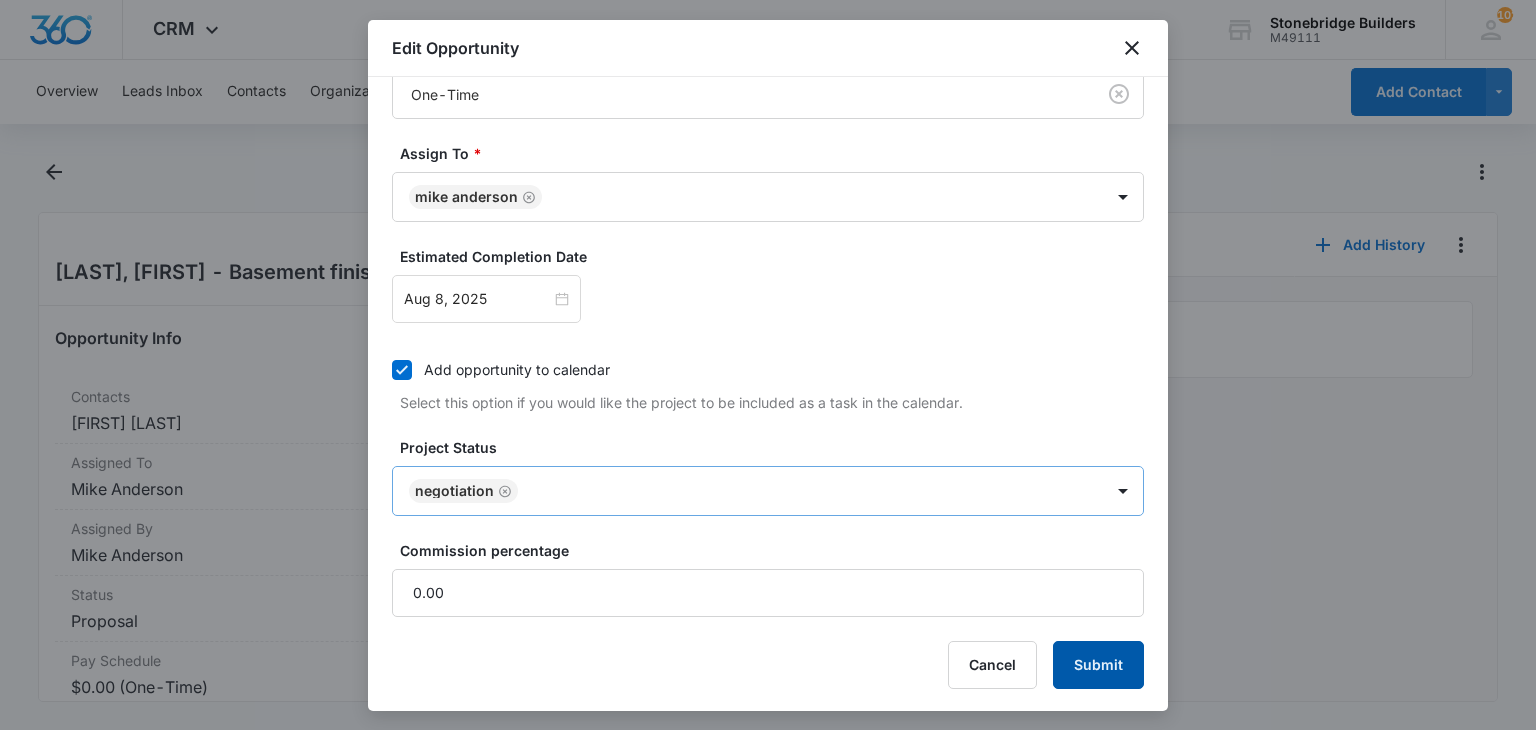 click on "Submit" at bounding box center (1098, 665) 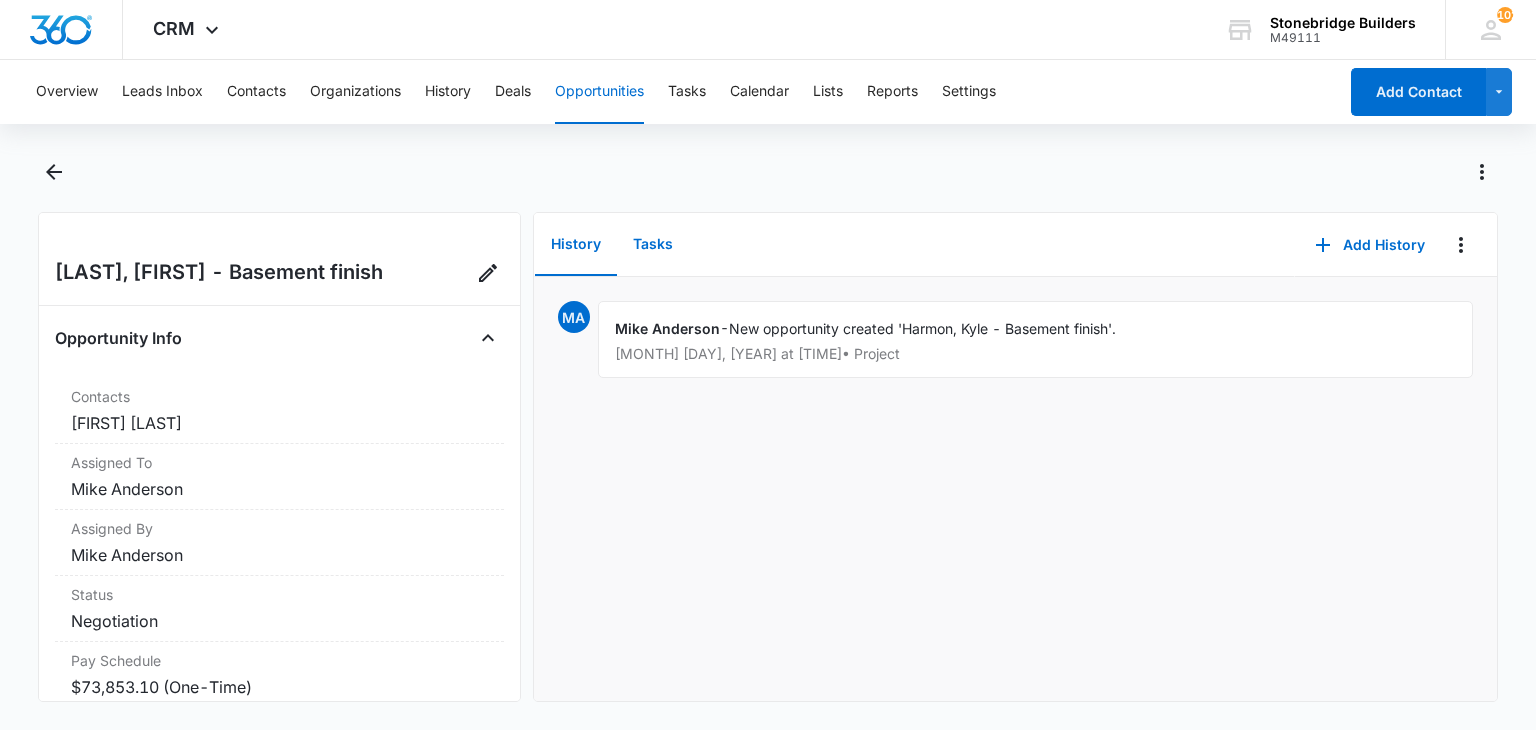 click on "Tasks" at bounding box center [653, 245] 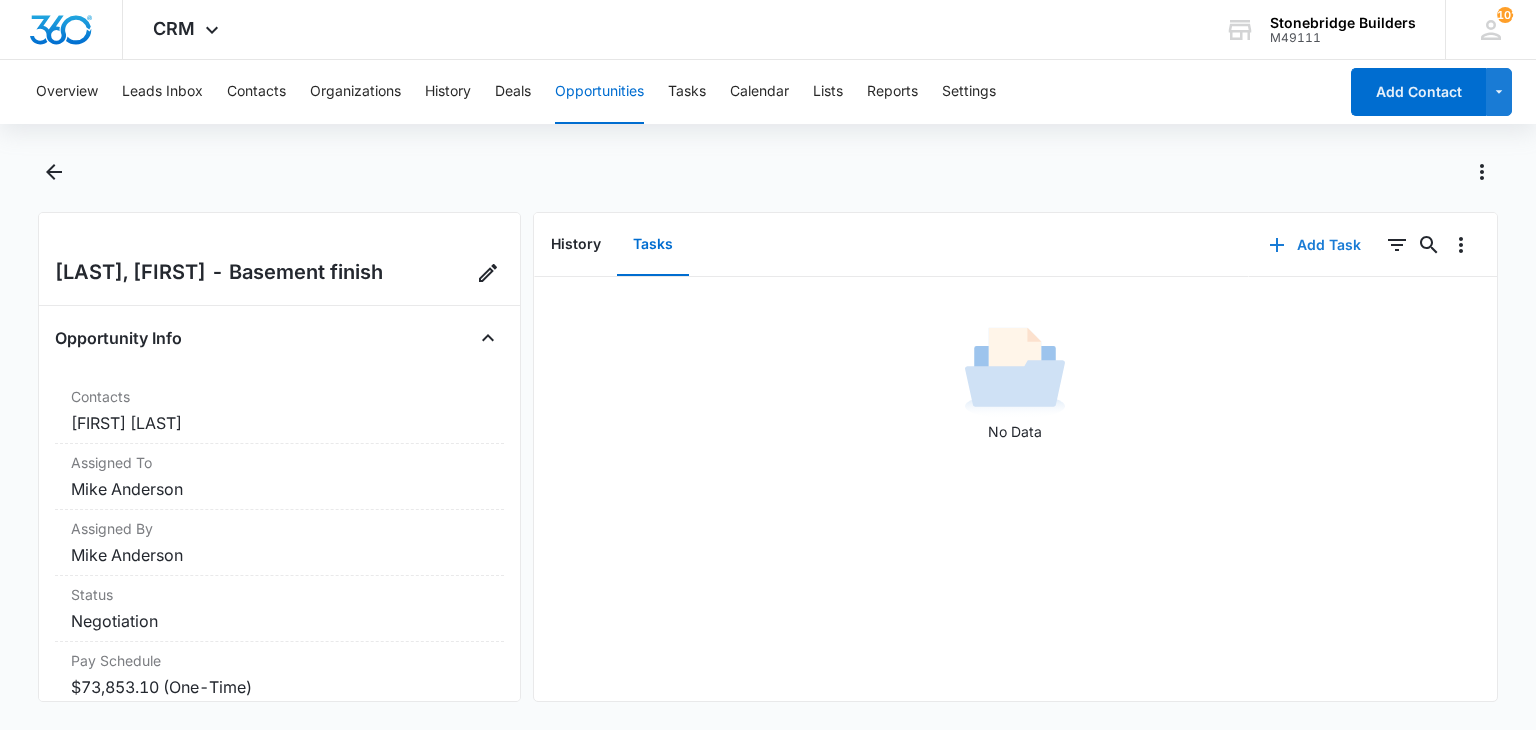 click on "Add Task" at bounding box center [1315, 245] 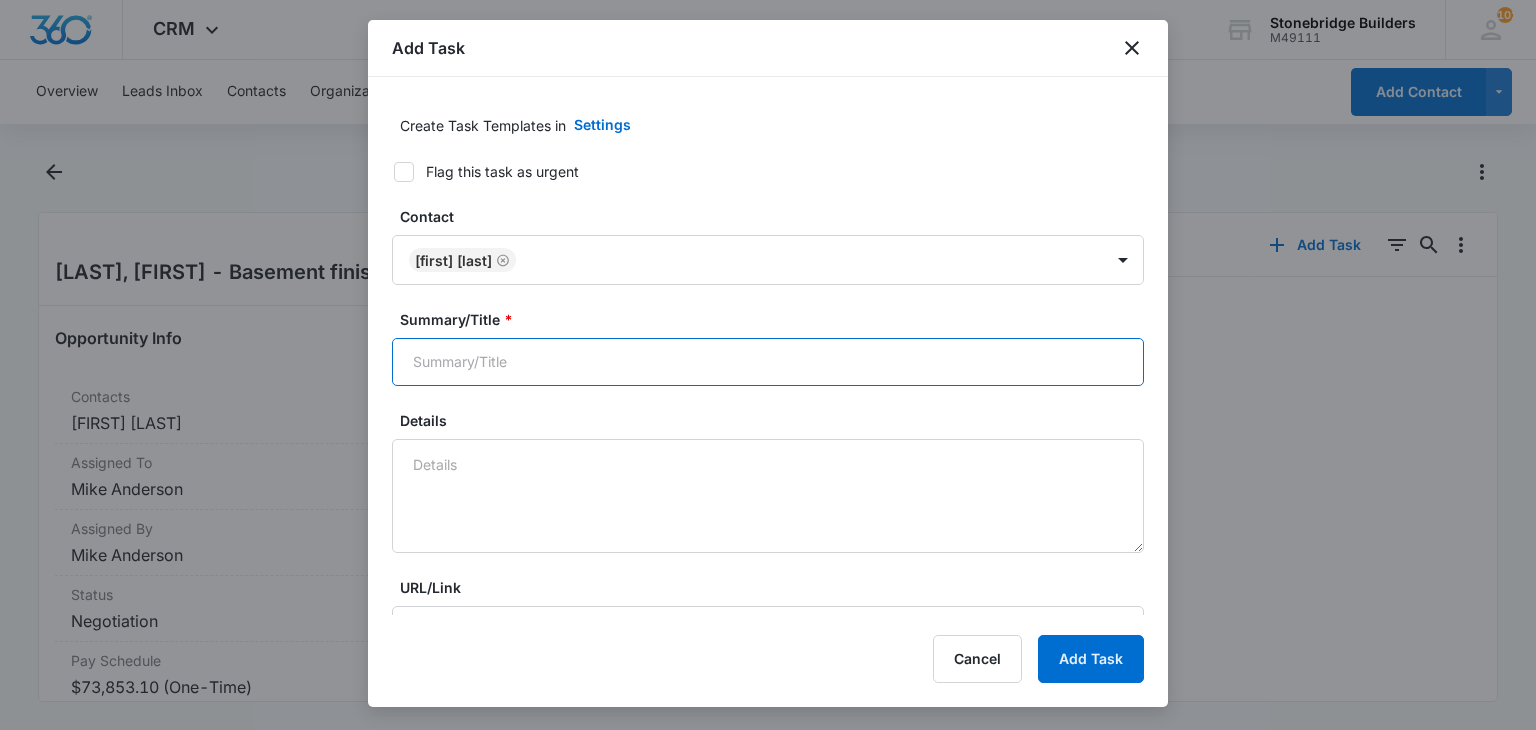 click on "Summary/Title *" at bounding box center [768, 362] 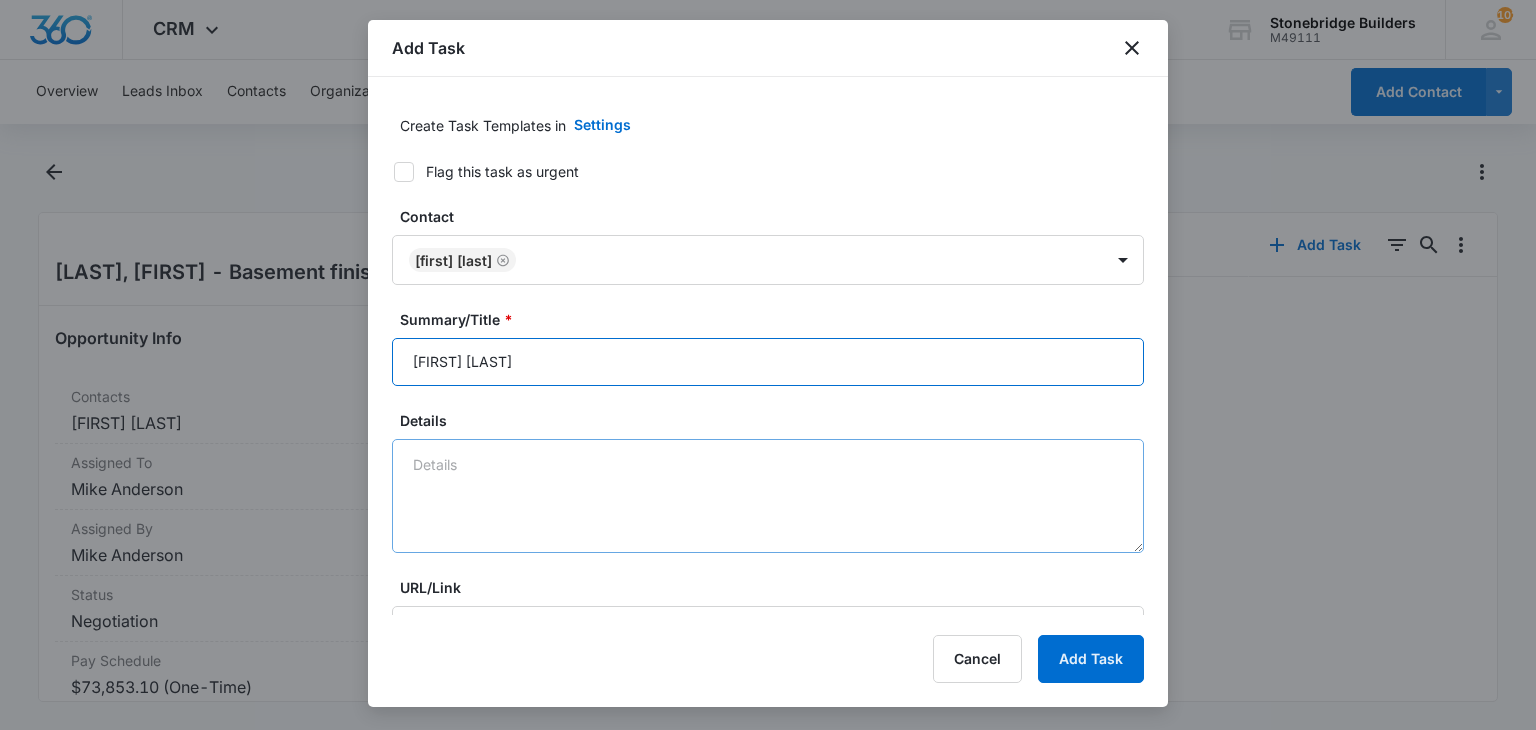 type on "[FIRST] [LAST]" 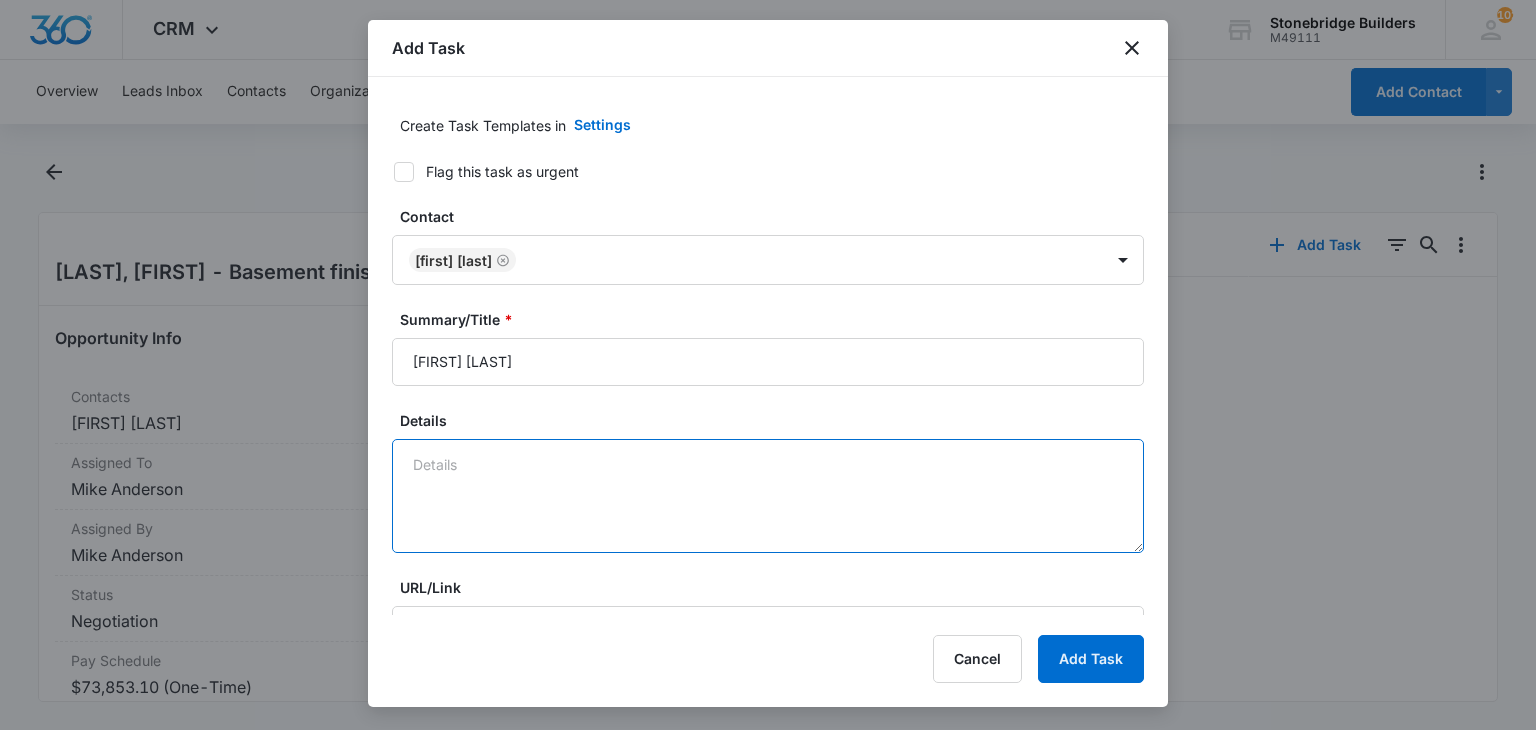 click on "Details" at bounding box center (768, 496) 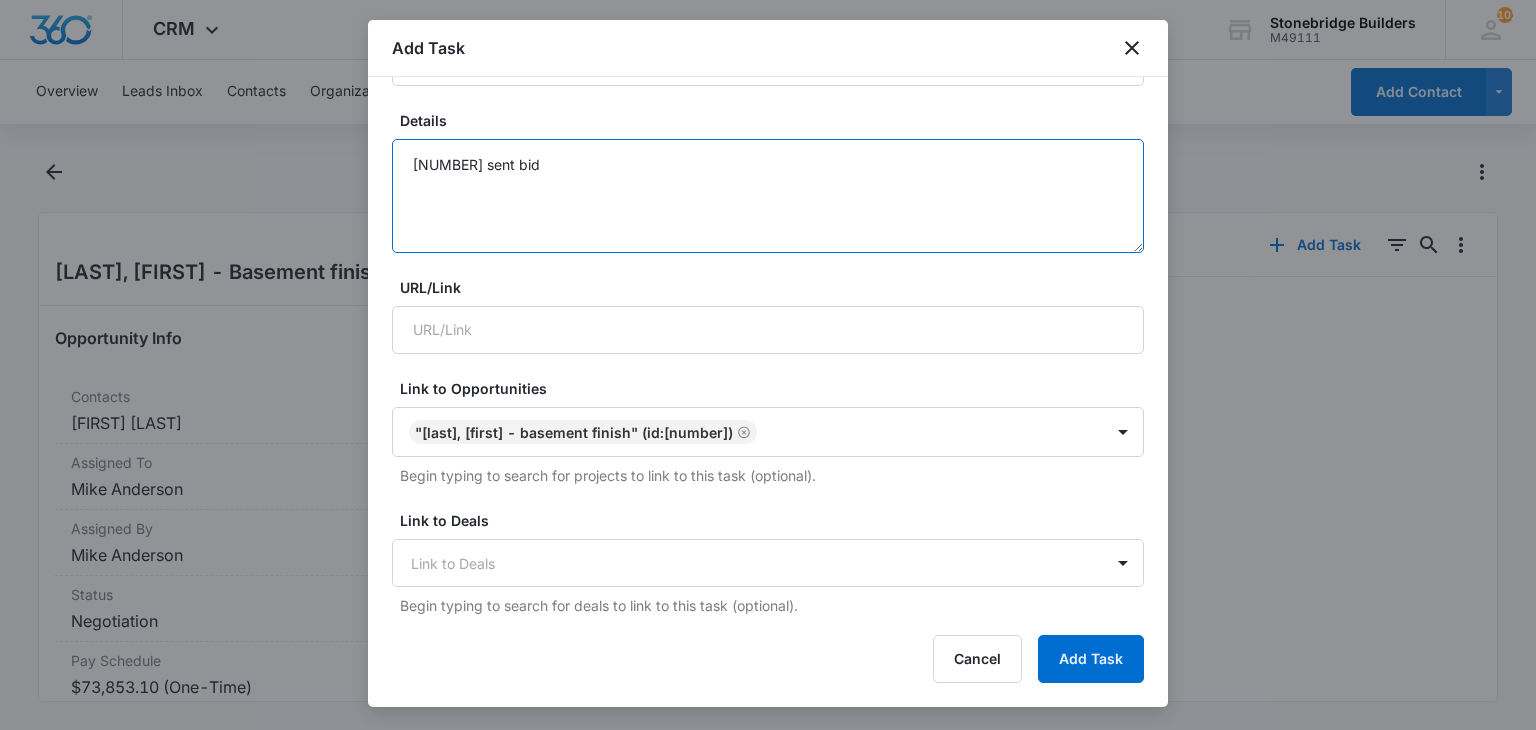 scroll, scrollTop: 600, scrollLeft: 0, axis: vertical 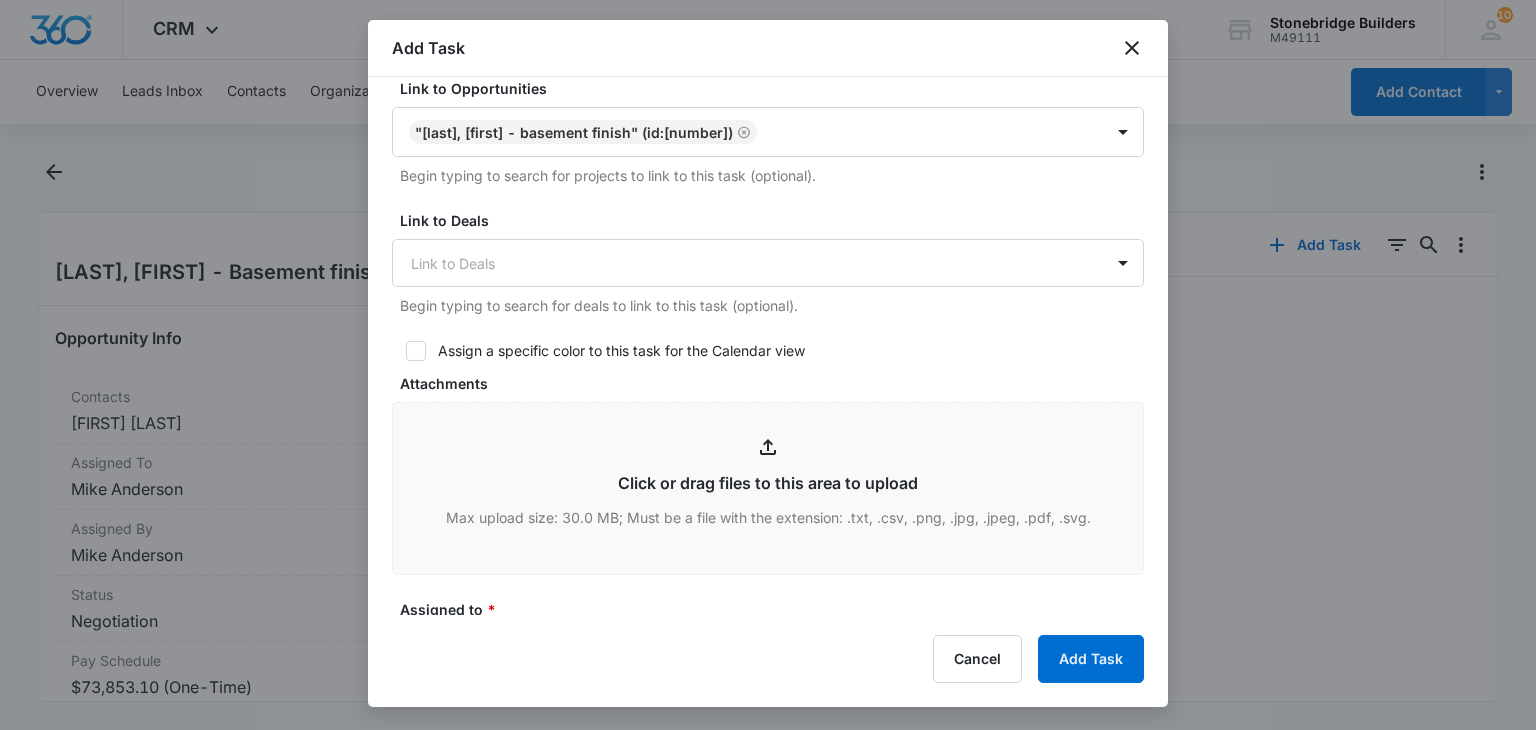 type on "[NUMBER] sent bid" 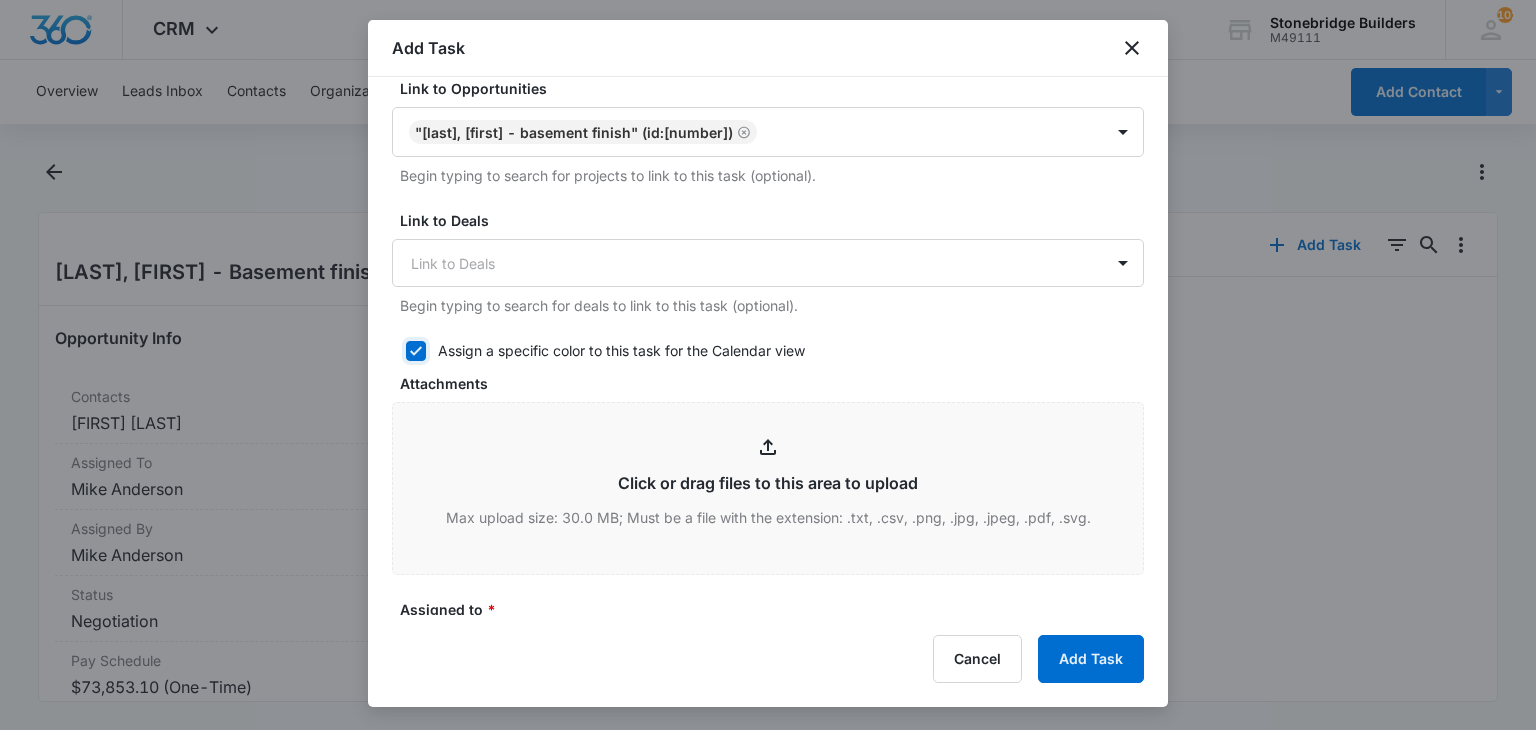 checkbox on "true" 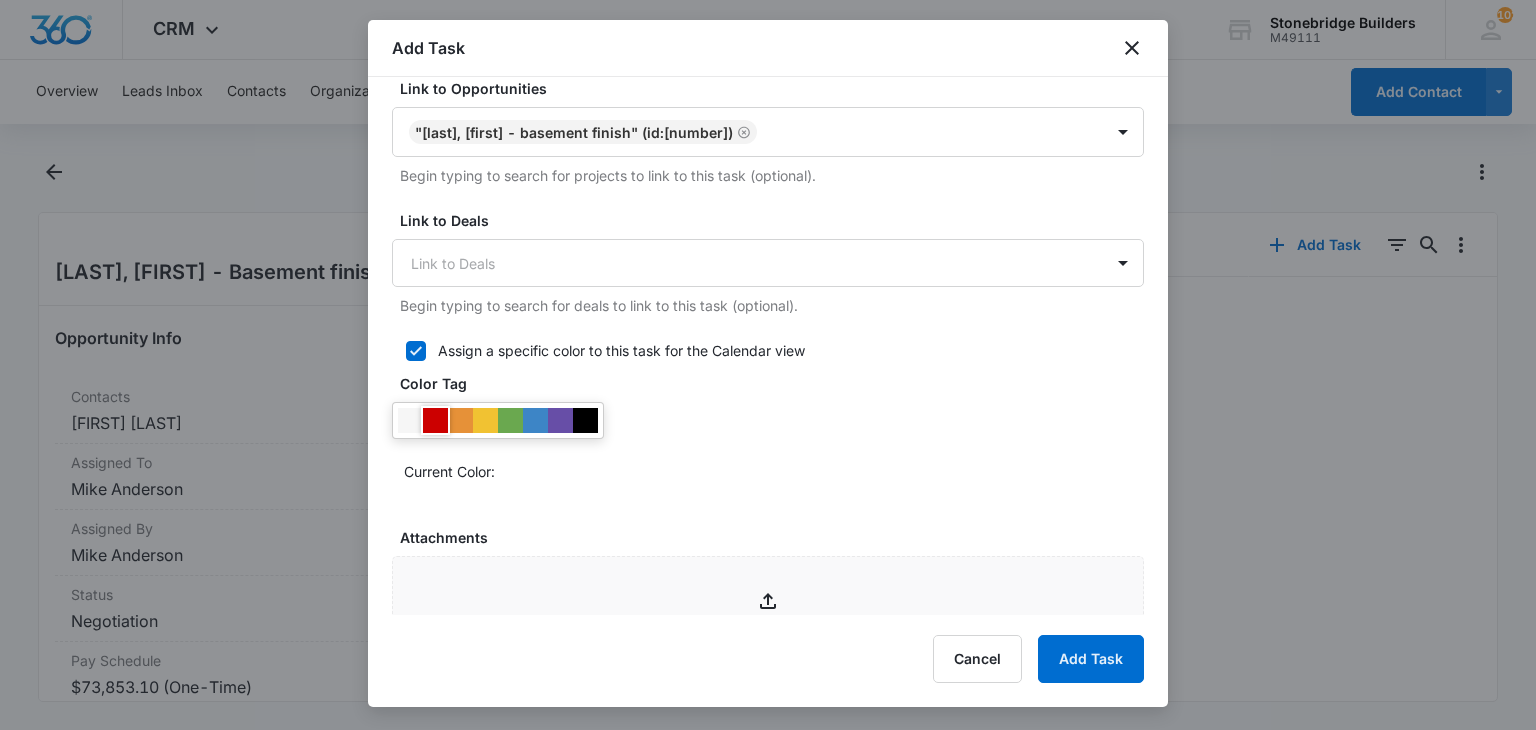click at bounding box center [435, 420] 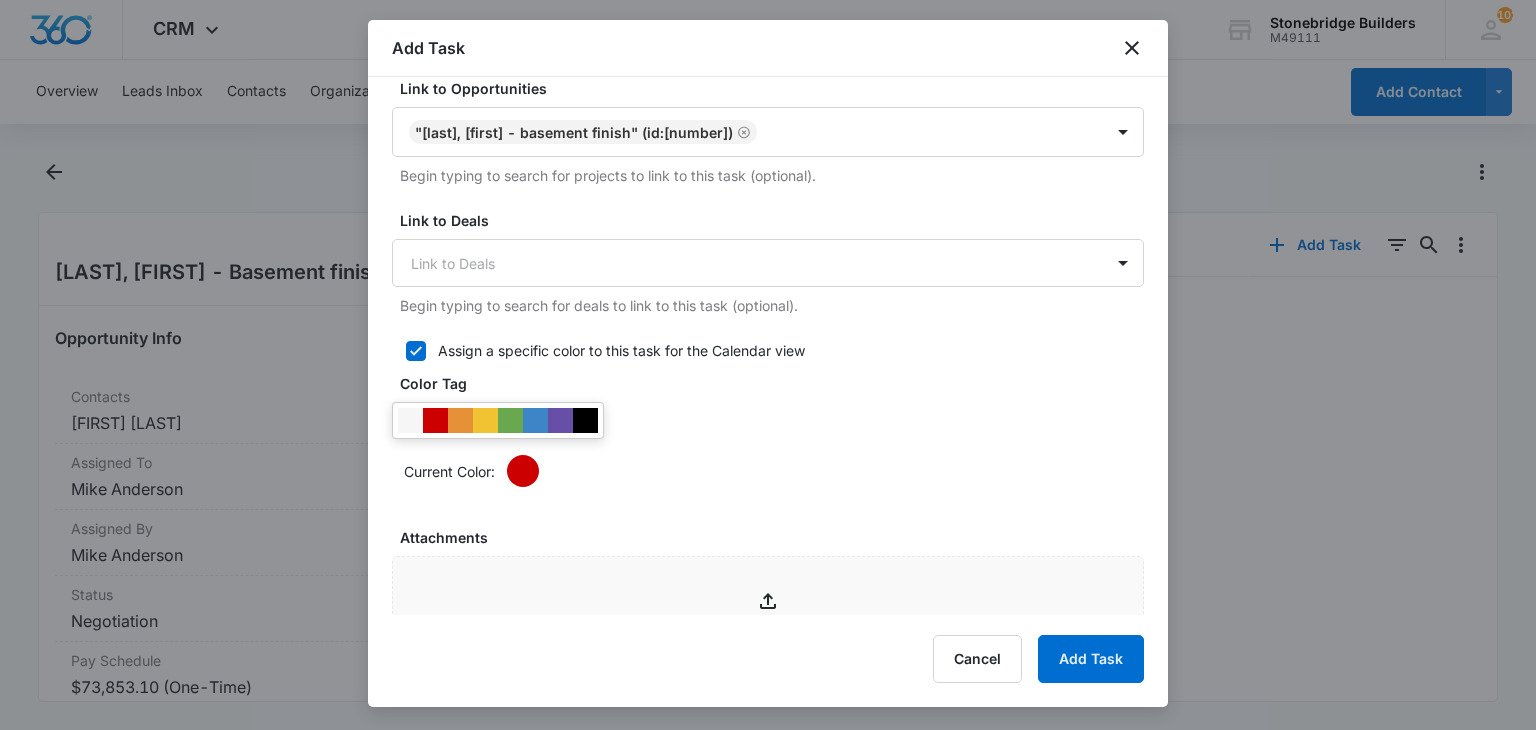 click on "Color Tag Current Color:" at bounding box center (768, 438) 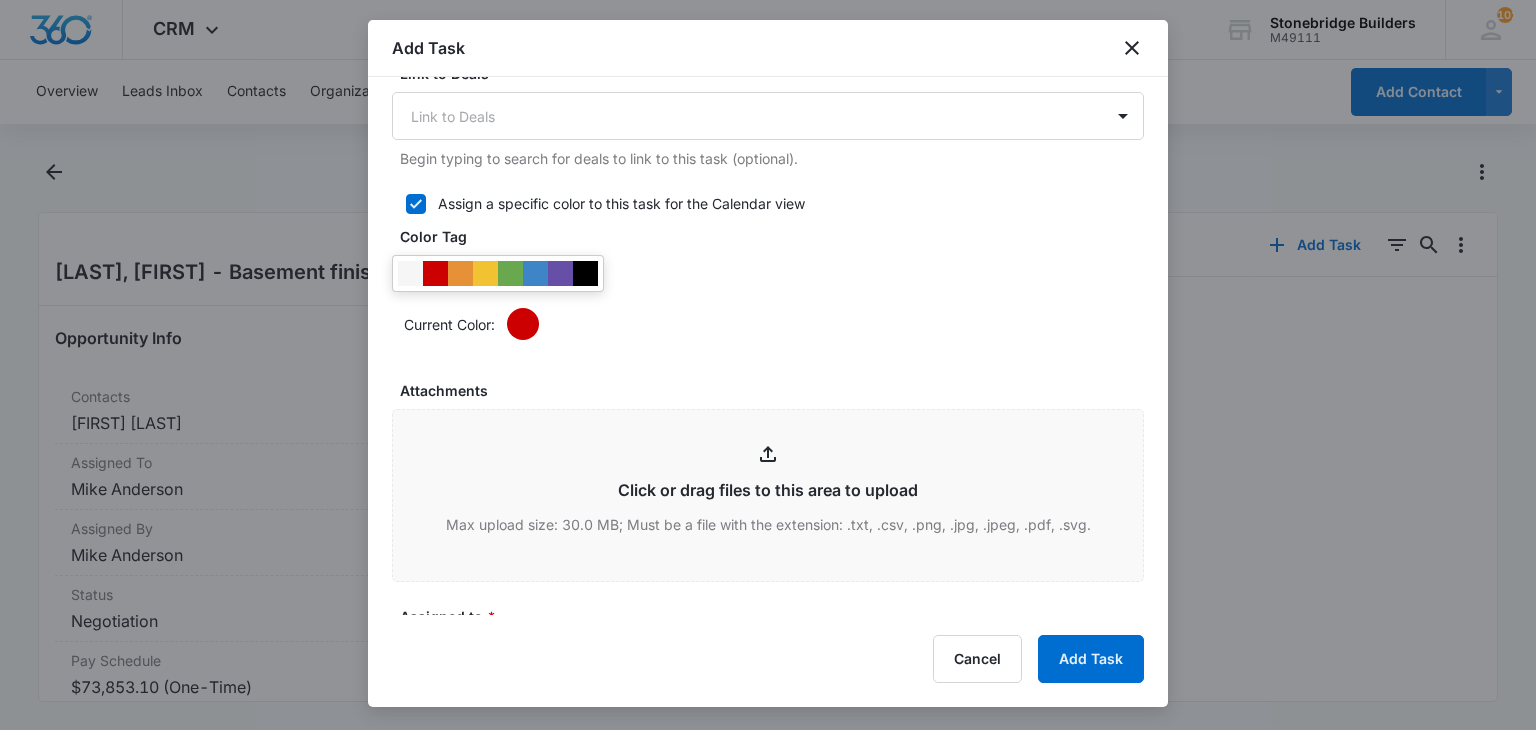 scroll, scrollTop: 1100, scrollLeft: 0, axis: vertical 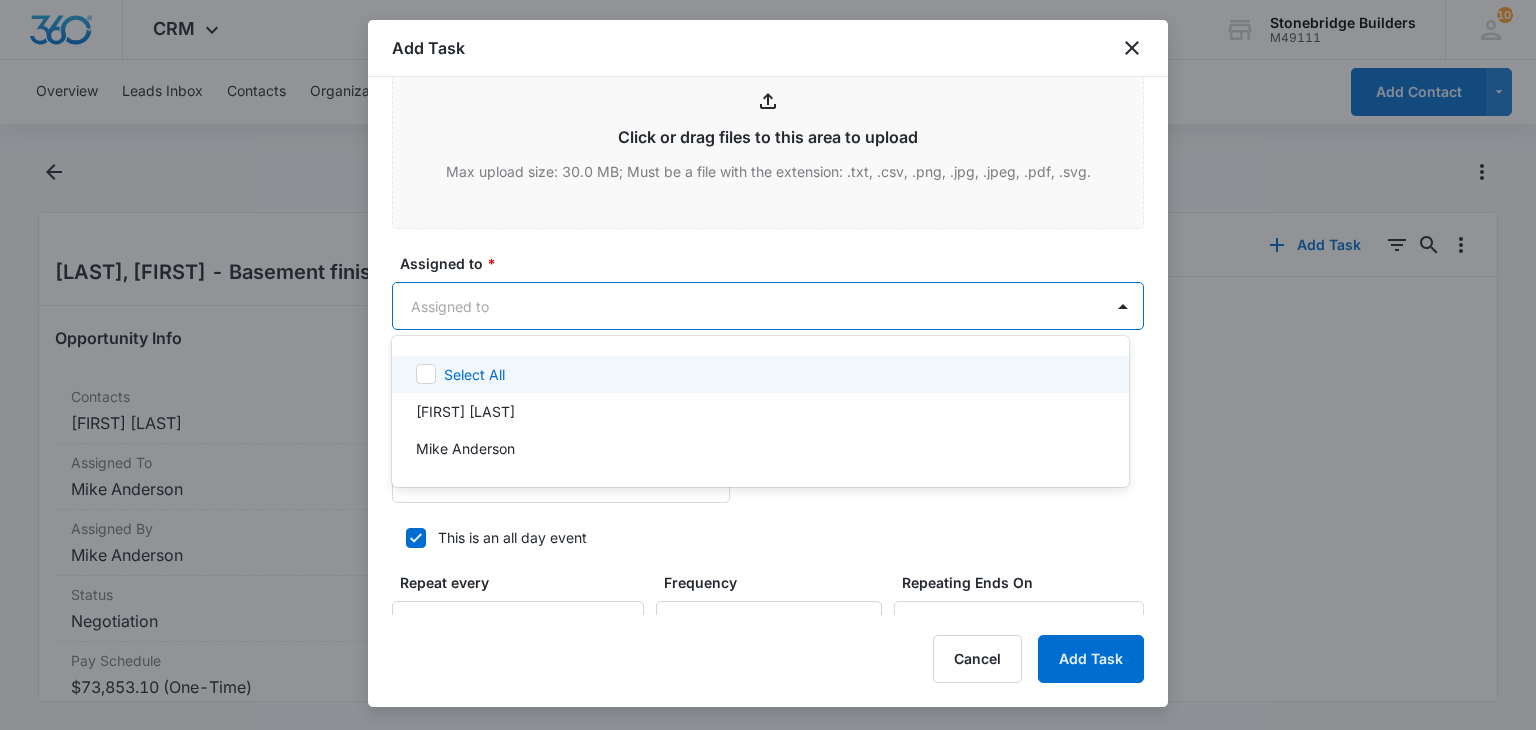 click on "CRM Apps Reputation Websites Forms CRM Email Social Content Ads Intelligence Files Brand Settings Stonebridge Builders  M49111 Your Accounts View All 102 MA [FIRST] [LAST] [EMAIL] My Profile 102 Notifications Support Logout Terms & Conditions   •   Privacy Policy Overview Leads Inbox Contacts Organizations History Deals Opportunities Tasks Calendar Lists Reports Settings Add Contact Harmon, Kyle - Basement finish Opportunity Info Contacts [FIRST] [LAST] Assigned To [FIRST] [LAST] Assigned By [FIRST] [LAST] Status Negotiation Pay Schedule $73,853.10 (One-Time) Estimated Completion Date 08/08/2025 Details URL/Link None Notes 8/8 sent History Tasks Add Task 0 0 No Data Stonebridge Builders - CRM Project - Marketing 360®
Add Task Create Task Templates in  Settings Flag this task as urgent Contact [FIRST] [LAST] Summary/Title * [FIRST] [LAST] Details 8/8 sent bid URL/Link Link to Opportunities "[LAST], [FIRST] - Basement finish" (ID:[NUMBER]) Link to Deals Link to Deals Color Tag" at bounding box center [768, 365] 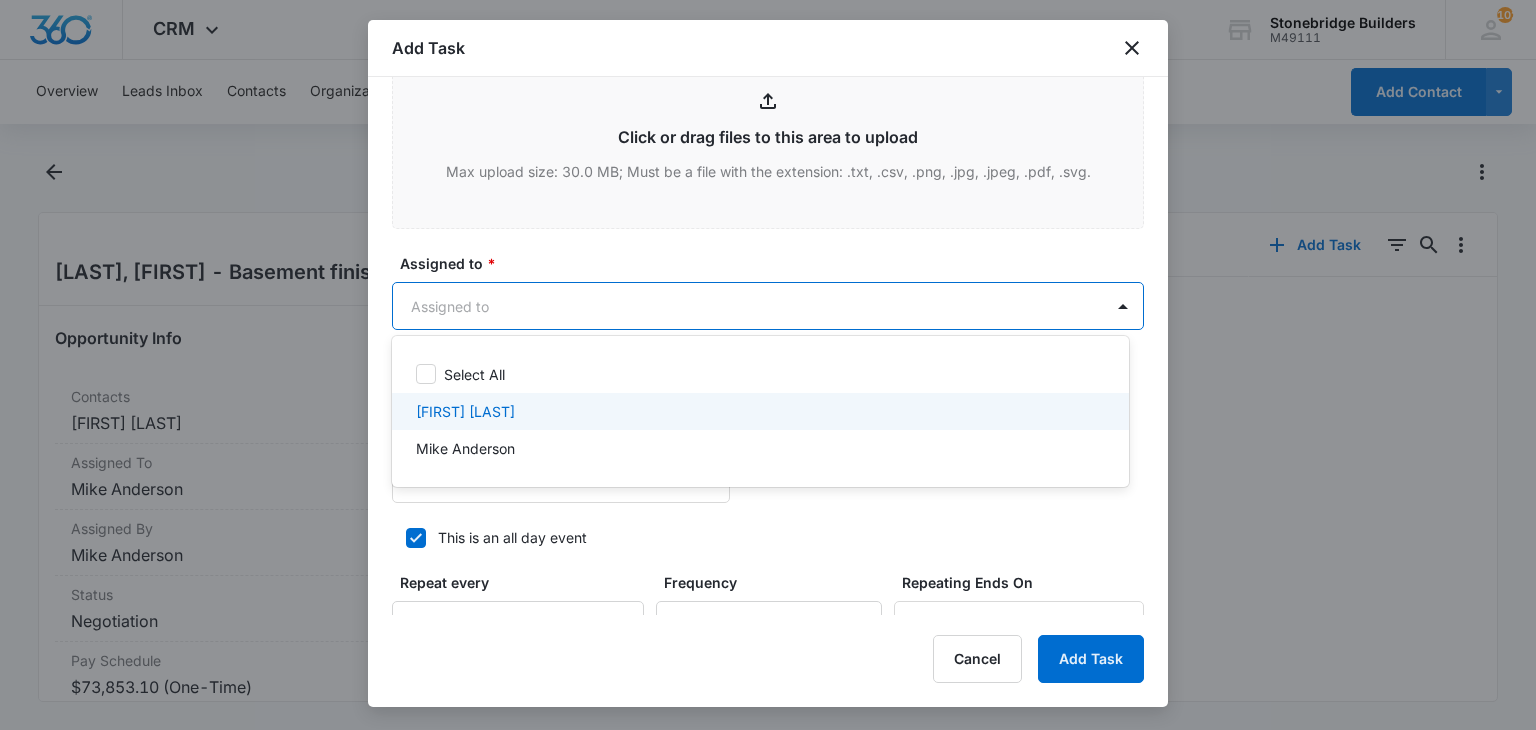 click on "Mike Anderson" at bounding box center [760, 448] 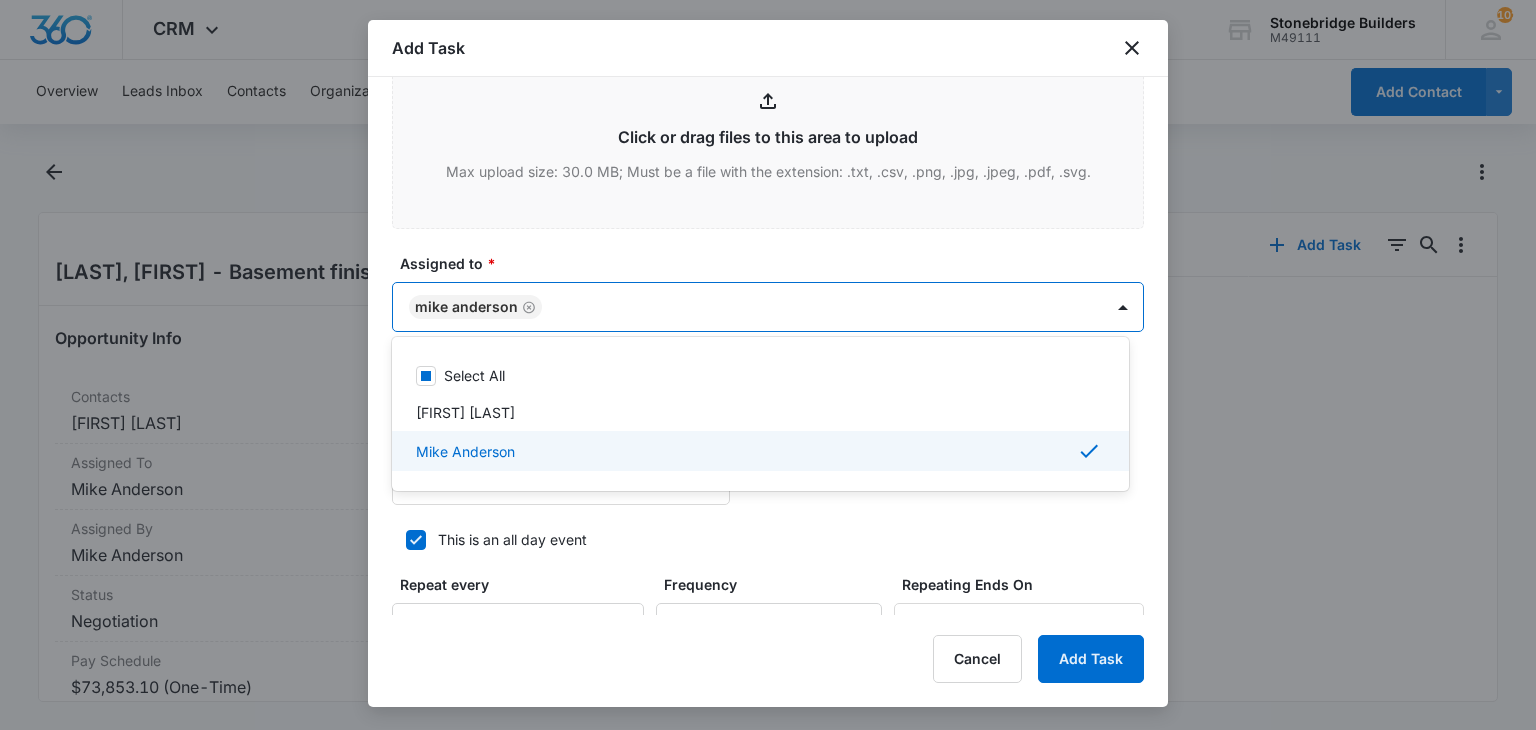click at bounding box center (768, 365) 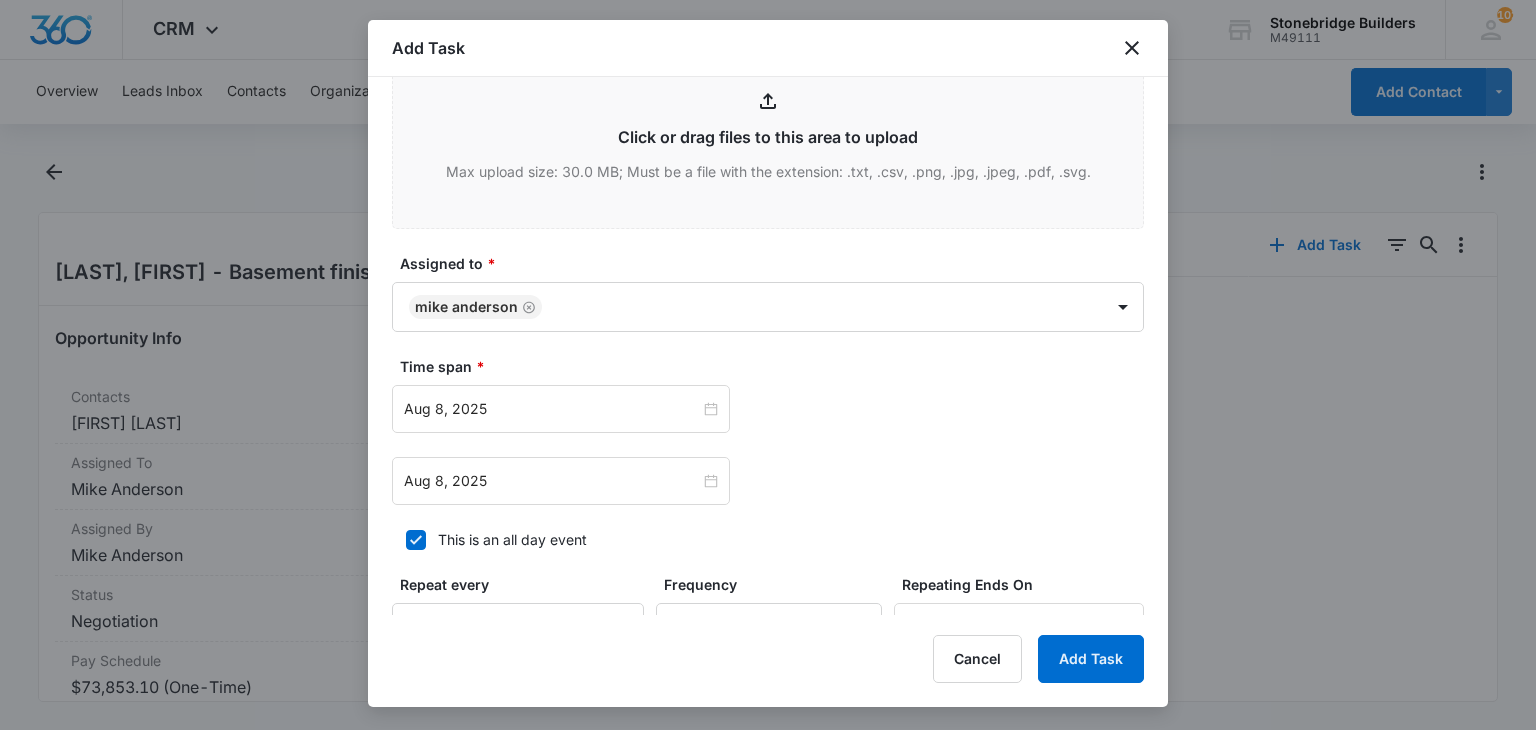click 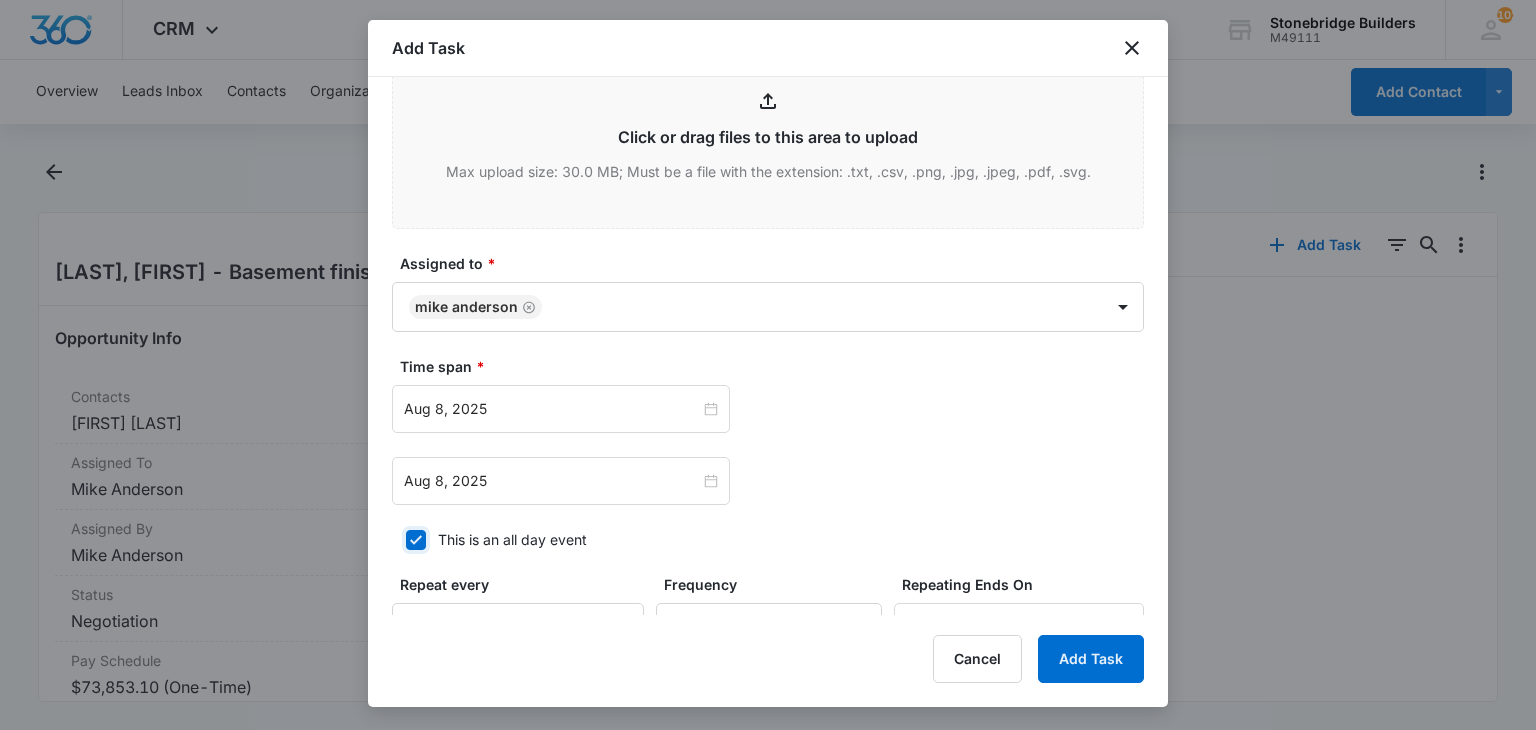 click on "This is an all day event" at bounding box center [399, 540] 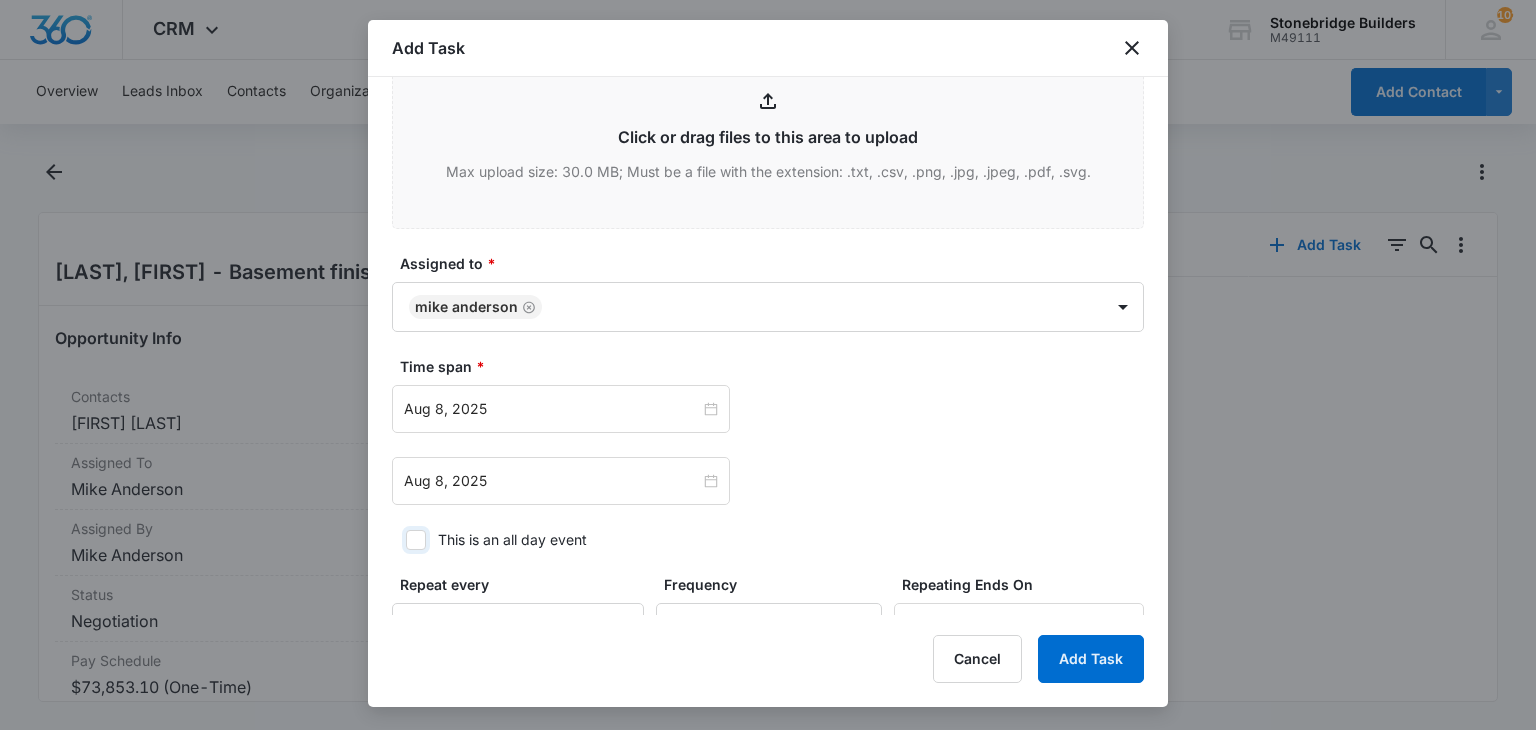 checkbox on "false" 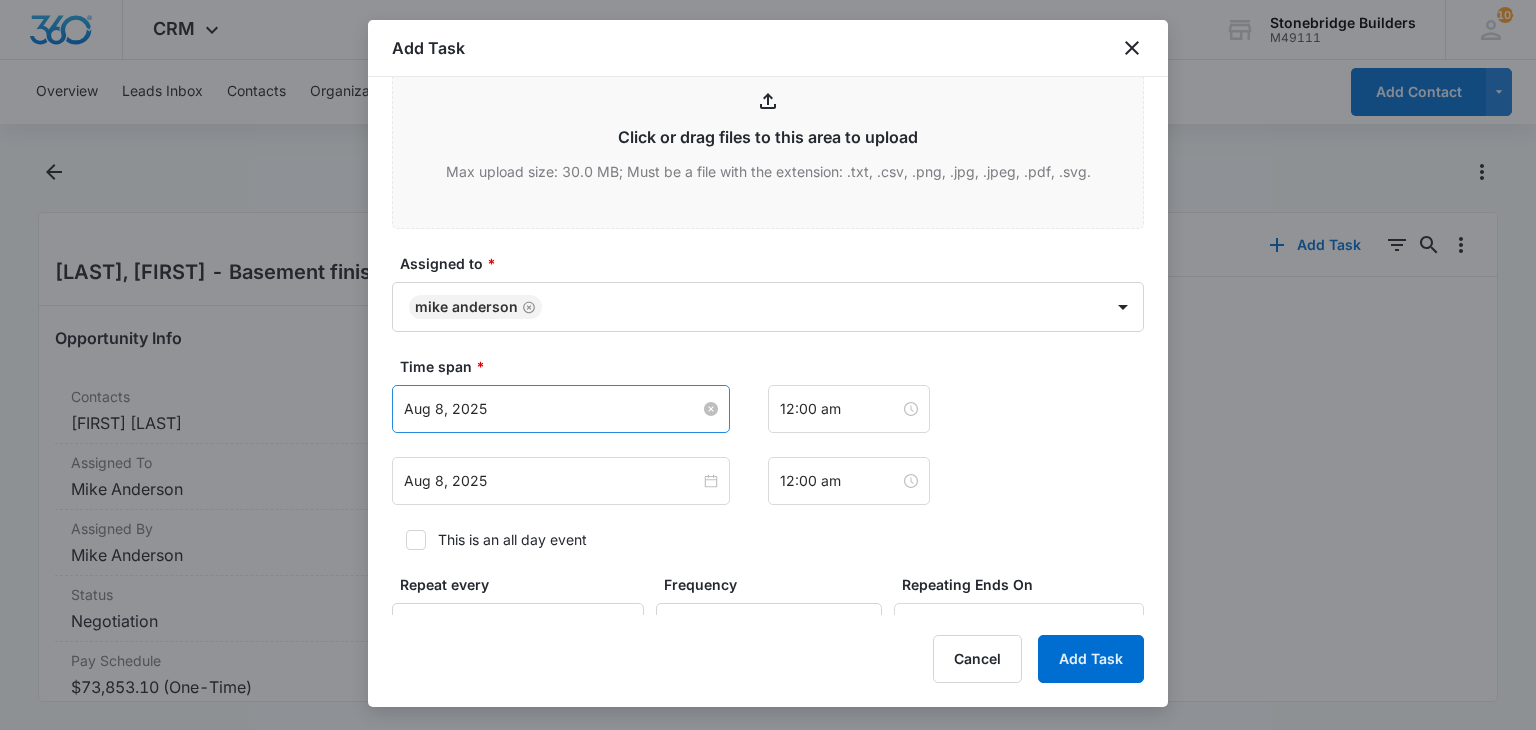 click on "Aug 8, 2025" at bounding box center [552, 409] 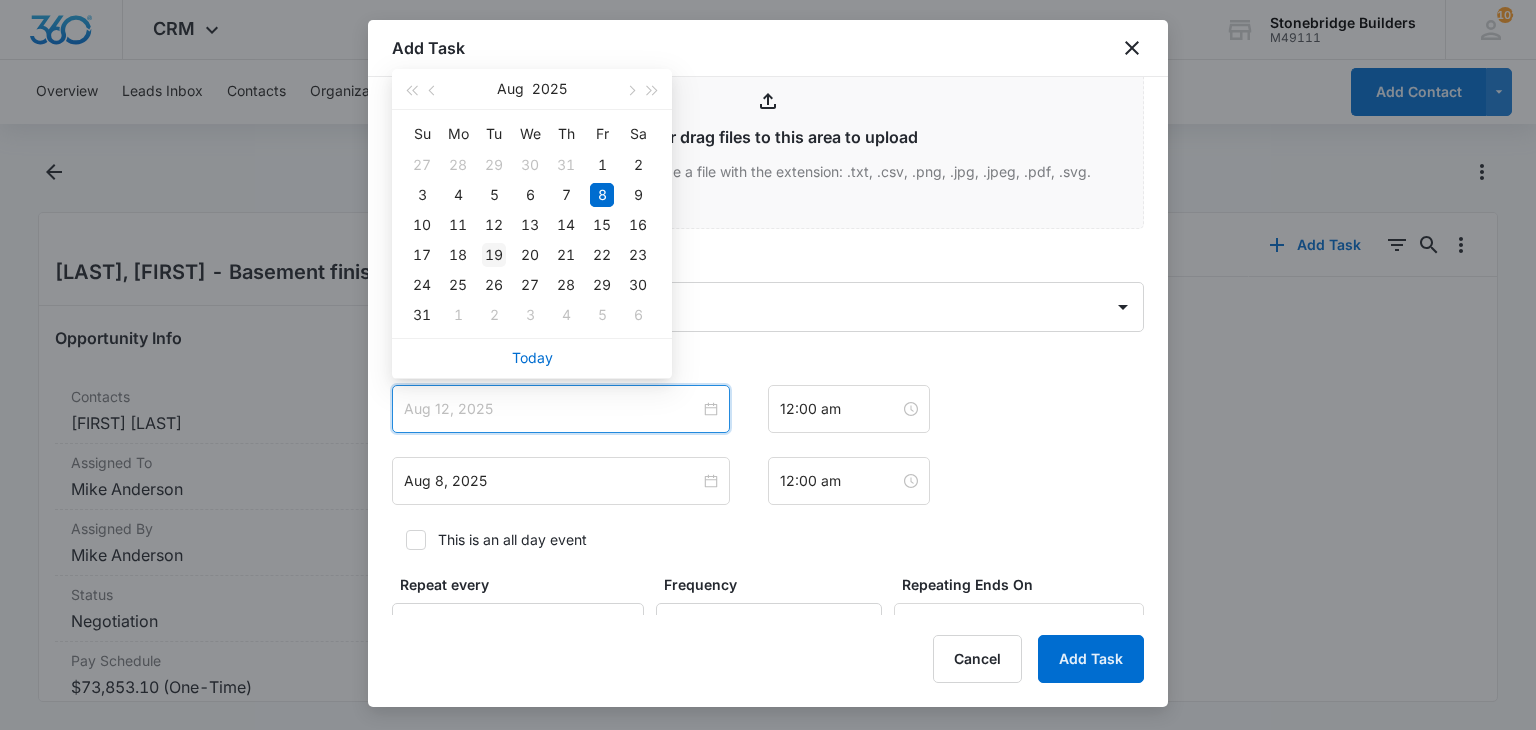 type on "Aug 19, 2025" 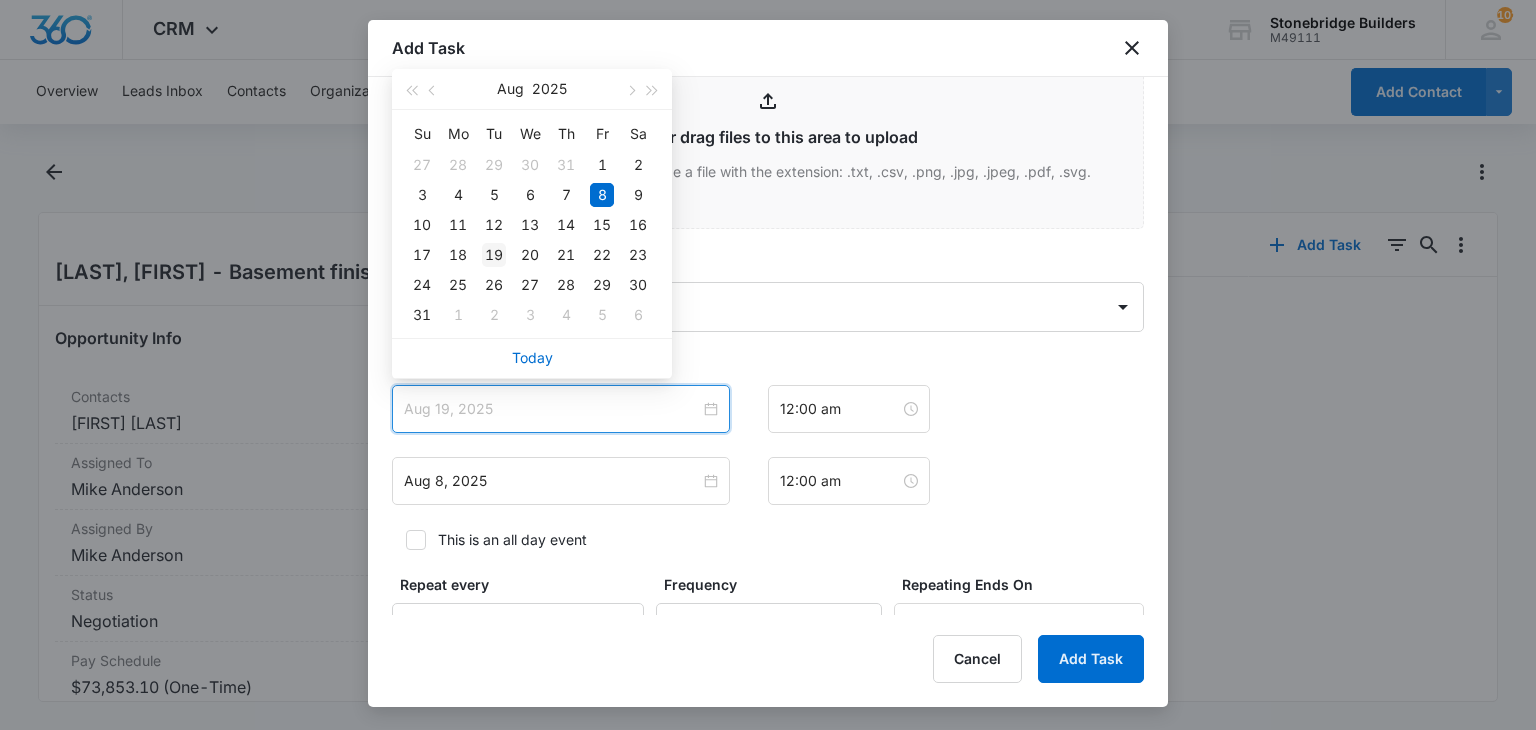 click on "19" at bounding box center [494, 255] 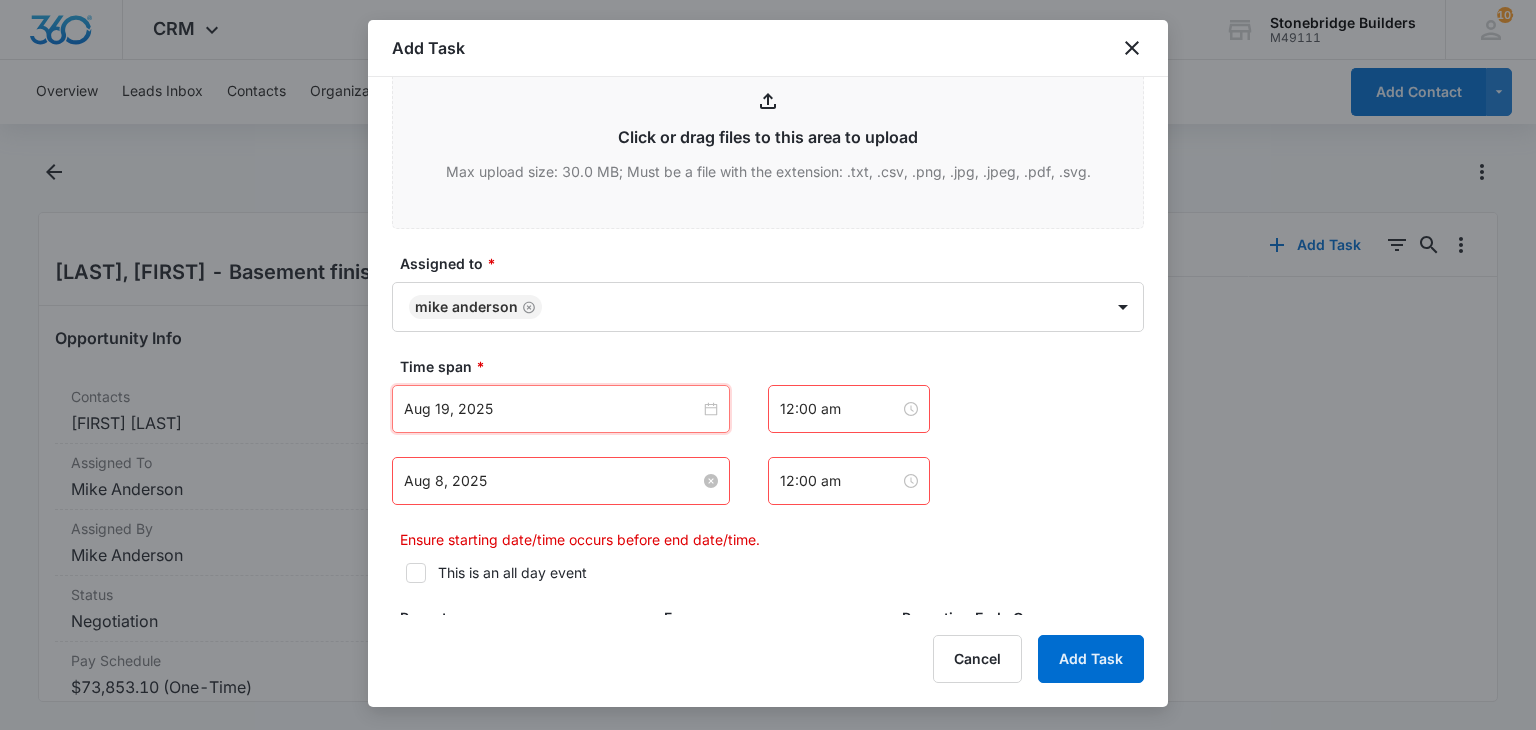 click on "Aug 8, 2025" at bounding box center (552, 481) 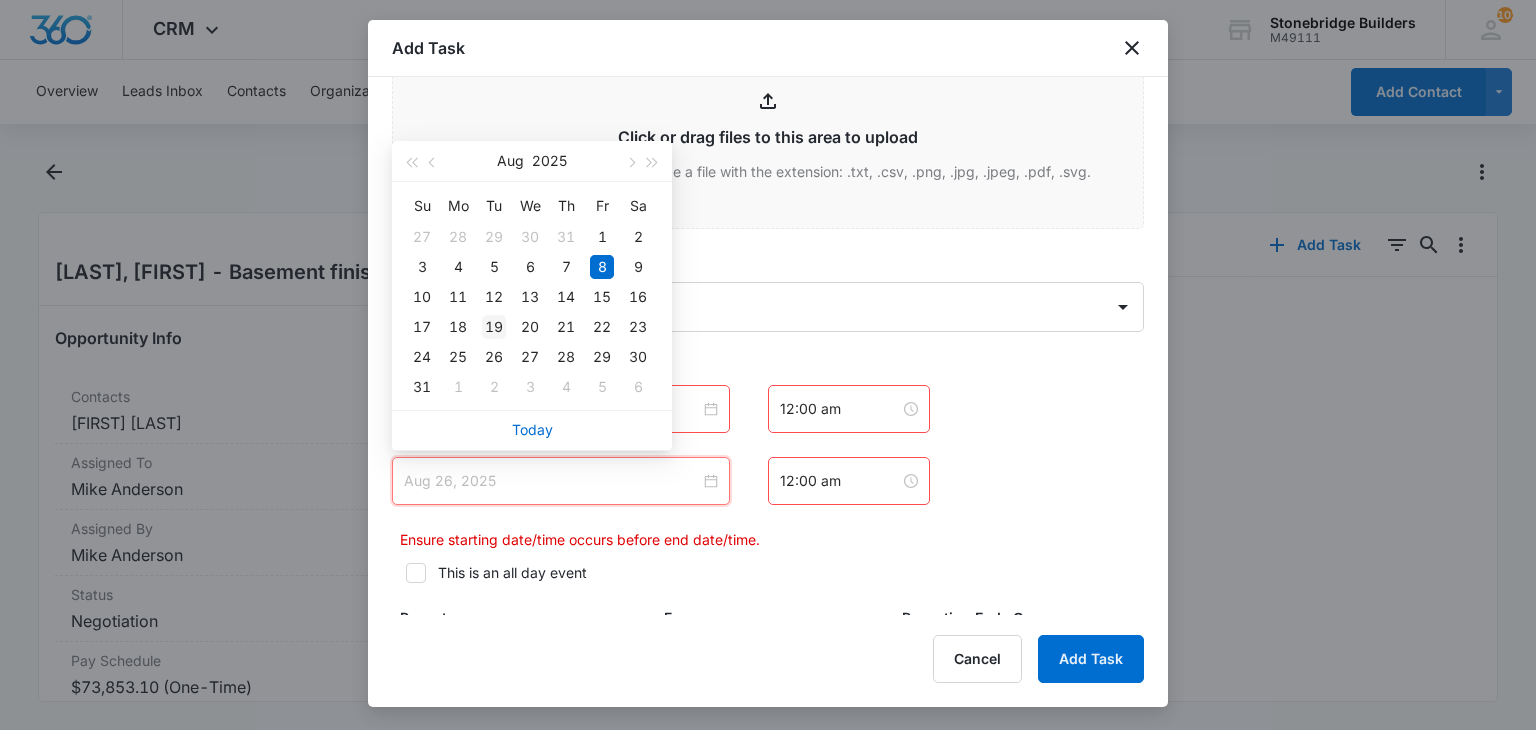 type on "Aug 19, 2025" 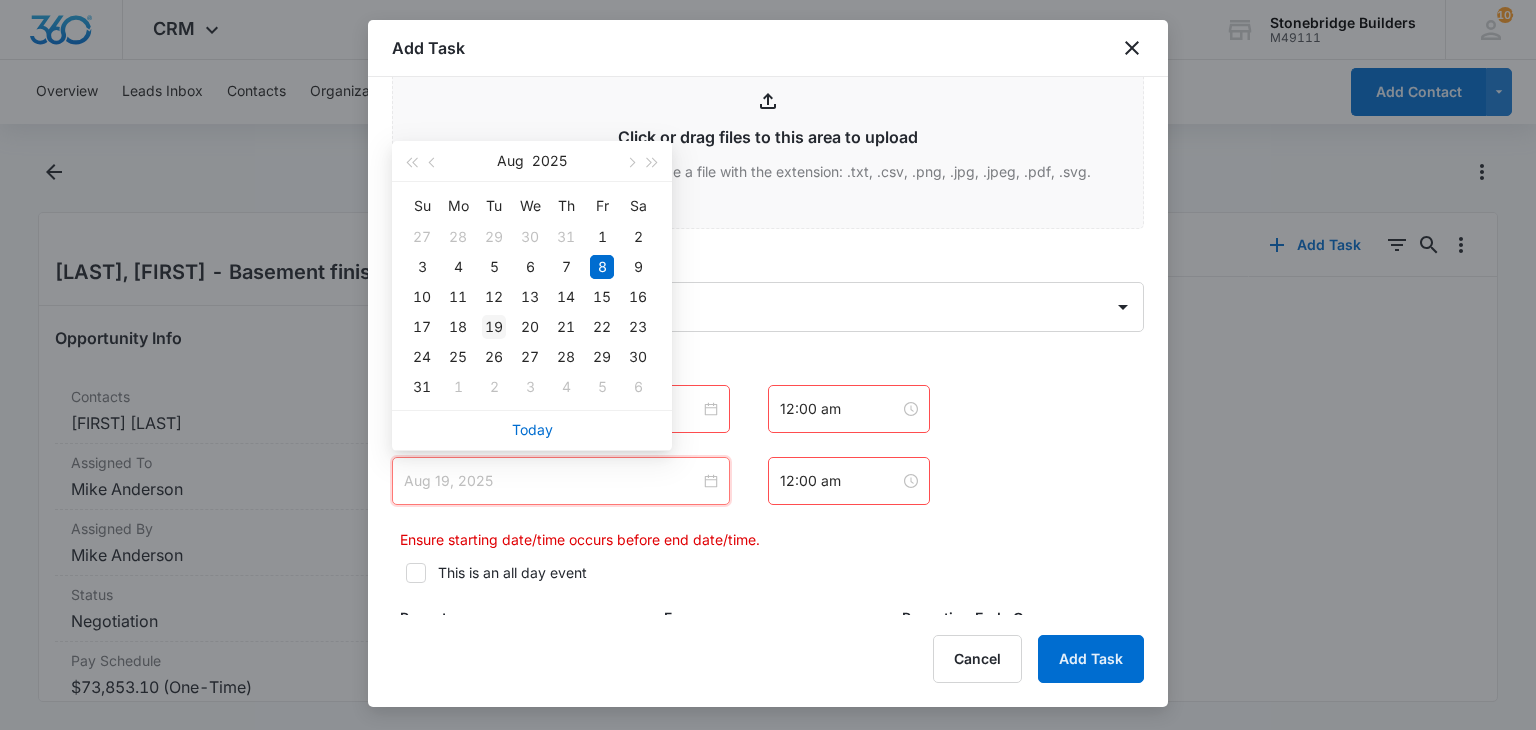 click on "19" at bounding box center [494, 327] 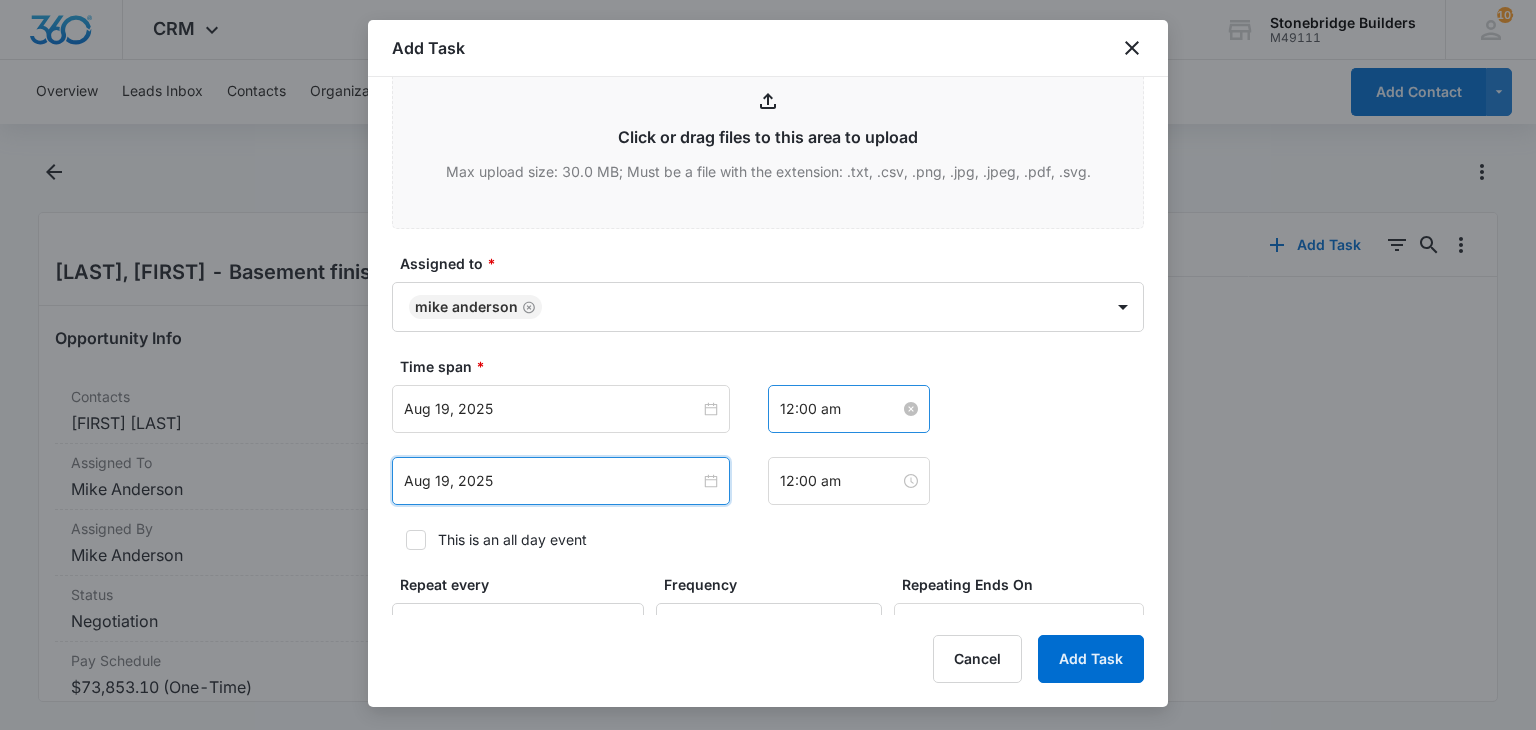 click on "12:00 am" at bounding box center (840, 409) 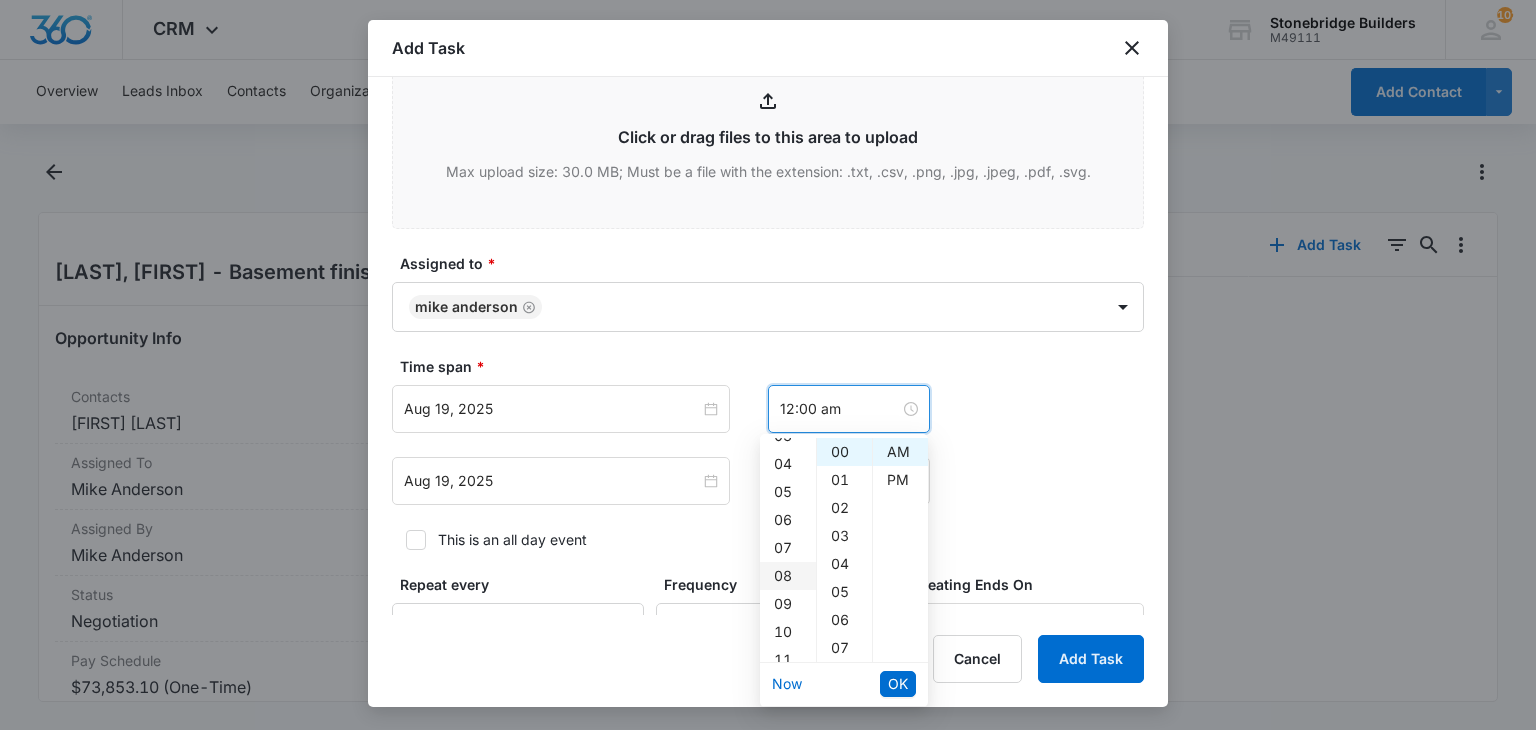 click on "08" at bounding box center (788, 576) 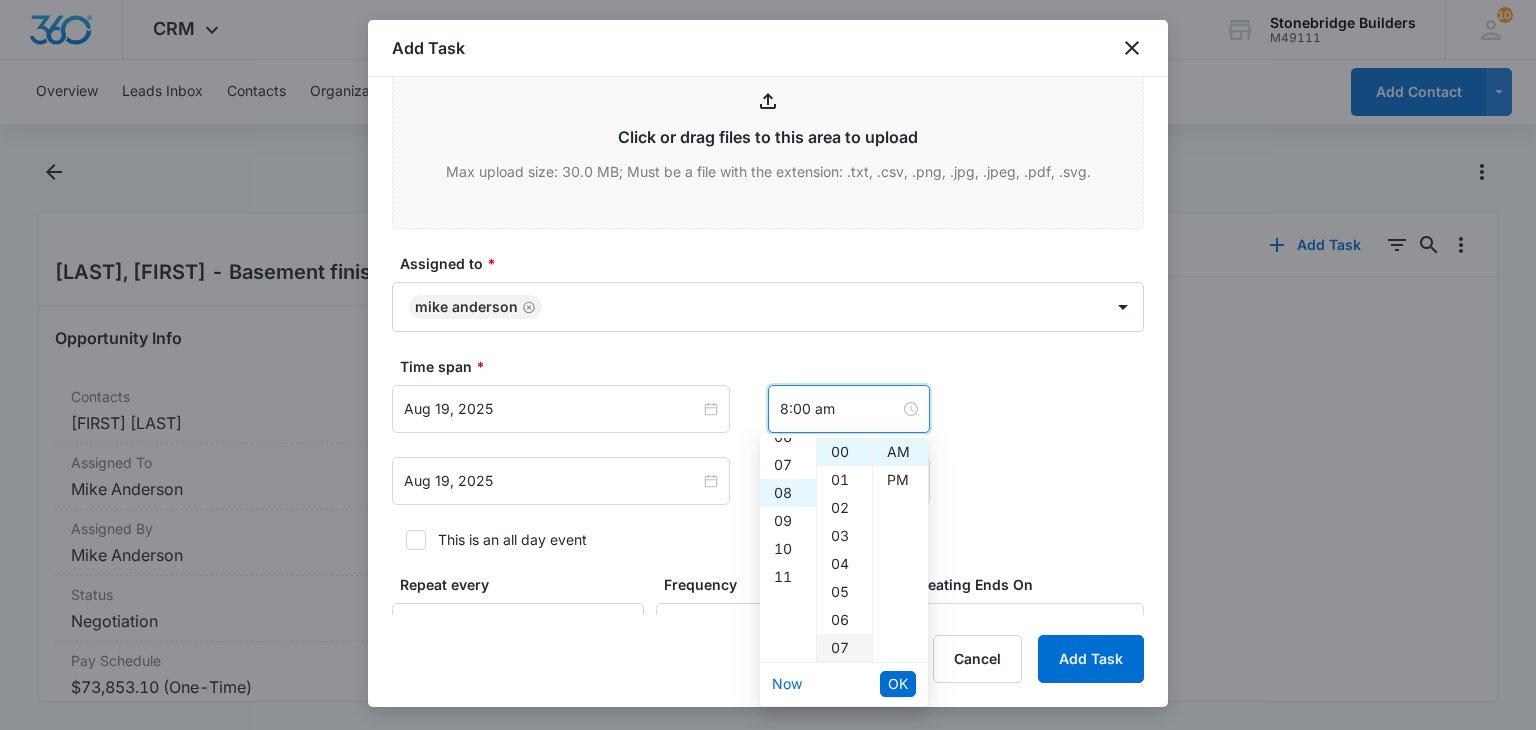 scroll, scrollTop: 224, scrollLeft: 0, axis: vertical 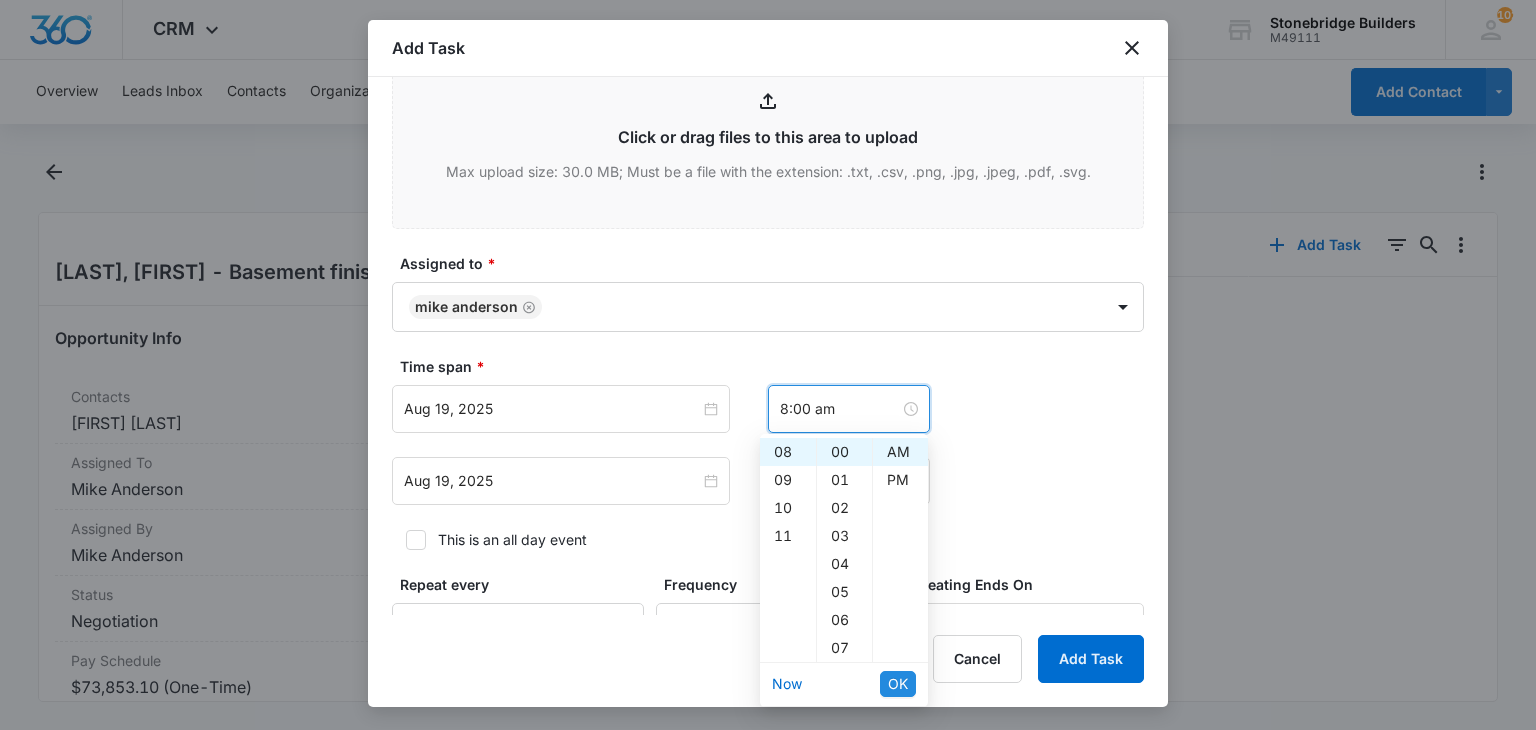 click on "OK" at bounding box center (898, 684) 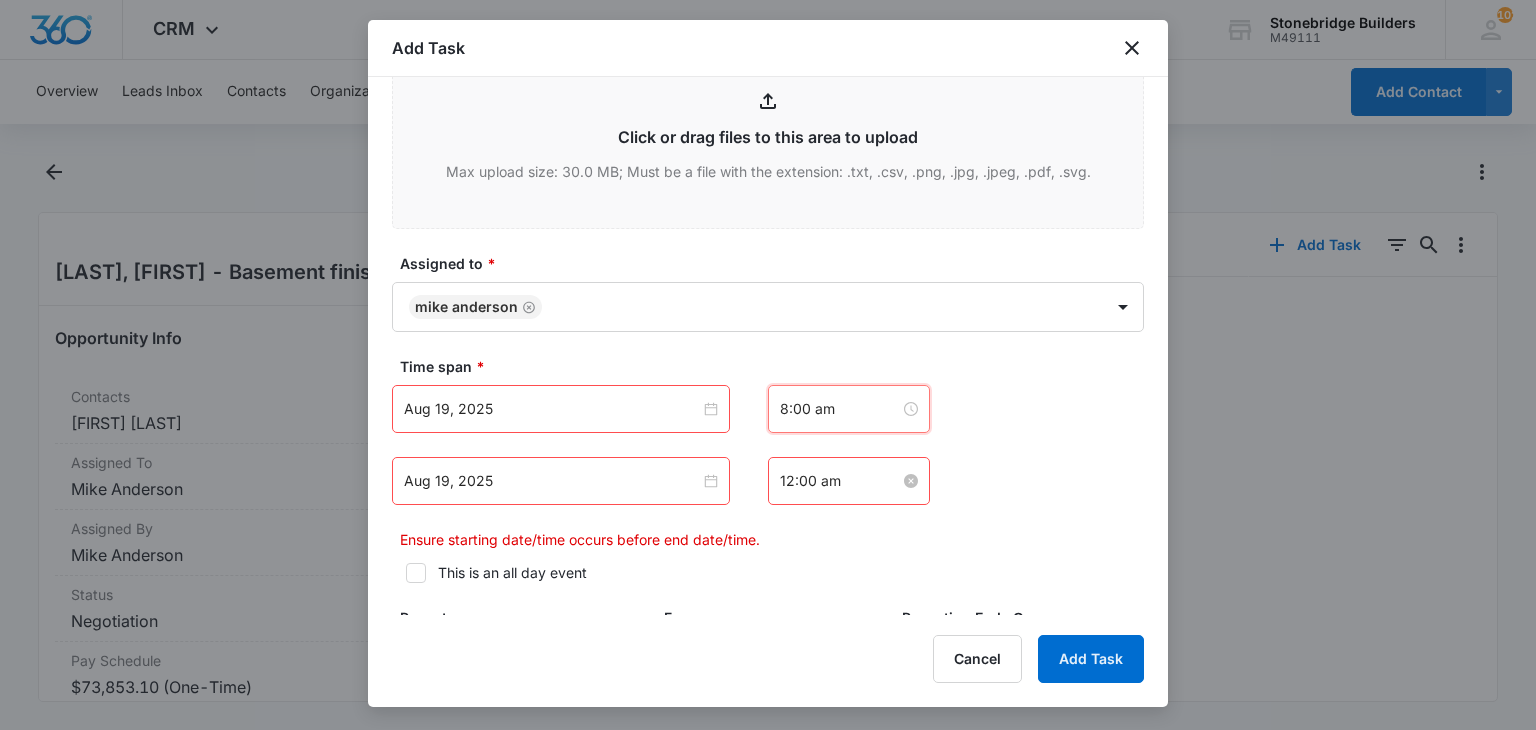 click on "12:00 am" at bounding box center [840, 481] 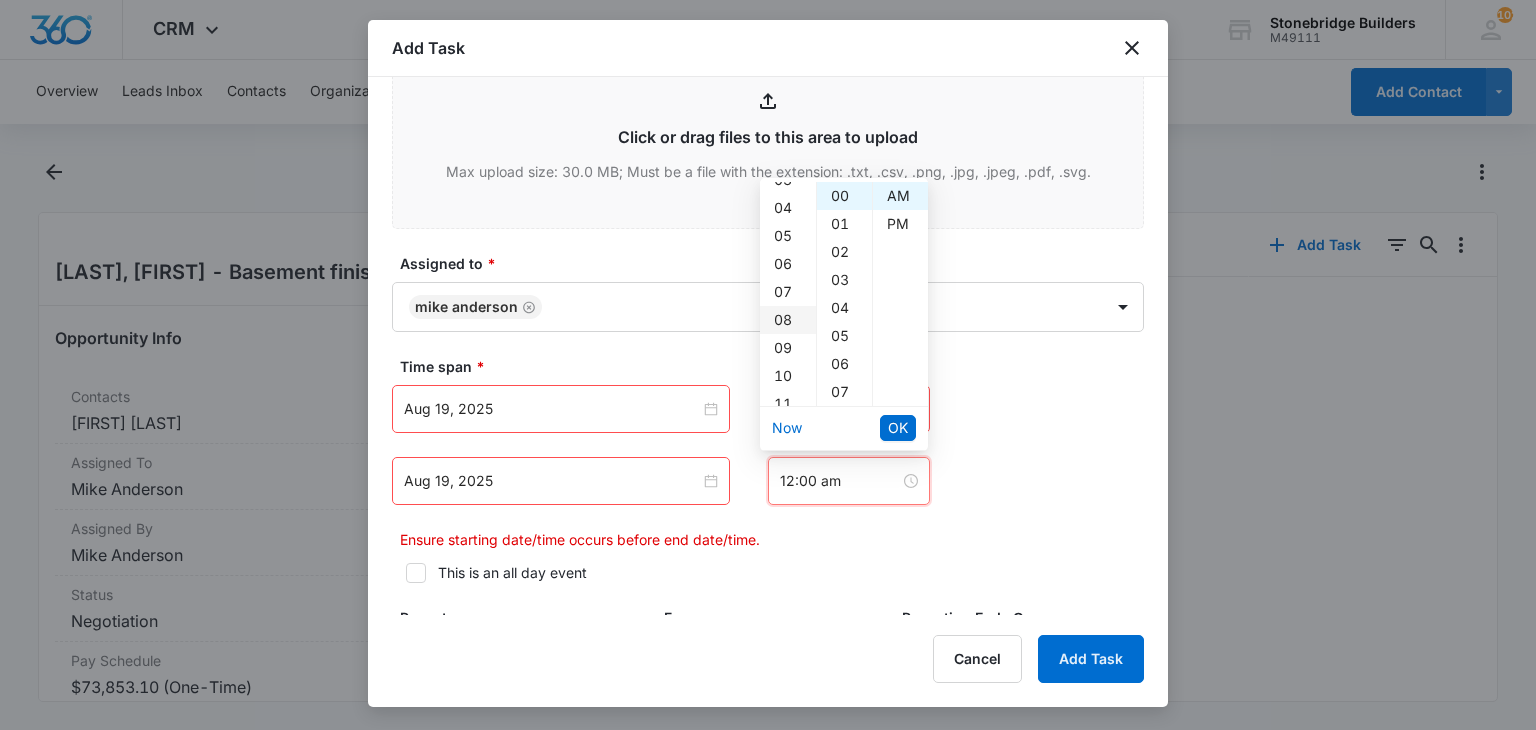click on "08" at bounding box center (788, 320) 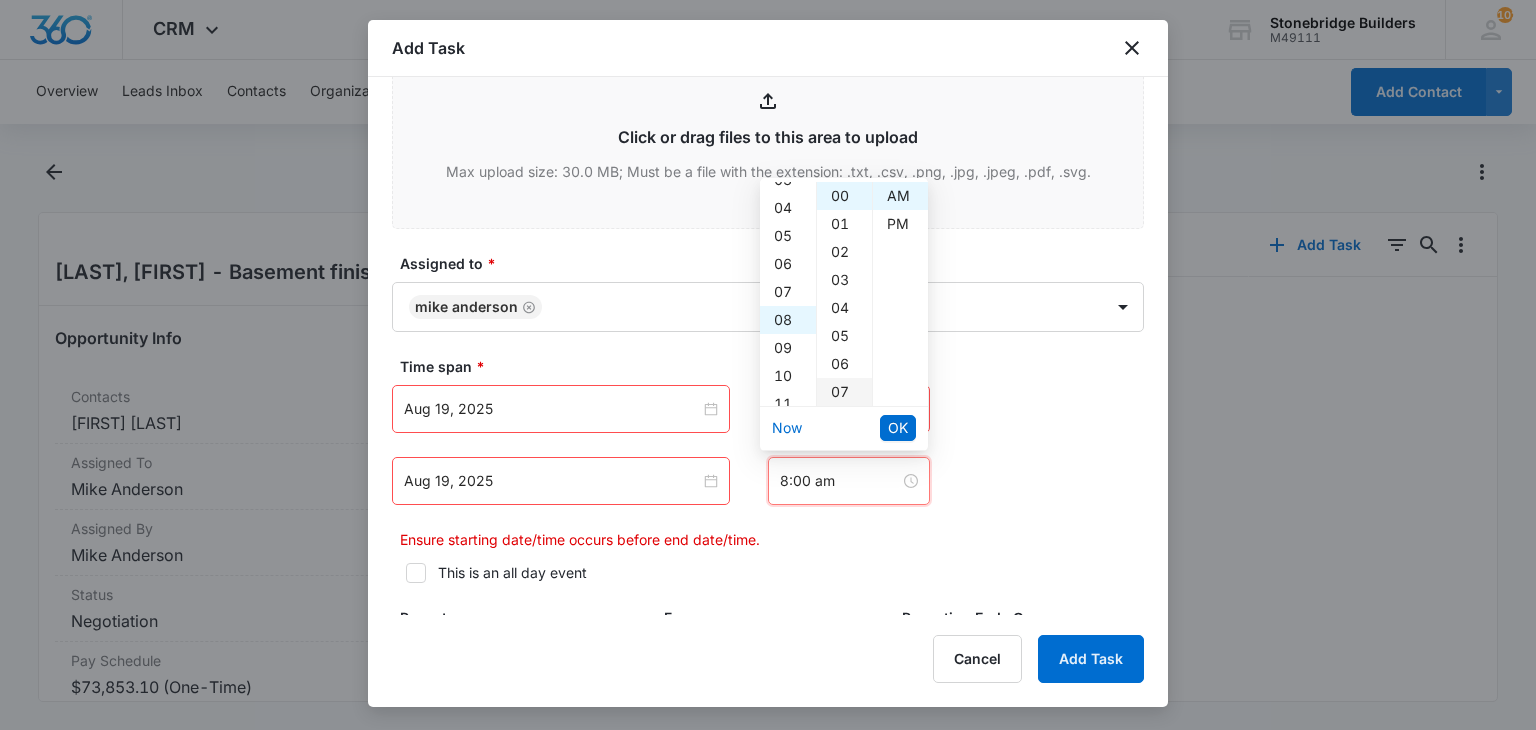 scroll, scrollTop: 224, scrollLeft: 0, axis: vertical 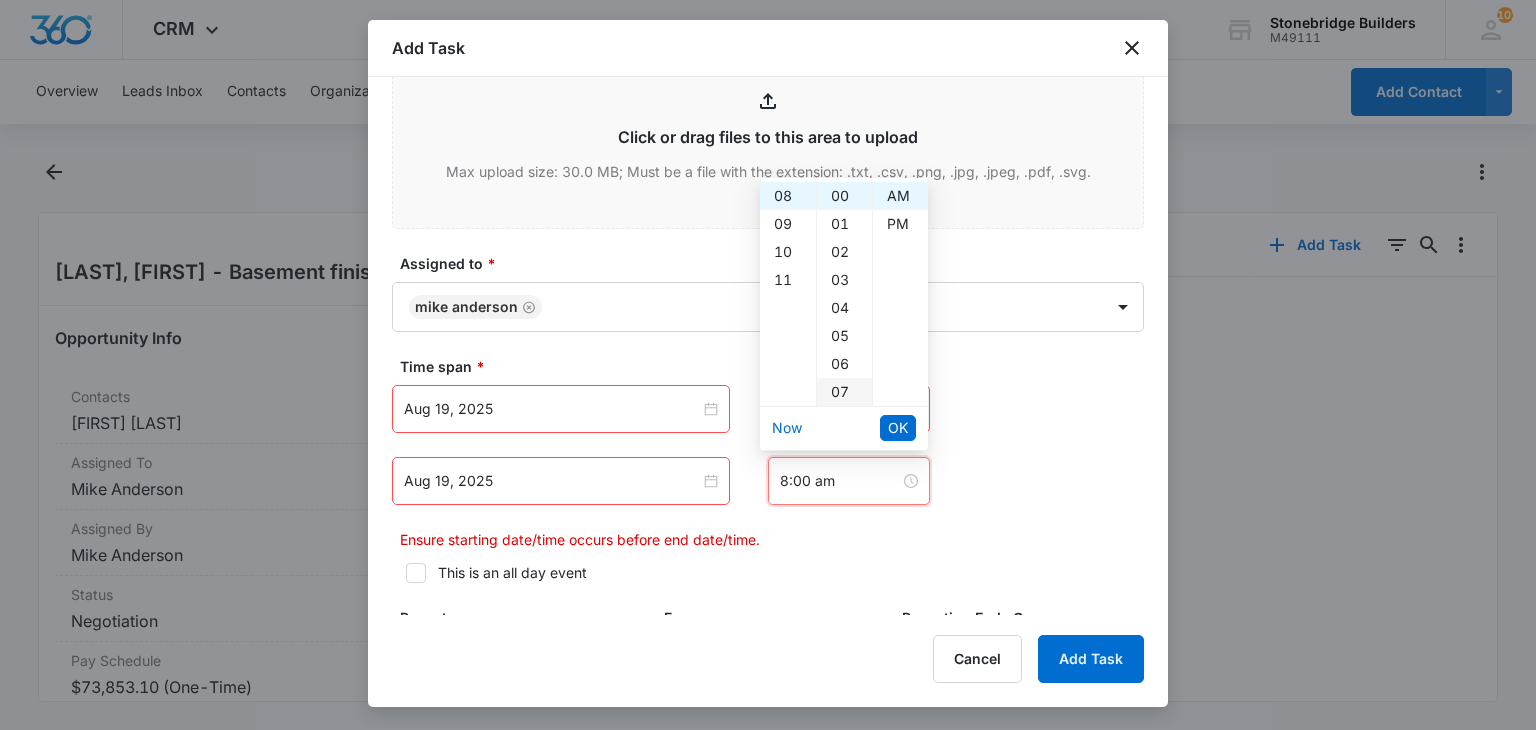 click on "07" at bounding box center (844, 392) 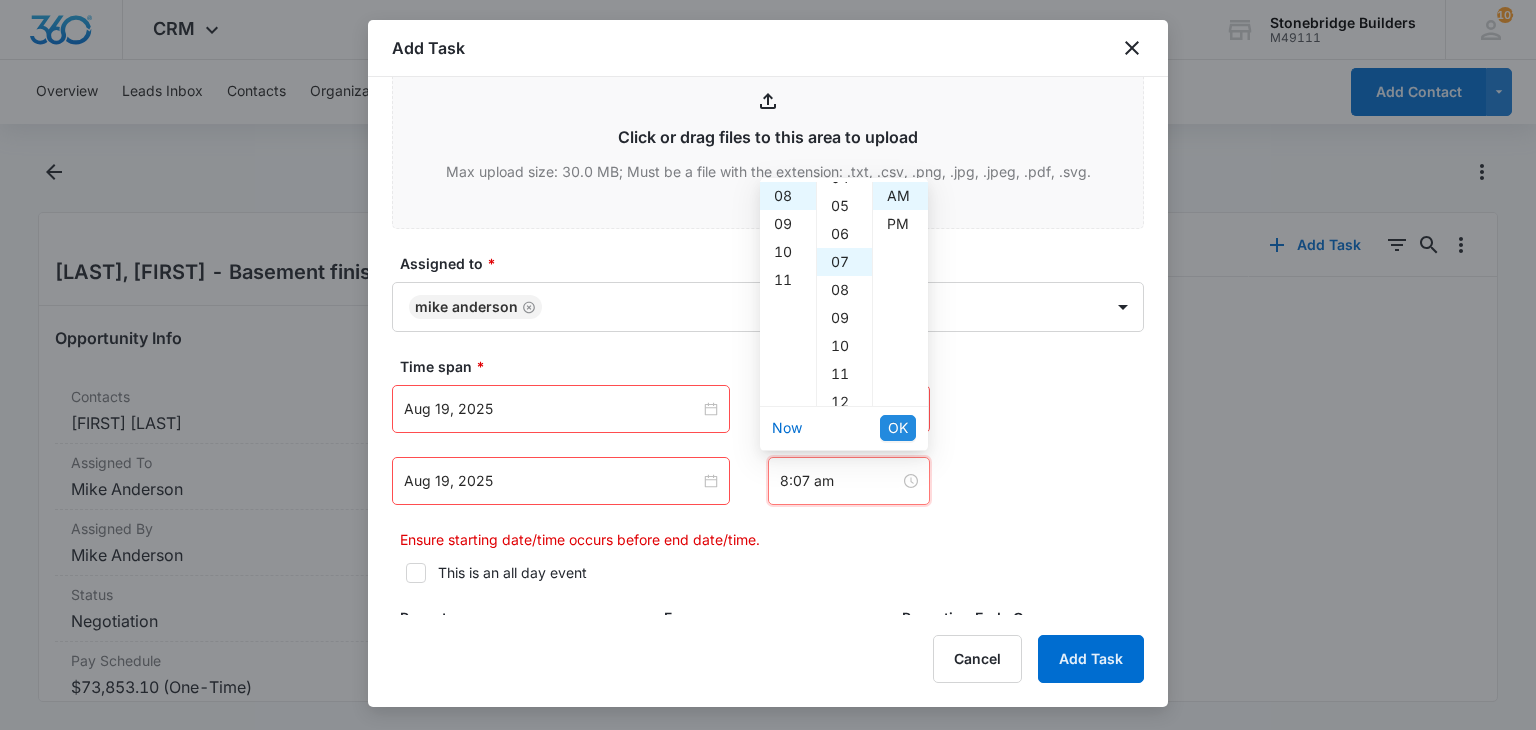 scroll, scrollTop: 196, scrollLeft: 0, axis: vertical 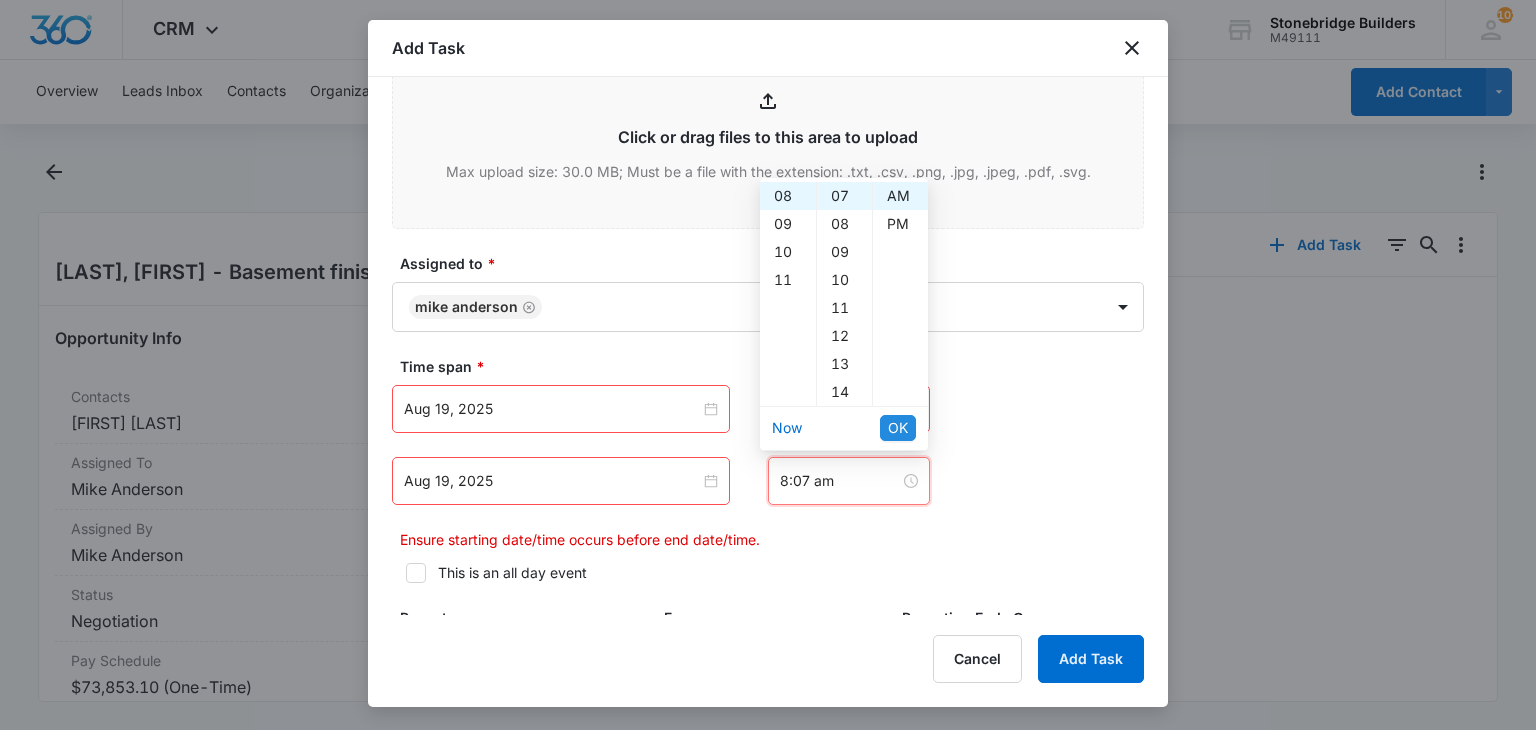 click on "OK" at bounding box center (898, 428) 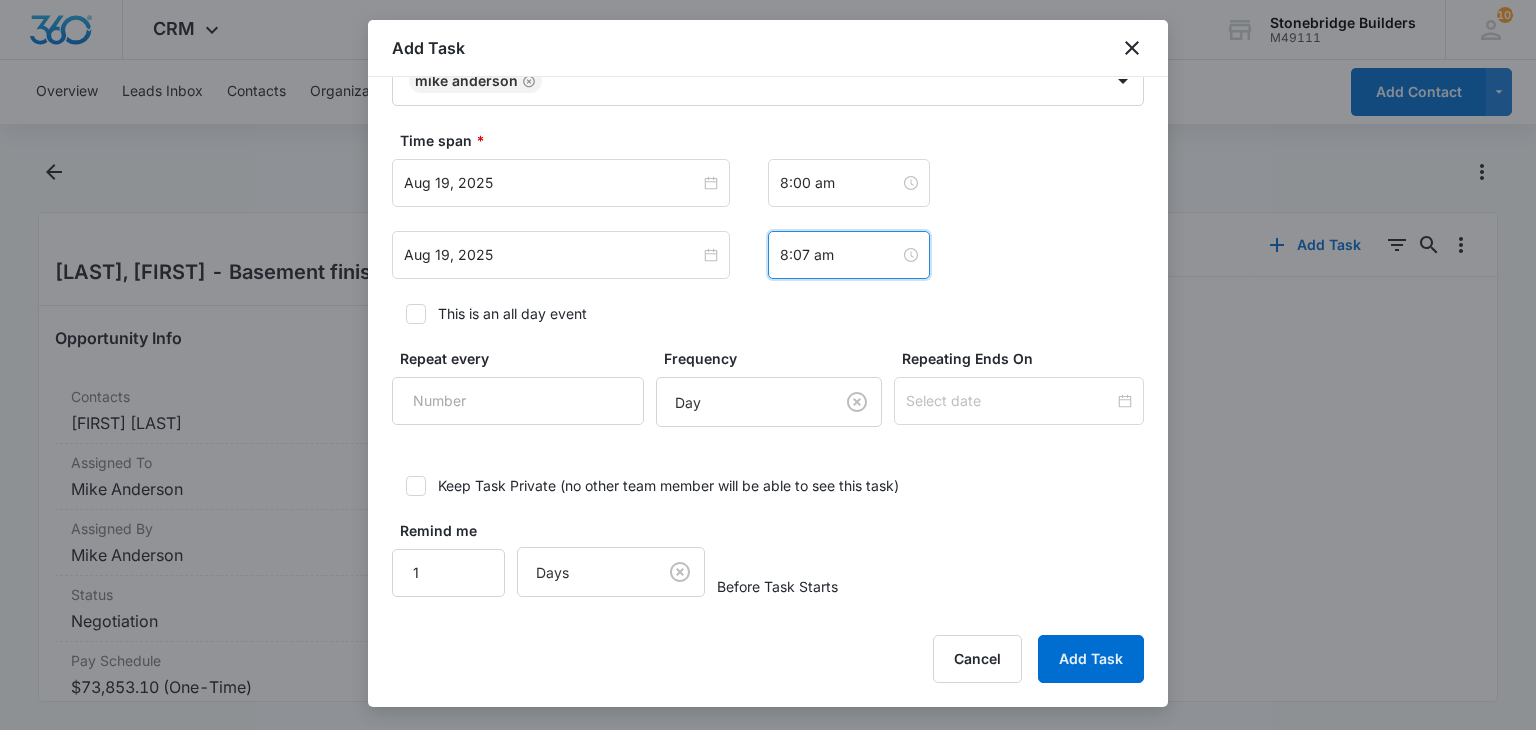scroll, scrollTop: 1329, scrollLeft: 0, axis: vertical 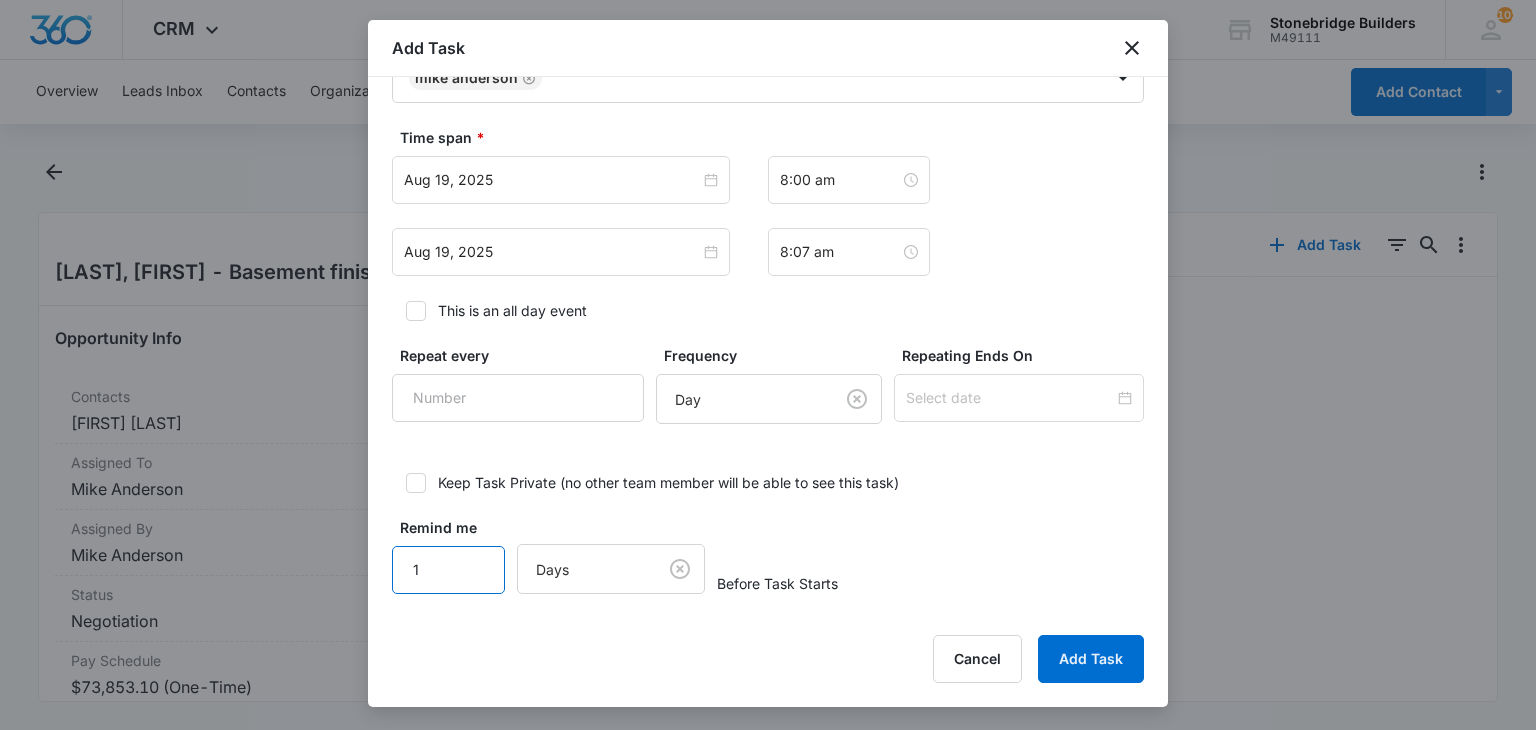 click on "1" at bounding box center [448, 570] 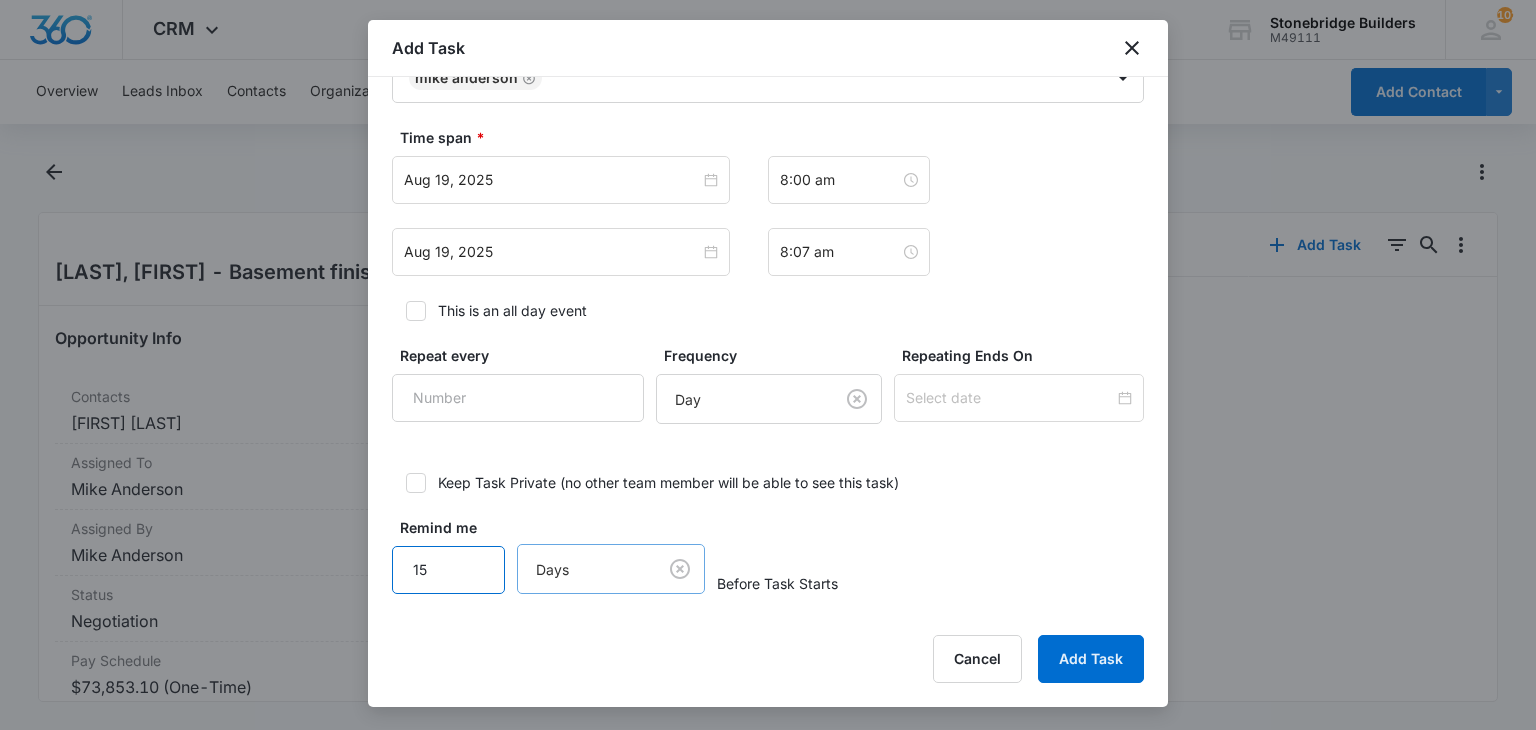 type on "15" 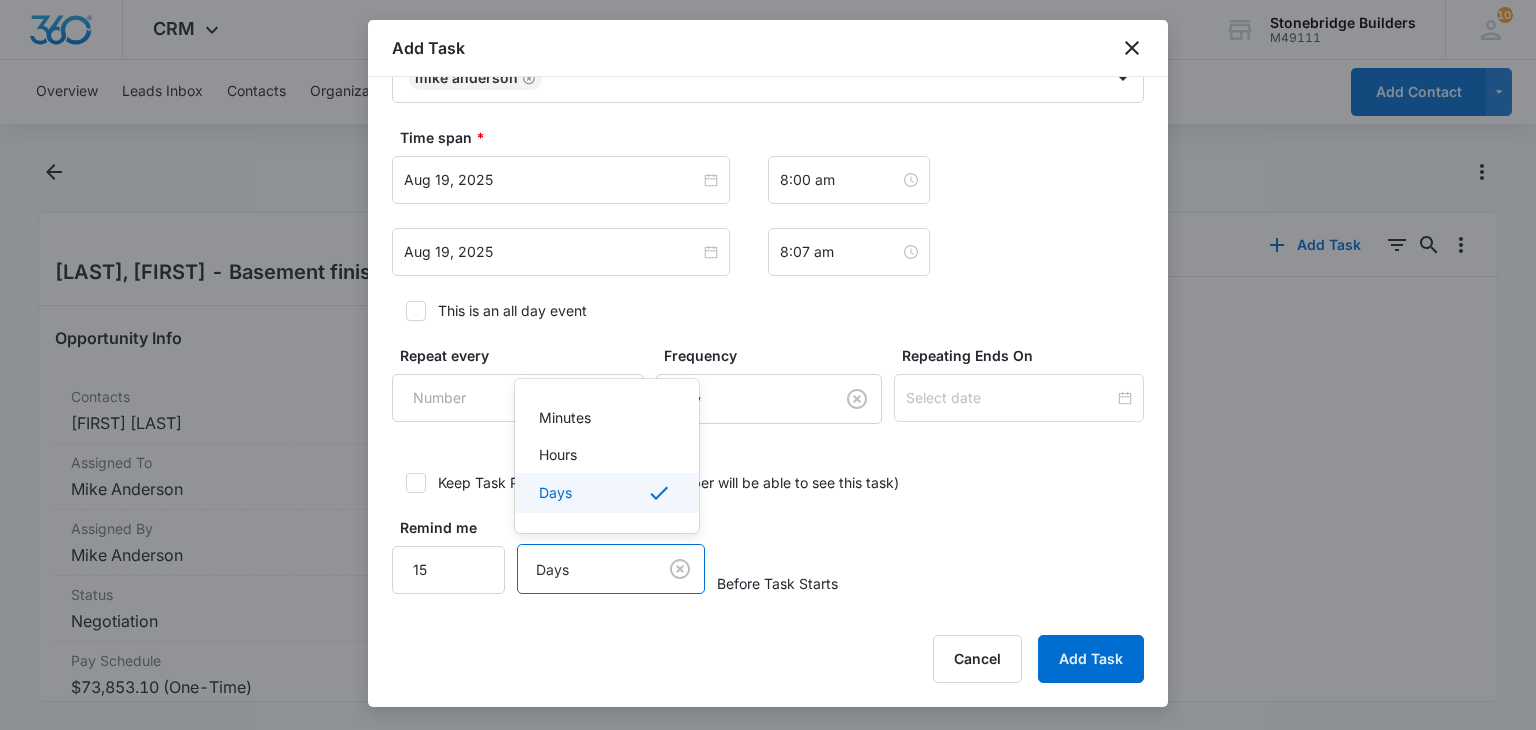 click on "CRM Apps Reputation Websites Forms CRM Email Social Content Ads Intelligence Files Brand Settings Stonebridge Builders  M49111 Your Accounts View All 102 MA [FIRST] [LAST] [EMAIL] My Profile 102 Notifications Support Logout Terms & Conditions   •   Privacy Policy Overview Leads Inbox Contacts Organizations History Deals Opportunities Tasks Calendar Lists Reports Settings Add Contact Harmon, Kyle - Basement finish Opportunity Info Contacts [FIRST] [LAST] Assigned To [FIRST] [LAST] Assigned By [FIRST] [LAST] Status Negotiation Pay Schedule $73,853.10 (One-Time) Estimated Completion Date 08/08/2025 Details URL/Link None Notes 8/8 sent History Tasks Add Task 0 0 No Data Stonebridge Builders - CRM Project - Marketing 360®
Add Task Create Task Templates in  Settings Flag this task as urgent Contact [FIRST] [LAST] Summary/Title * [FIRST] [LAST] Details 8/8 sent bid URL/Link Link to Opportunities "[LAST], [FIRST] - Basement finish" (ID:[NUMBER]) Link to Deals Link to Deals Color Tag" at bounding box center (768, 365) 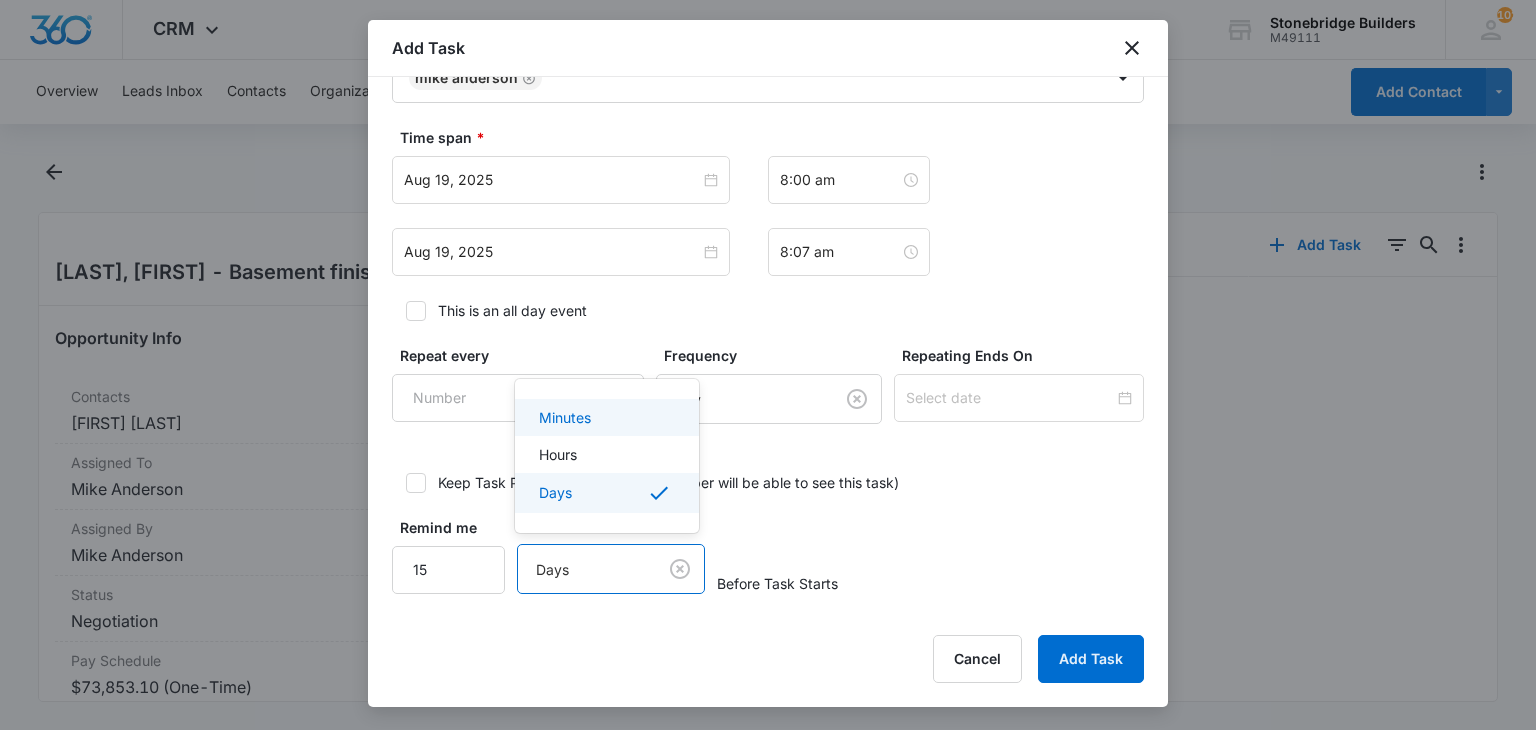 click on "Minutes" at bounding box center (565, 417) 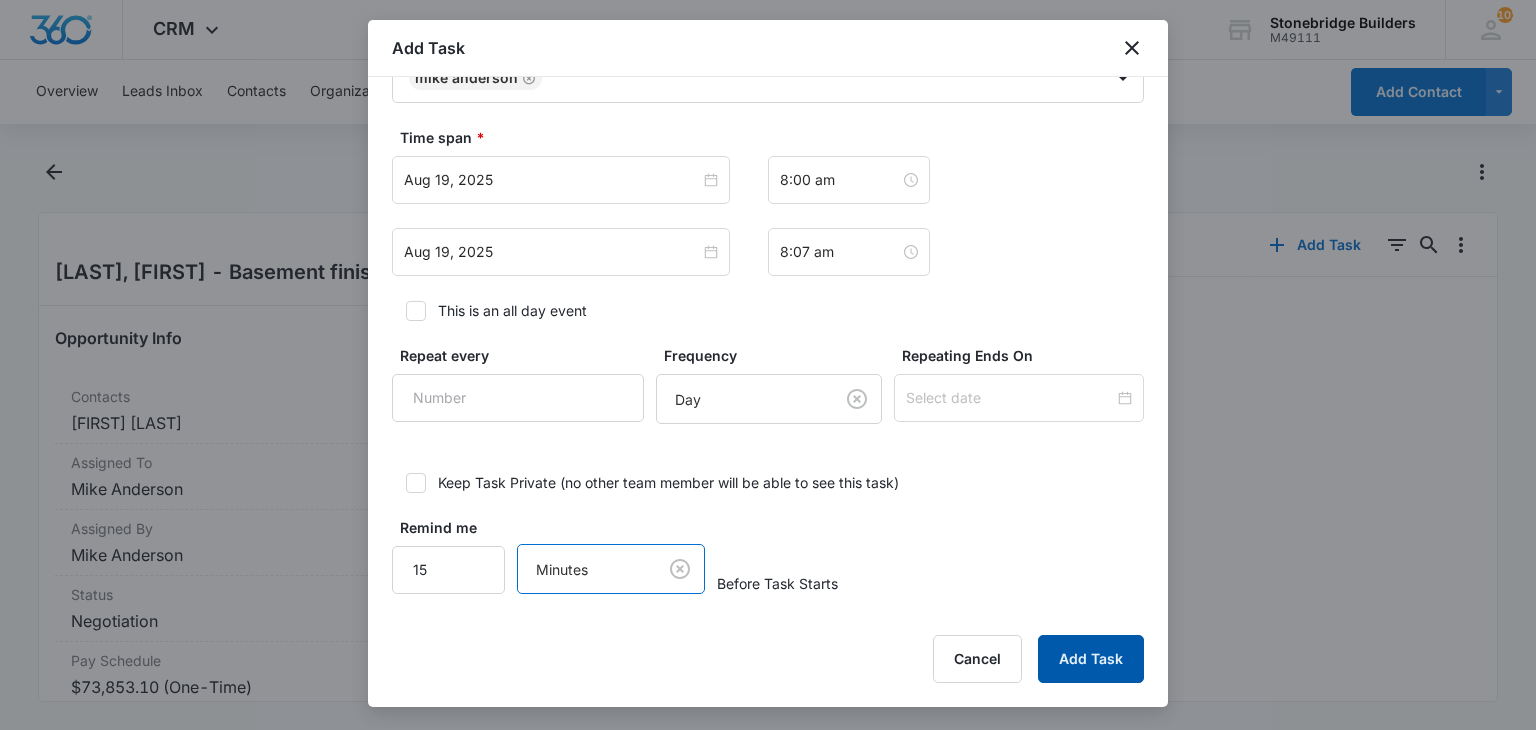 click on "Add Task" at bounding box center [1091, 659] 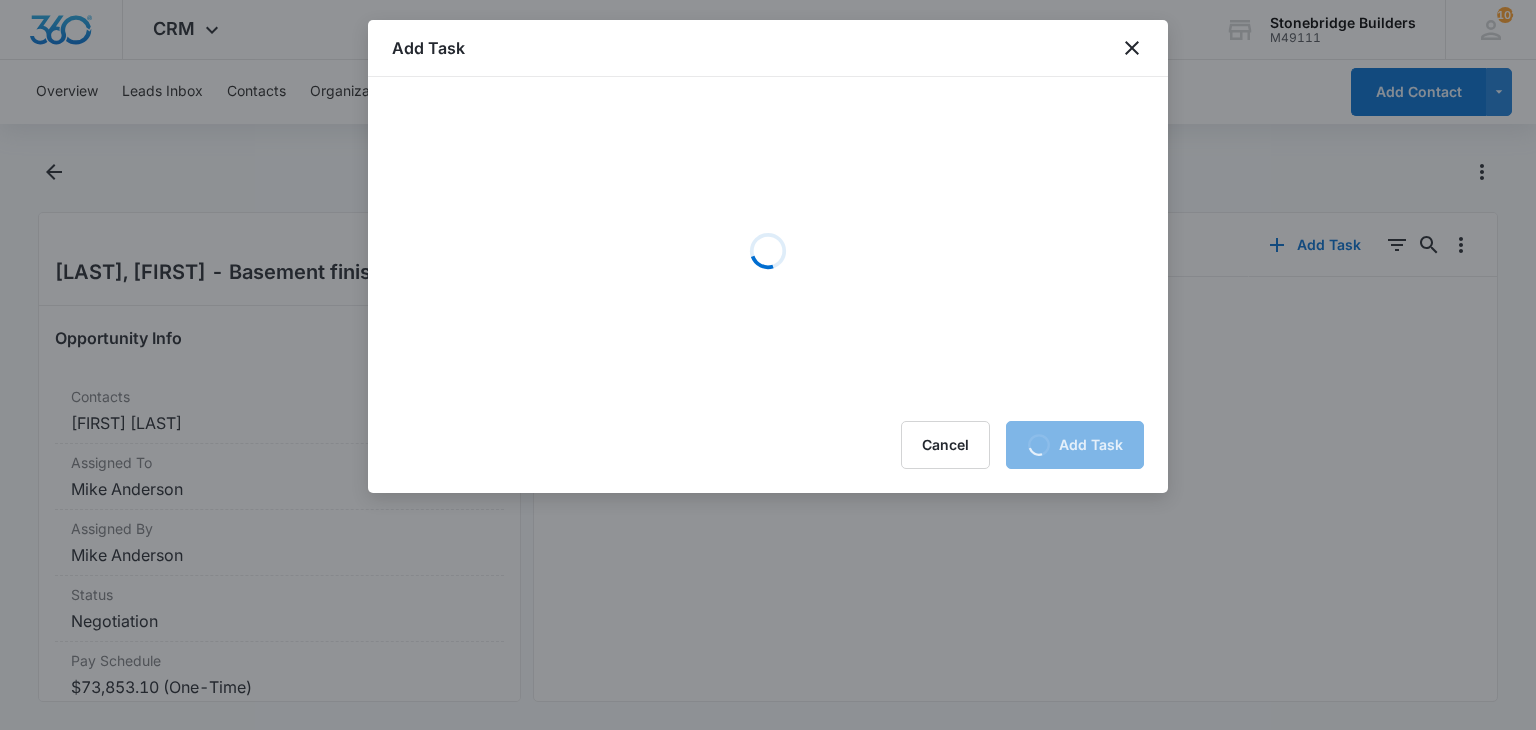 scroll, scrollTop: 0, scrollLeft: 0, axis: both 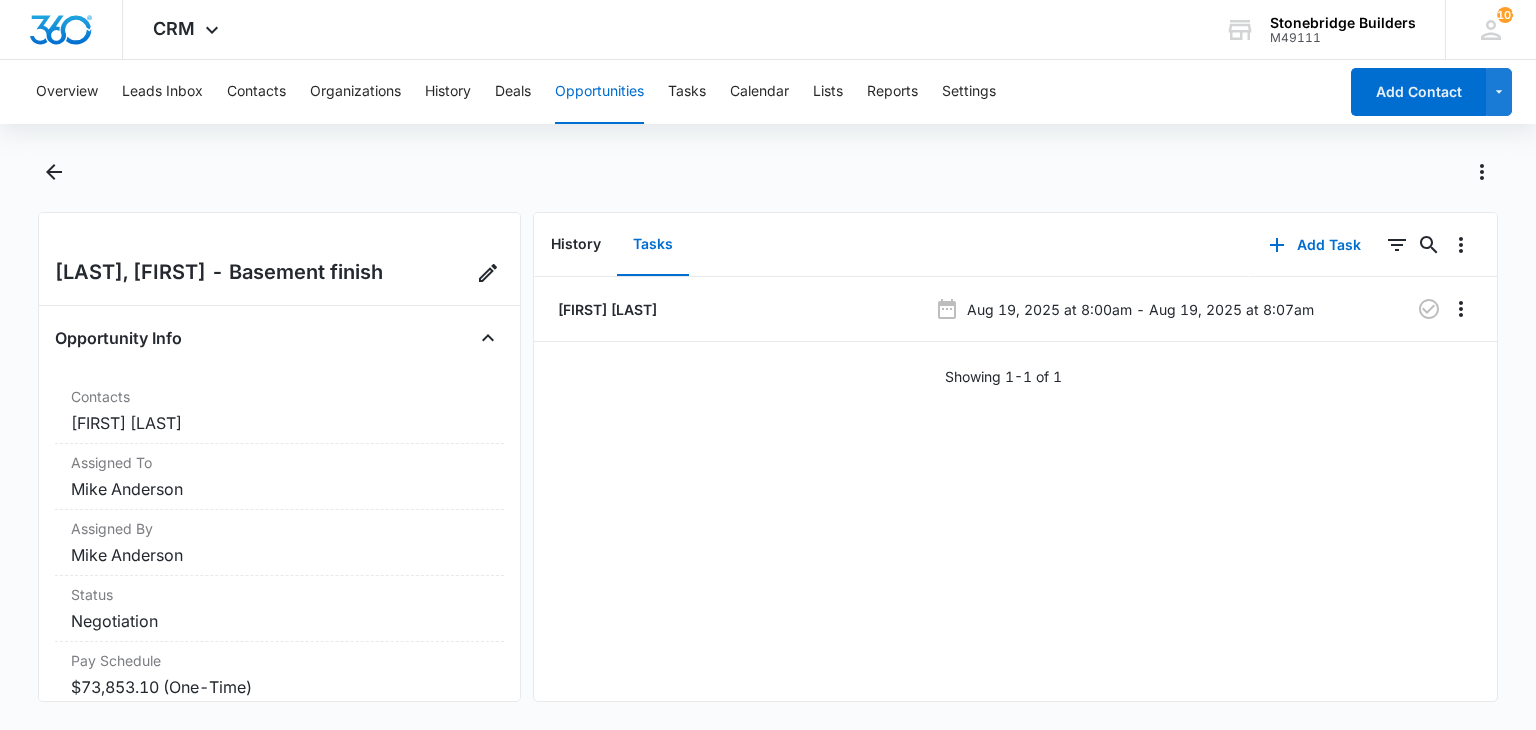 click on "Opportunities" at bounding box center (599, 92) 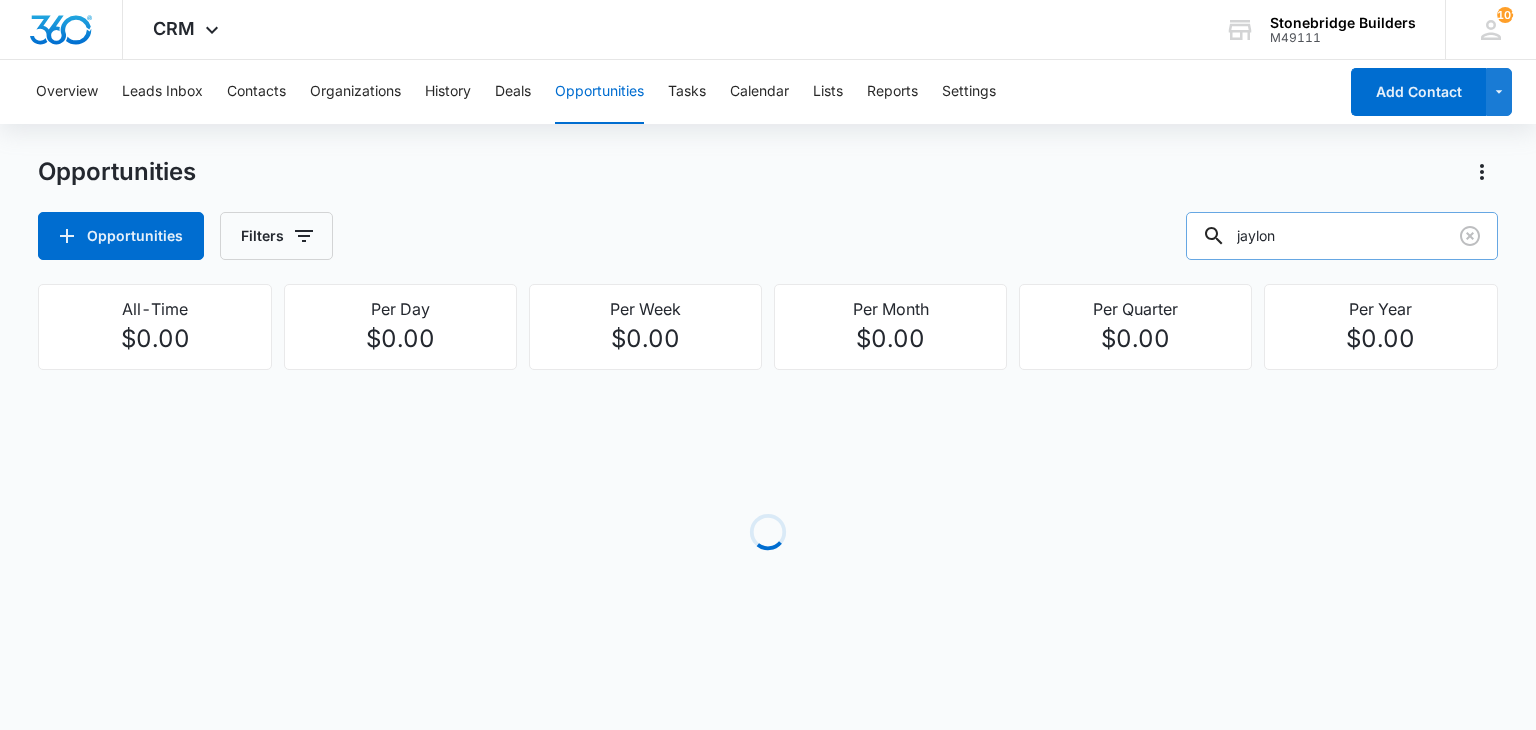 click on "jaylon" at bounding box center (1342, 236) 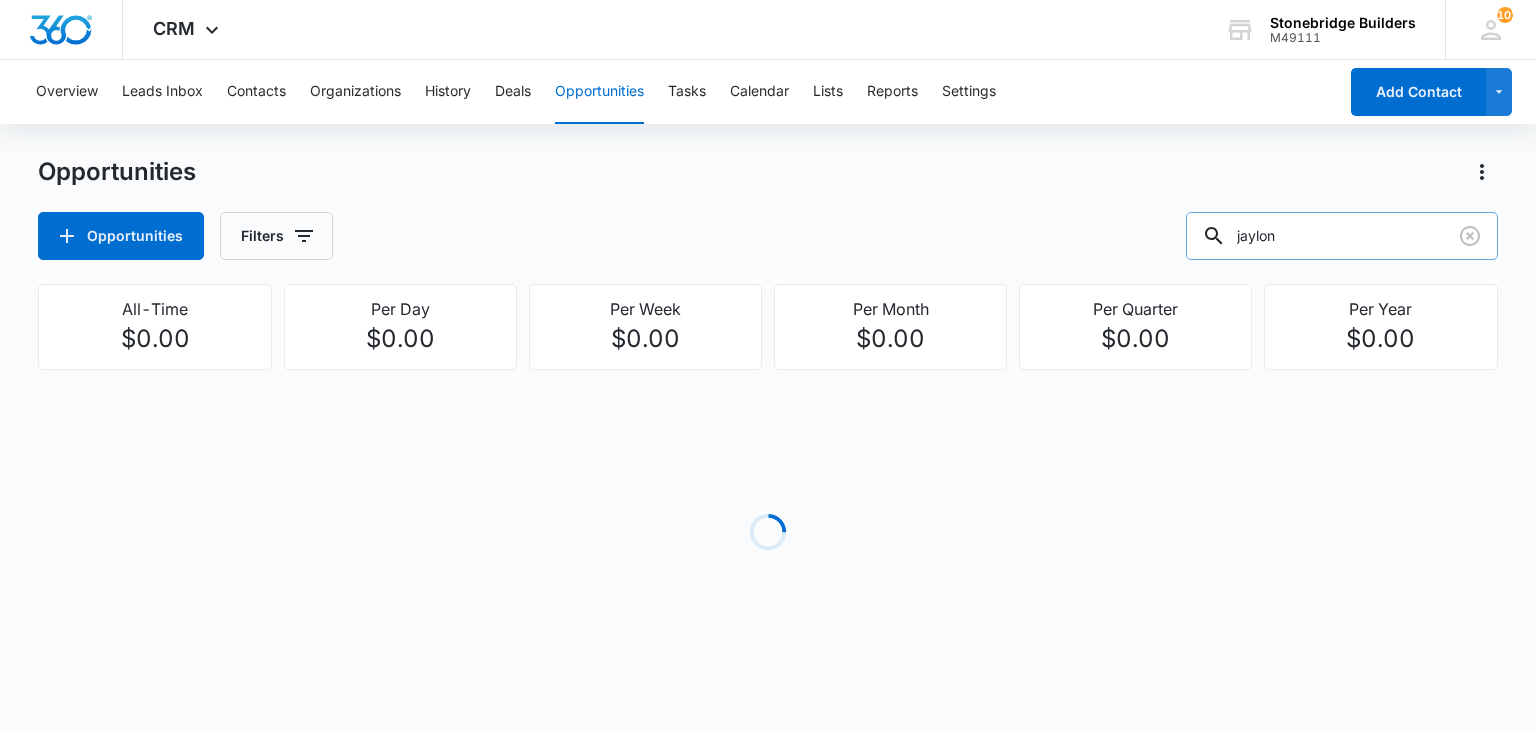 click on "jaylon" at bounding box center [1342, 236] 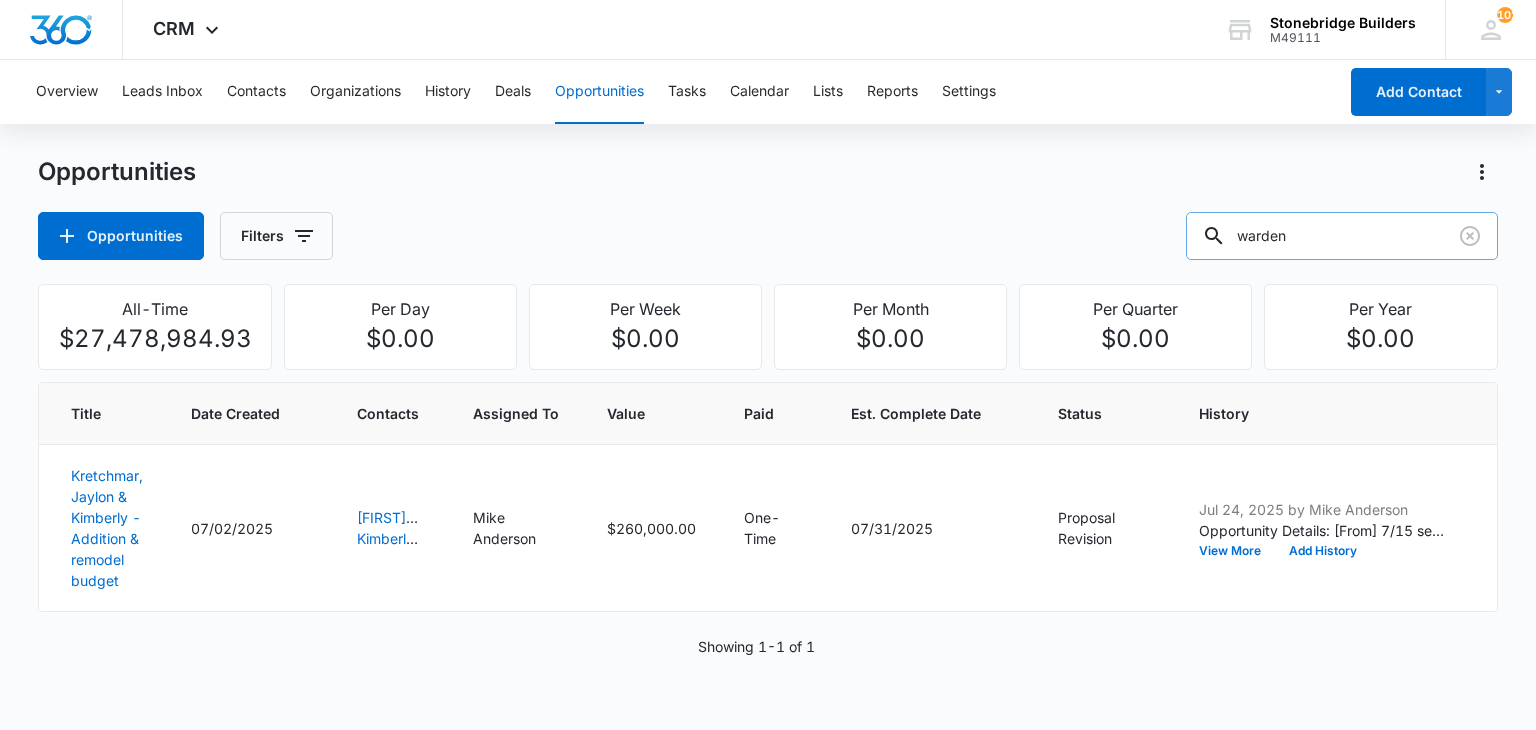type on "warden" 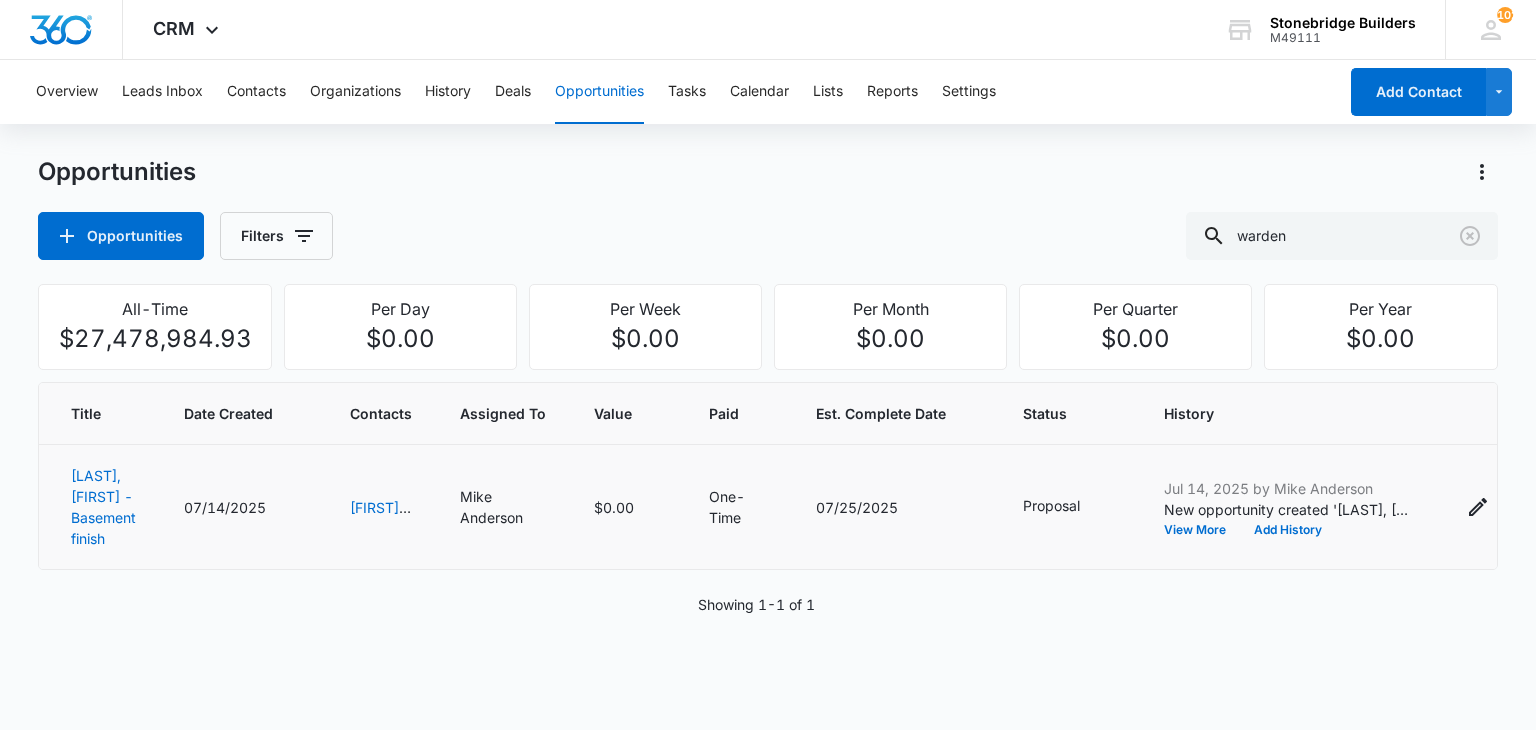 click on "[LAST], [FIRST] - Basement finish" at bounding box center [99, 507] 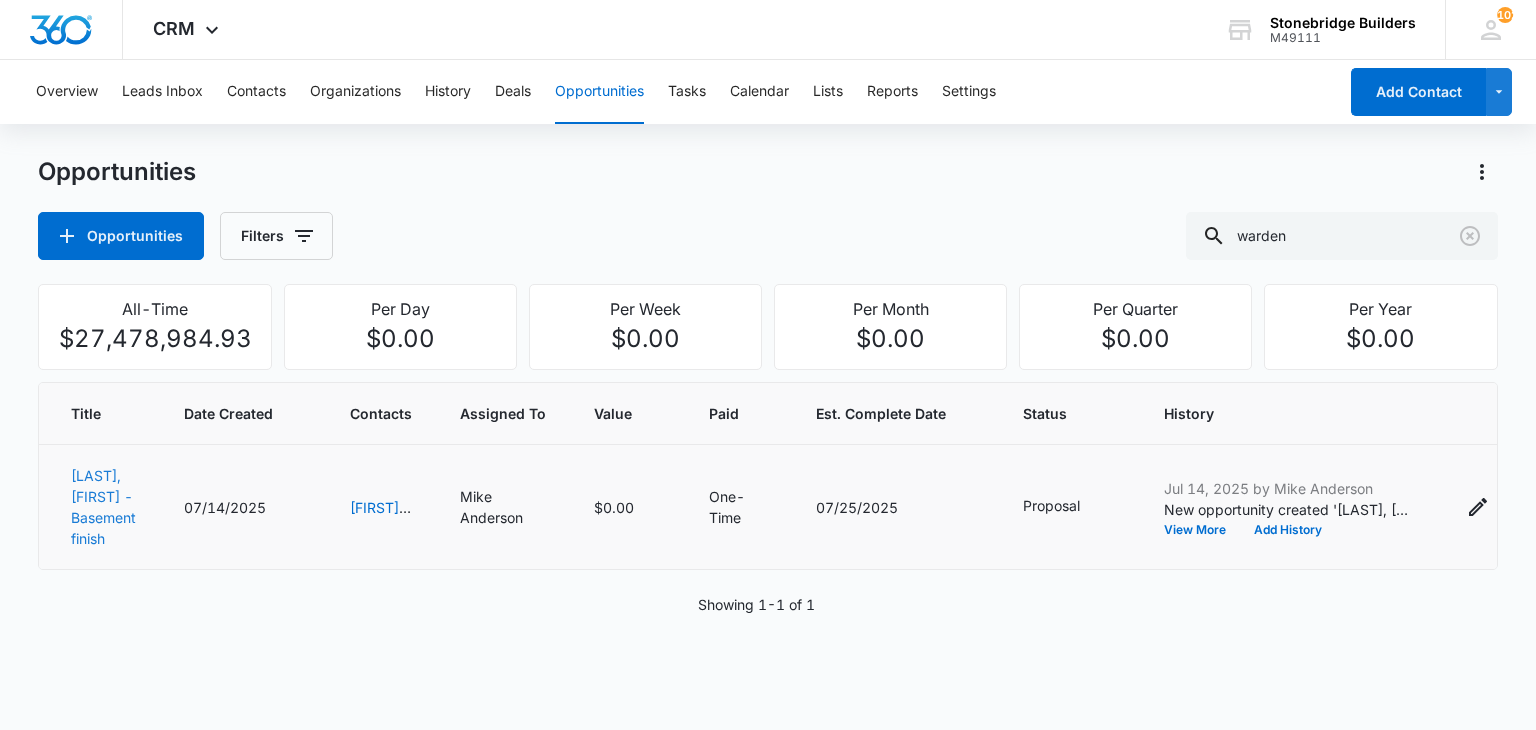 click on "[LAST], [FIRST] - Basement finish" at bounding box center [103, 507] 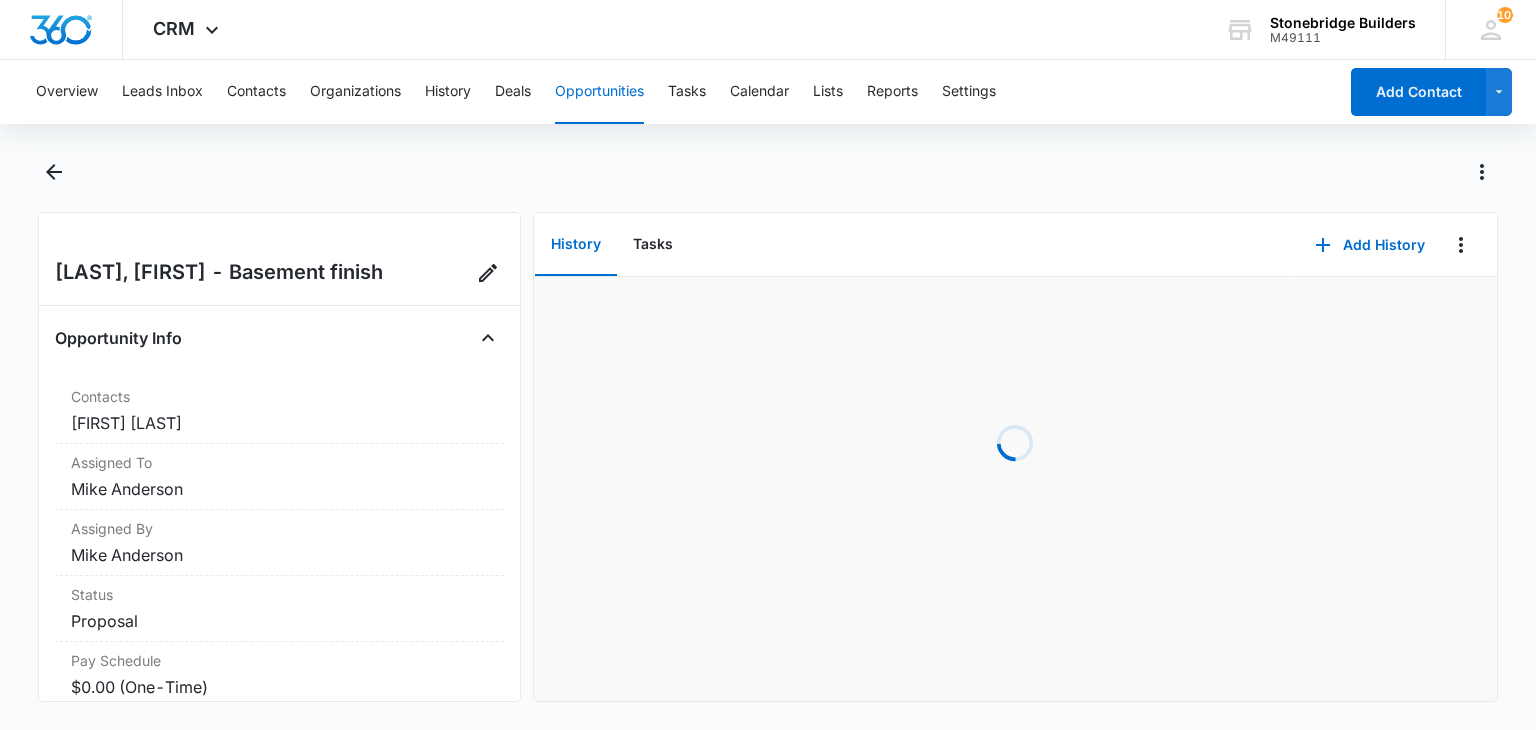 click on "[LAST], [FIRST] - Basement finish" at bounding box center (279, 273) 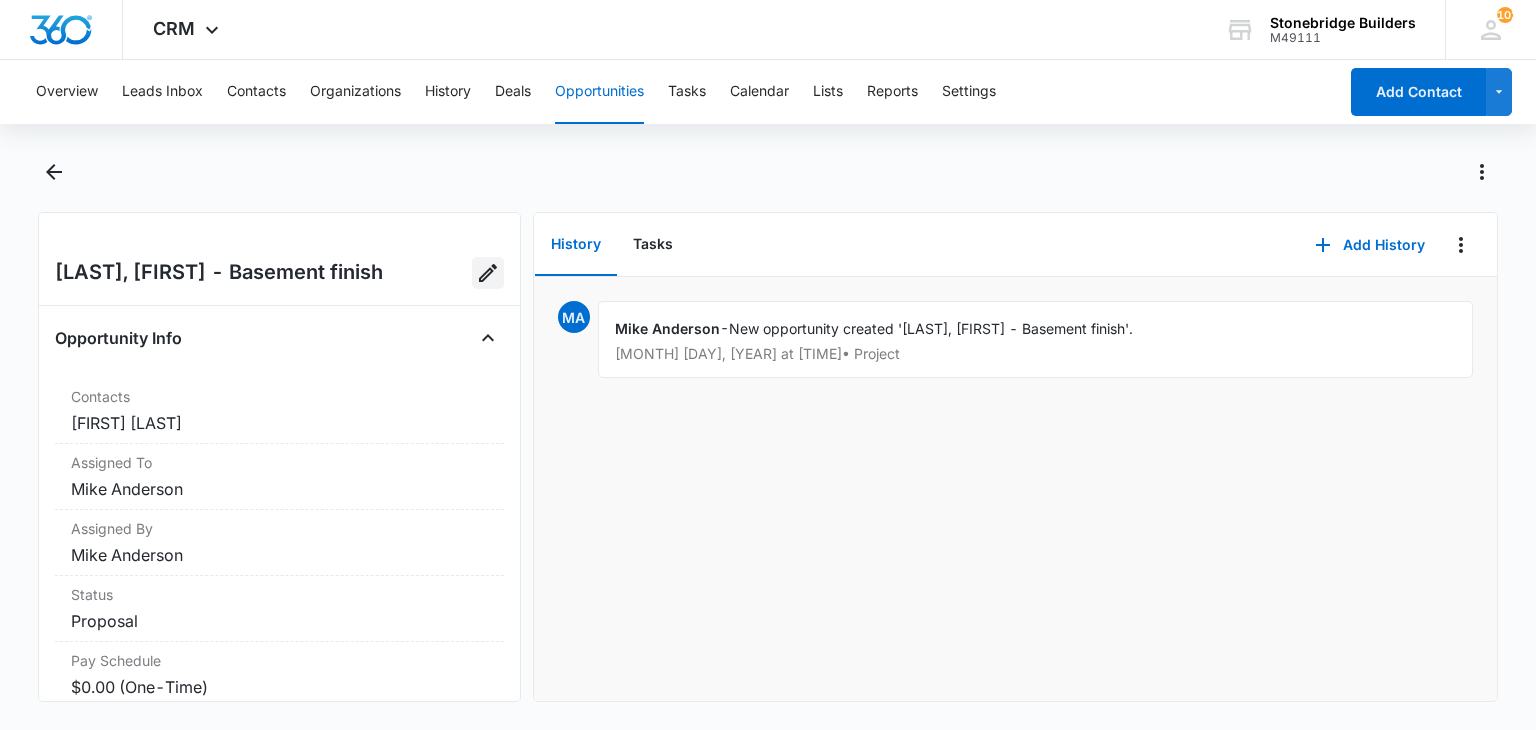 click 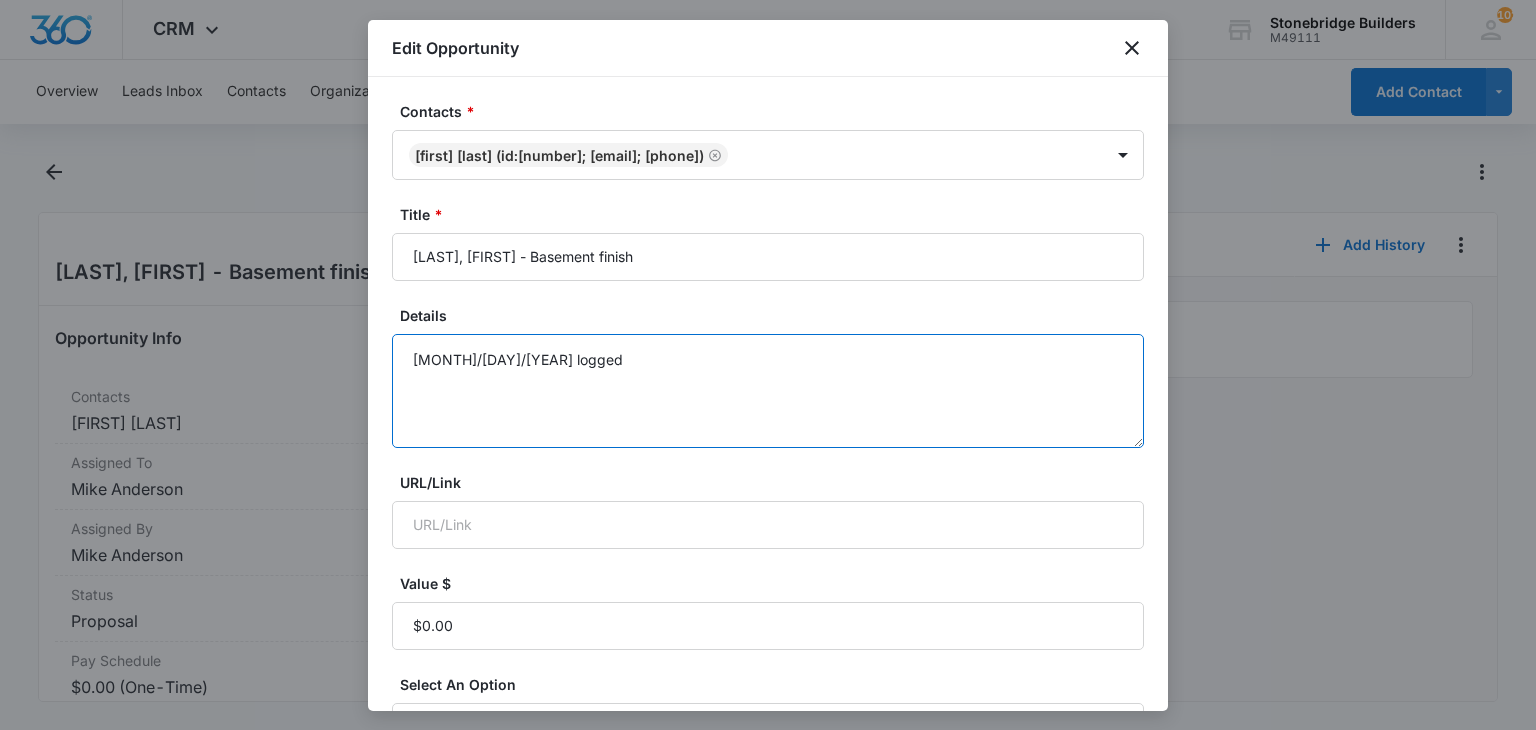 click on "[MONTH]/[DAY]/[YEAR] logged" at bounding box center (768, 391) 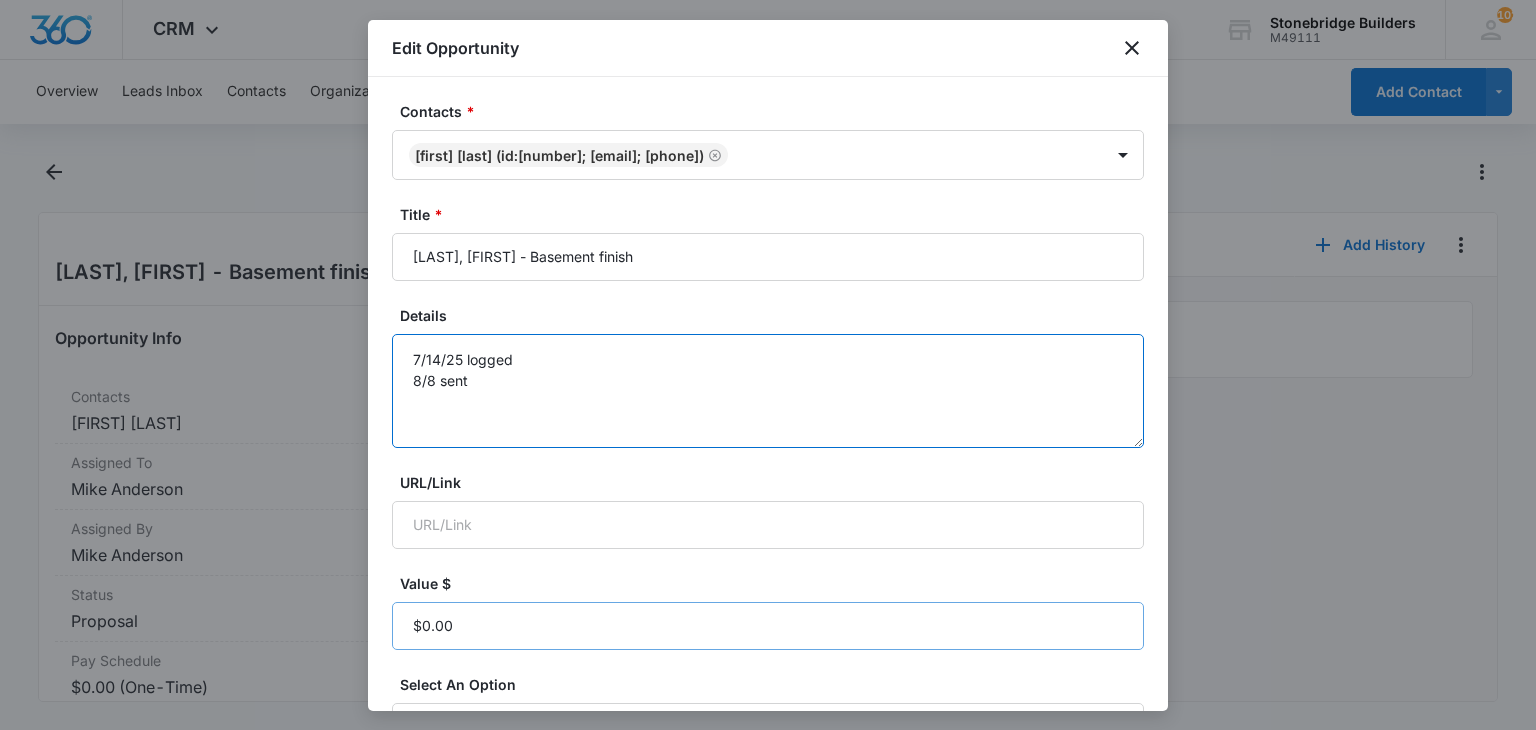 type on "7/14/25 logged
8/8 sent" 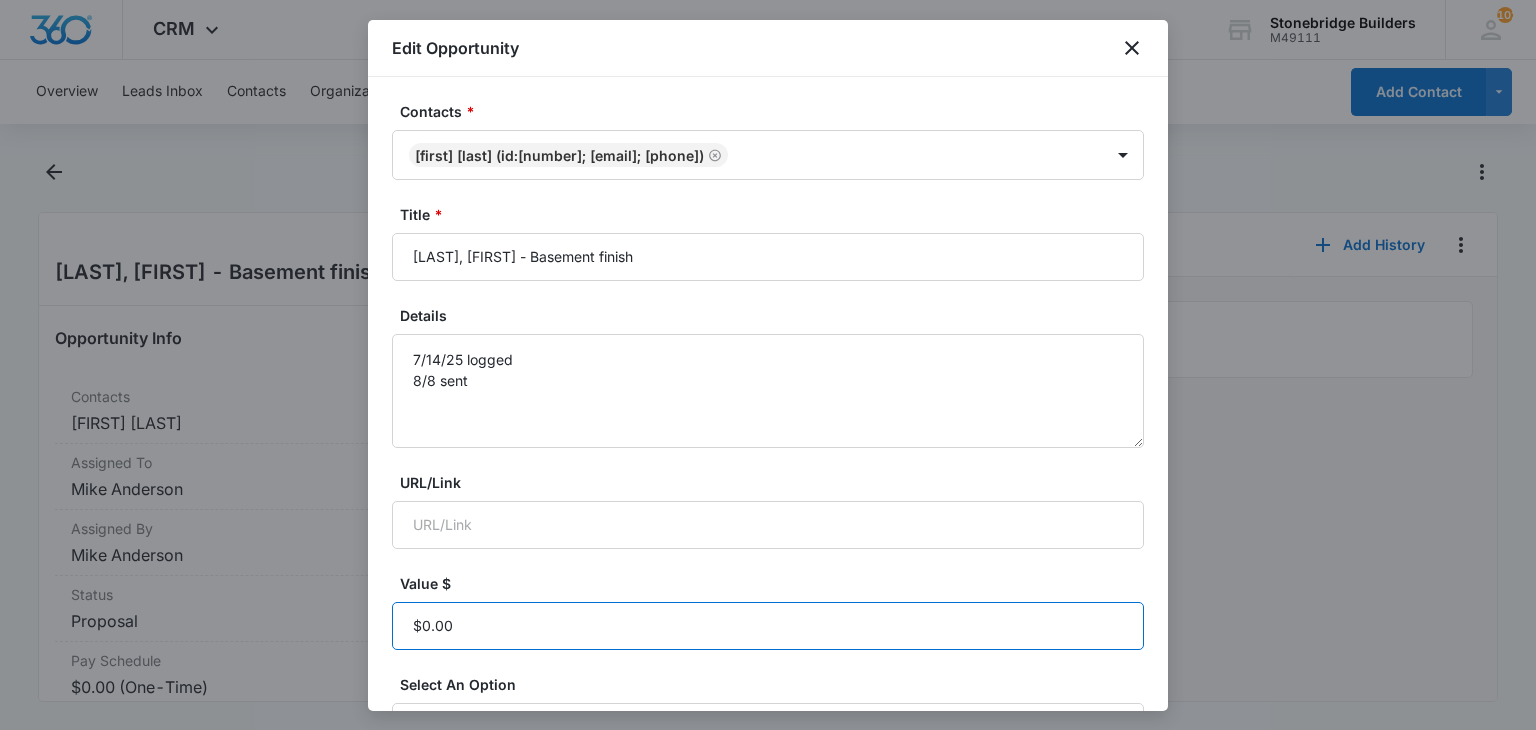 click on "Value $" at bounding box center (768, 626) 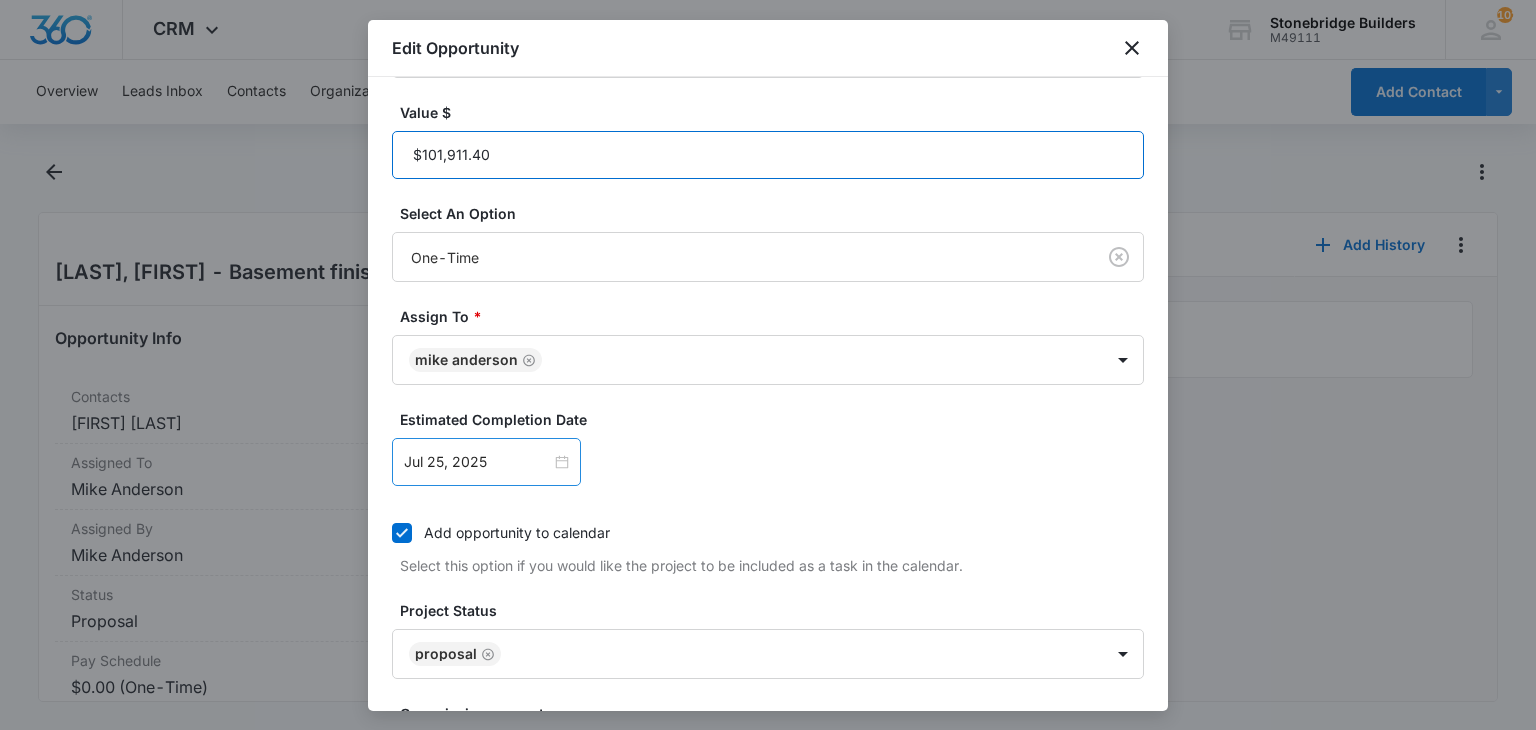 scroll, scrollTop: 634, scrollLeft: 0, axis: vertical 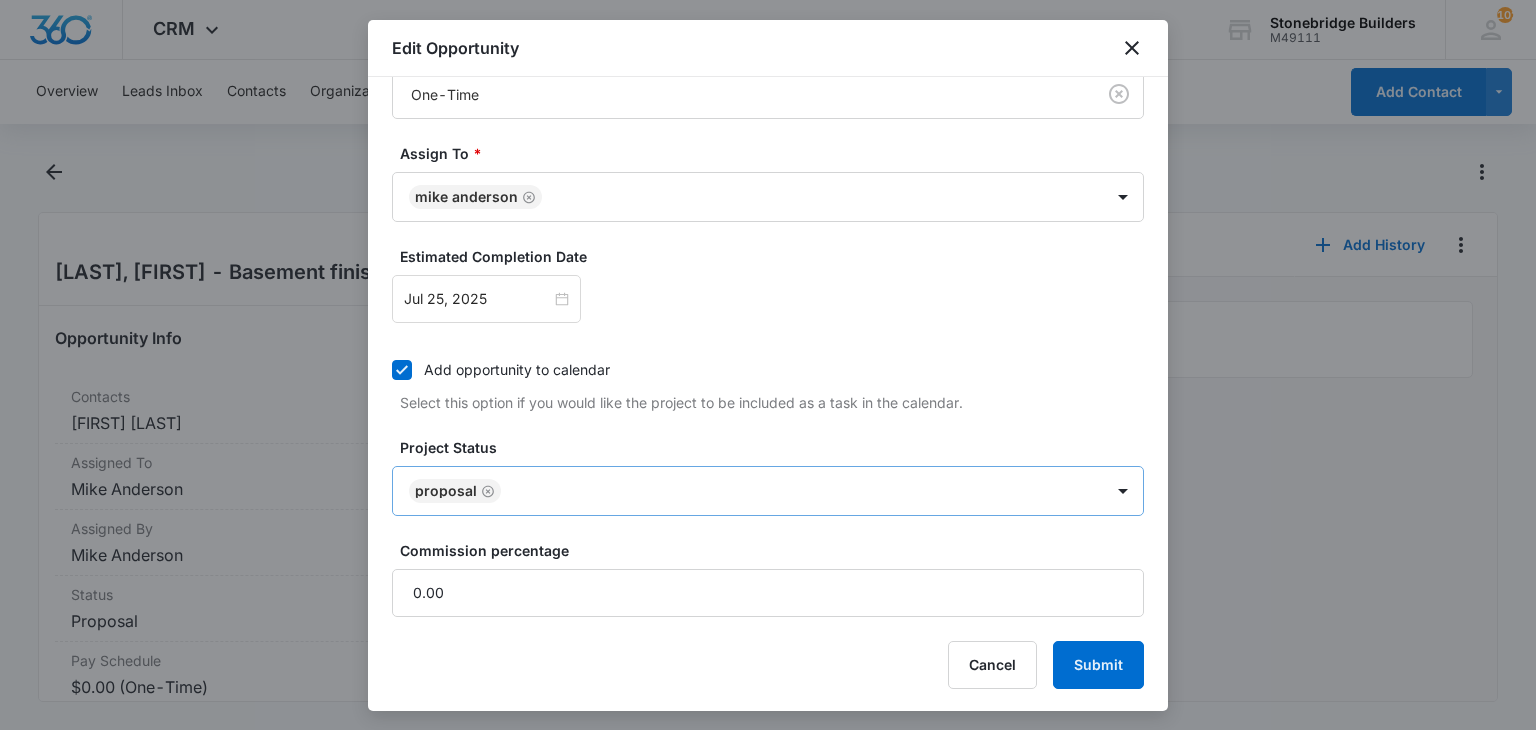 click 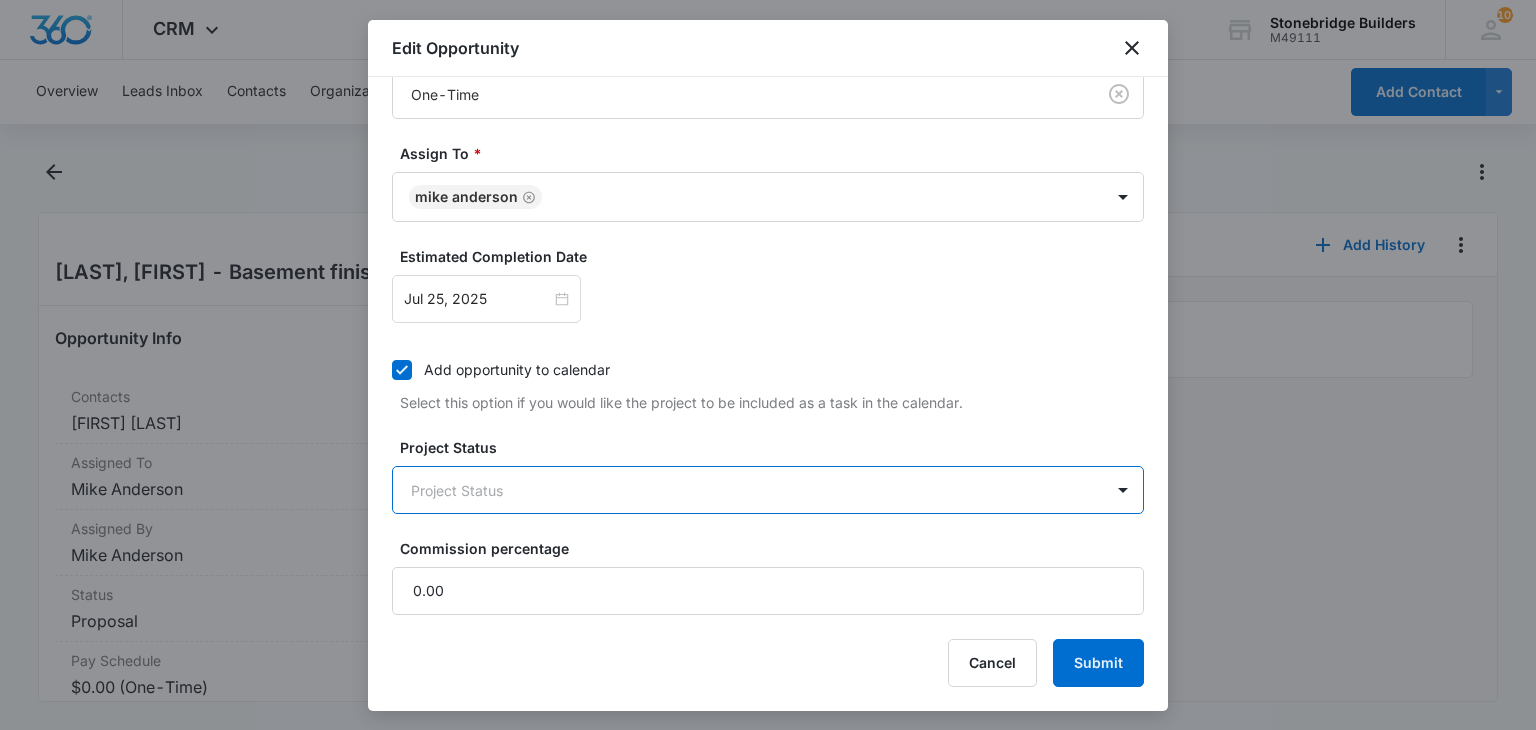 scroll, scrollTop: 632, scrollLeft: 0, axis: vertical 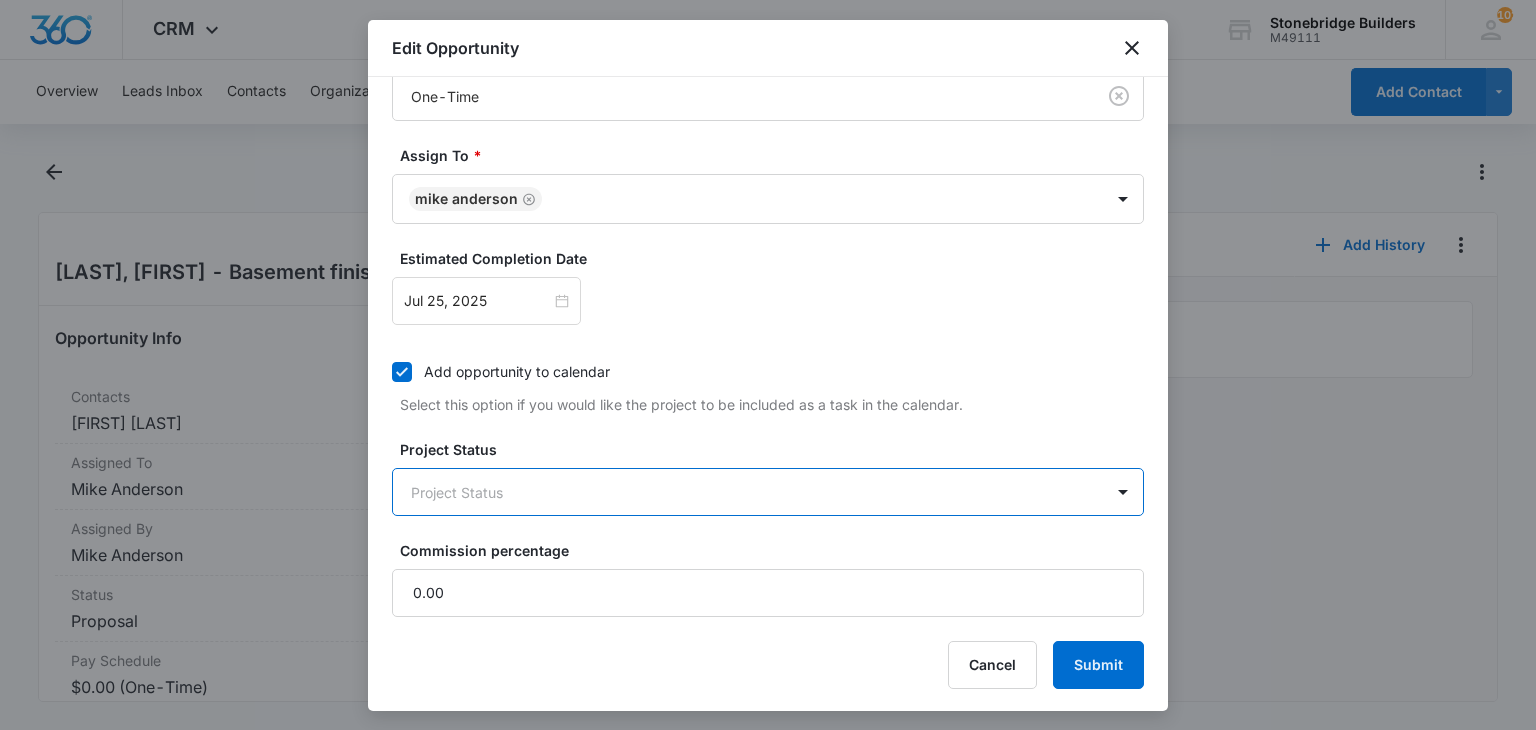 click on "CRM Apps Reputation Websites Forms CRM Email Social Content Ads Intelligence Files Brand Settings Stonebridge Builders  M49111 Your Accounts View All 102 MA [FIRST] [LAST] [EMAIL] My Profile 102 Notifications Support Logout Terms & Conditions   •   Privacy Policy Overview Leads Inbox Contacts Organizations History Deals Opportunities Tasks Calendar Lists Reports Settings Add Contact Warden, Alvaro - Basement finish Opportunity Info Contacts [FIRST] [LAST] Assigned To [FIRST] [LAST] Assigned By [FIRST] [LAST] Status Proposal Pay Schedule $0.00 (One-Time) Estimated Completion Date 07/25/2025 Details URL/Link None Notes 7/14/25 logged History Tasks Add History MA [FIRST] [LAST]  -  New opportunity created 'Warden, Alvaro - Basement finish'. Jul 14, 2025 at 2:13pm  • Project Stonebridge Builders - CRM Project - Marketing 360®
Edit Opportunity Contacts * [FIRST] [LAST] (ID:[NUMBER]; [EMAIL]; [PHONE]) Title * Warden, Alvaro - Basement finish Details URL/Link Value $" at bounding box center [768, 365] 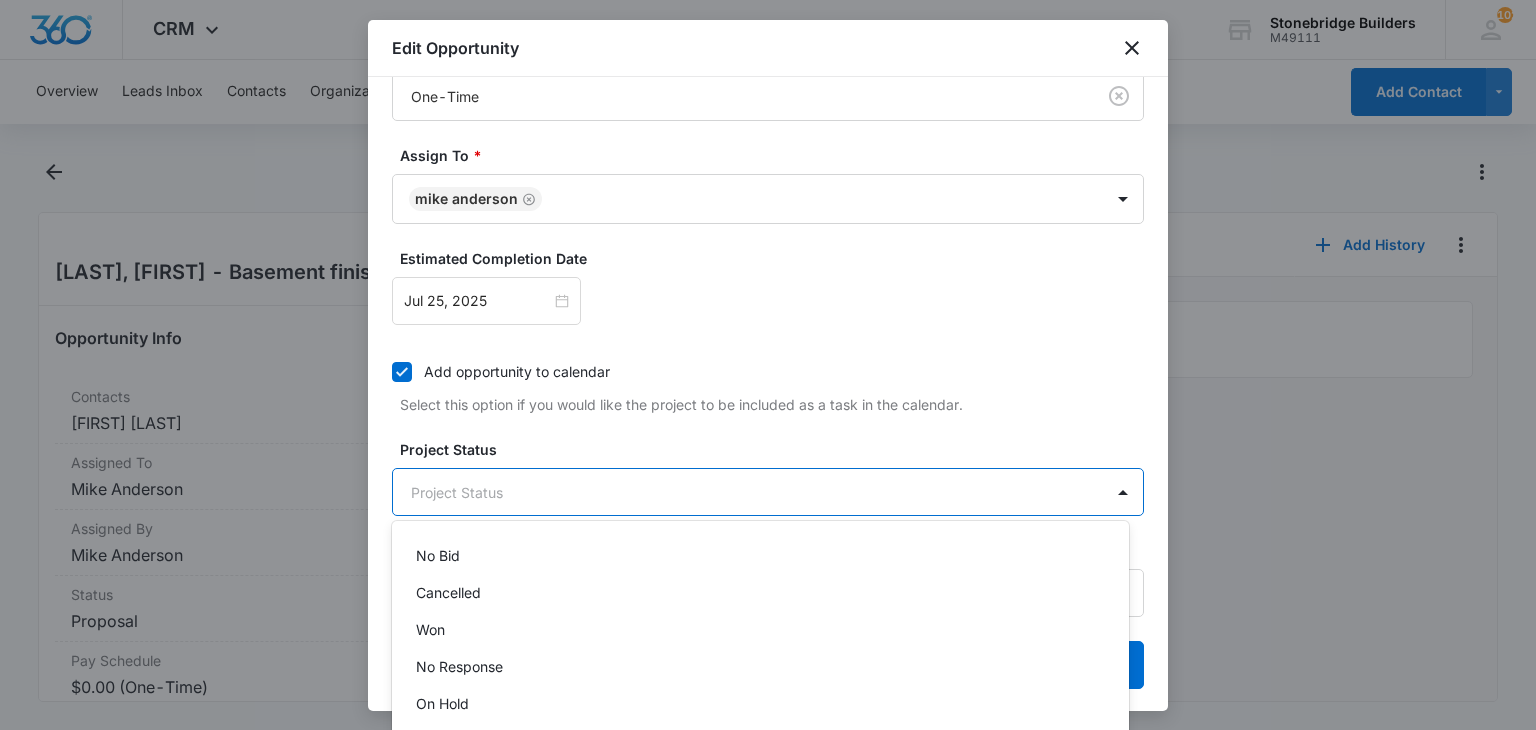 scroll, scrollTop: 214, scrollLeft: 0, axis: vertical 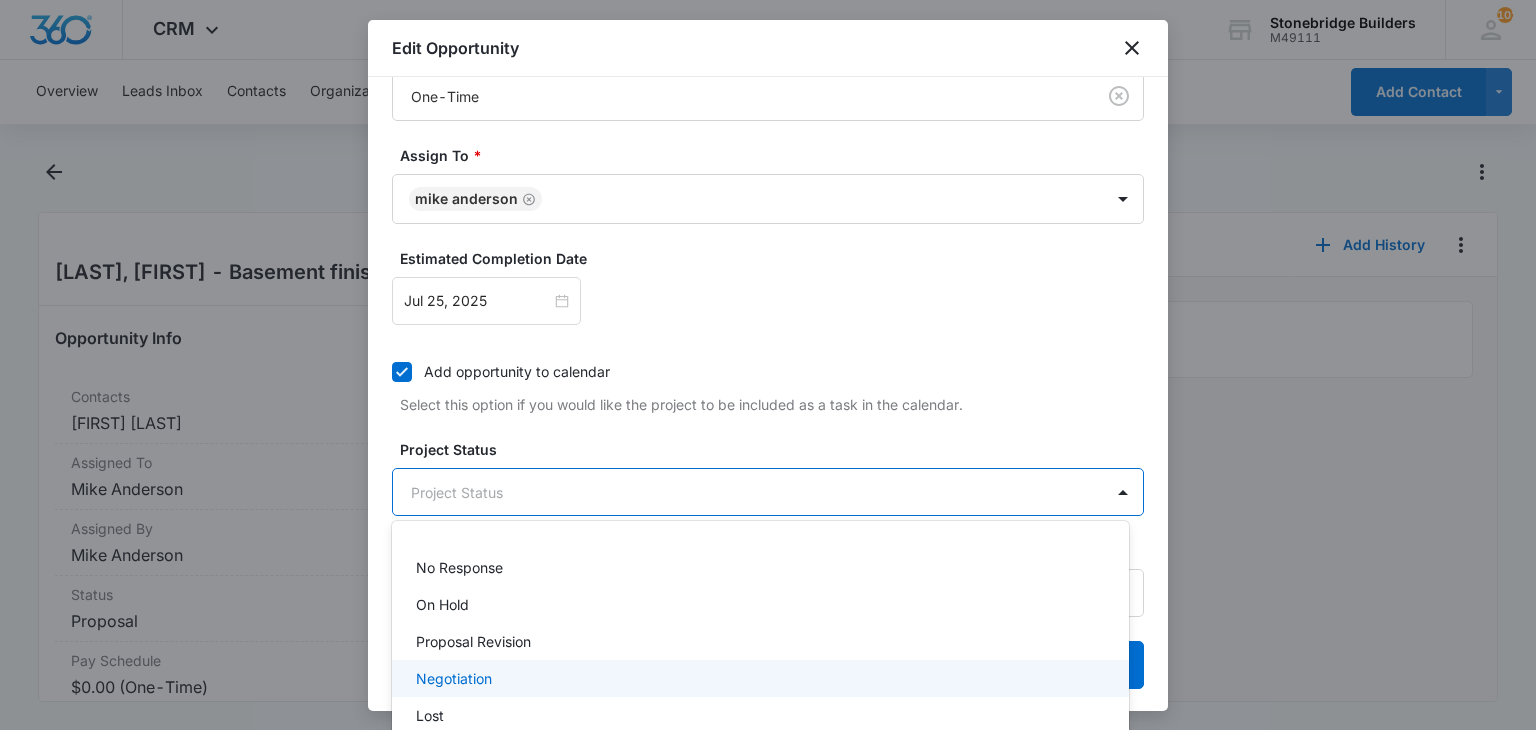 click on "Negotiation" at bounding box center [454, 678] 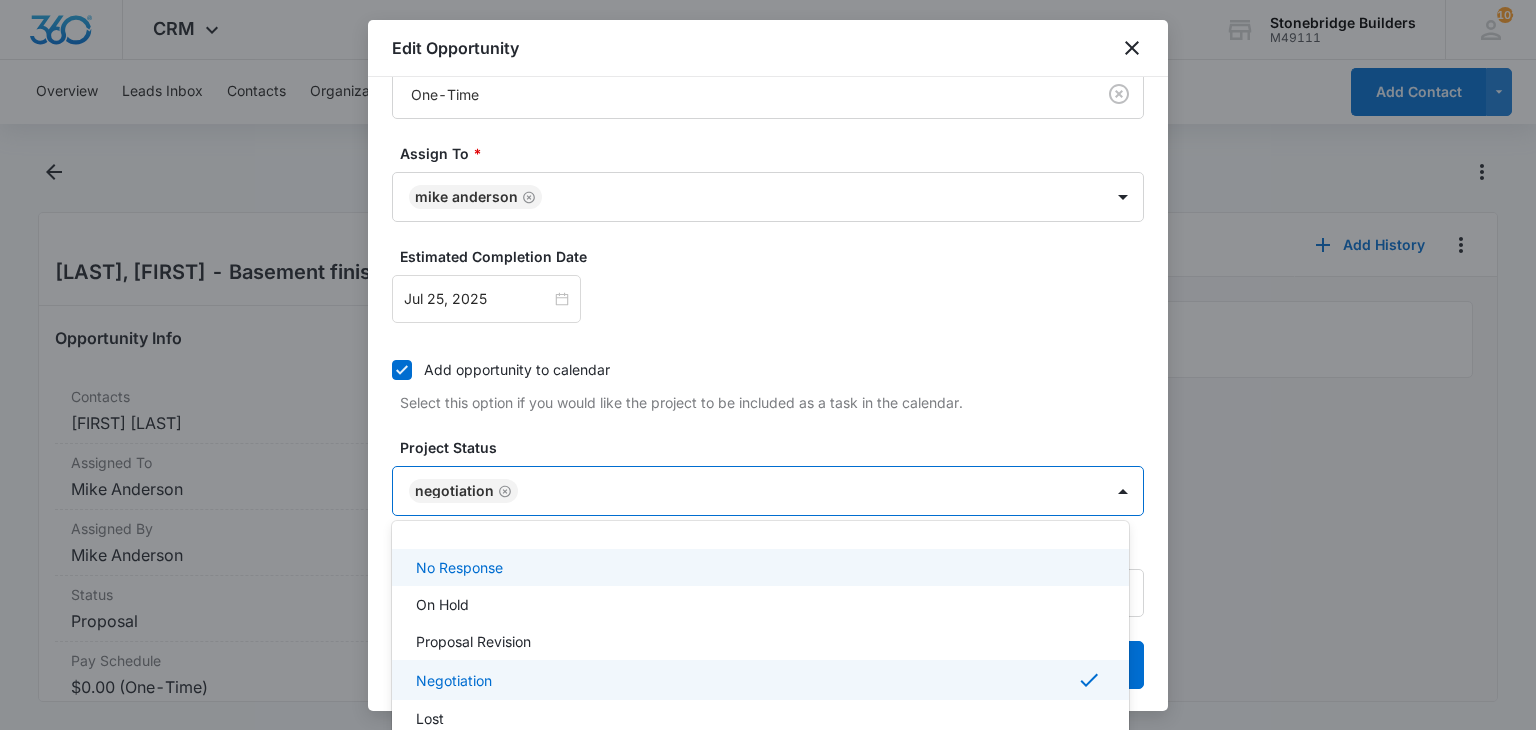 click at bounding box center [768, 365] 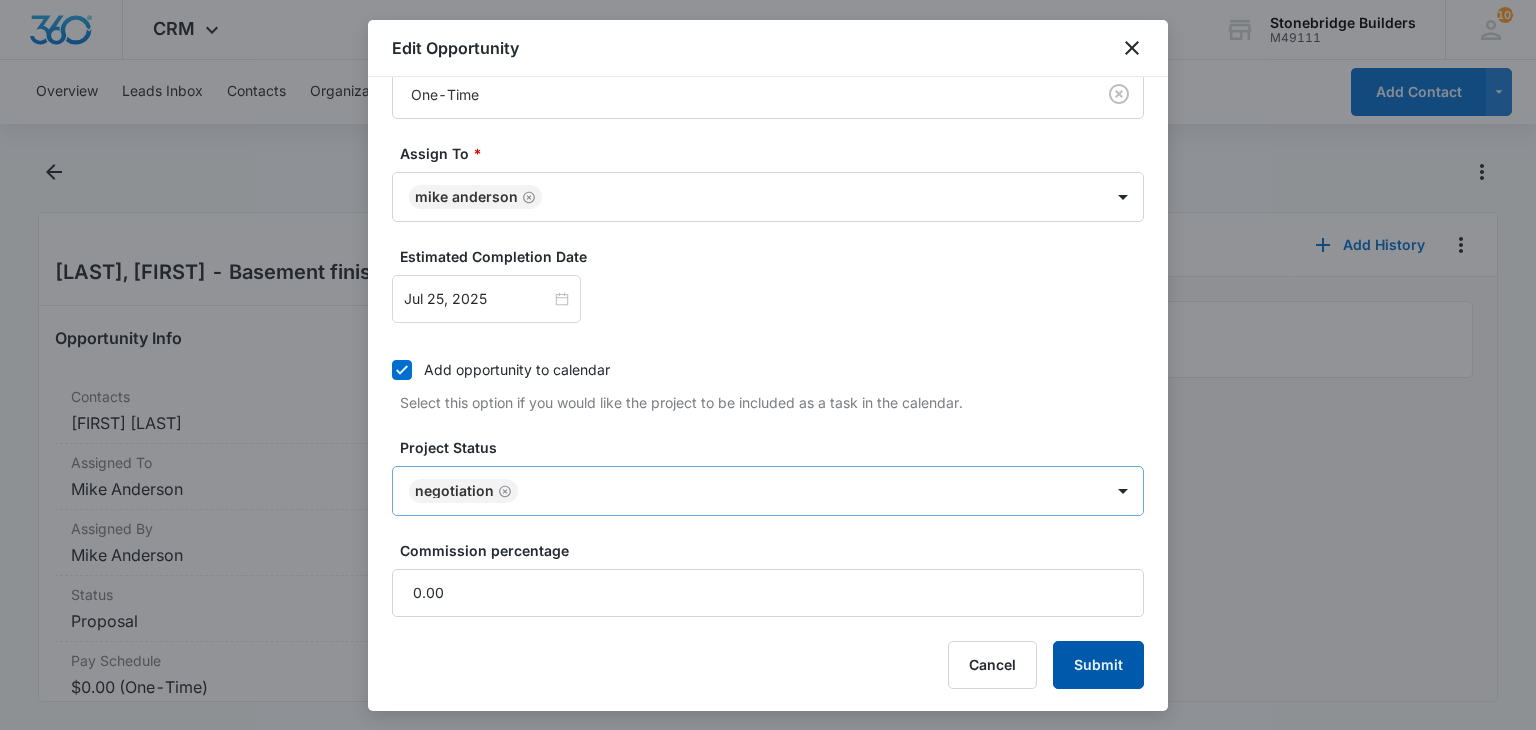click on "Submit" at bounding box center [1098, 665] 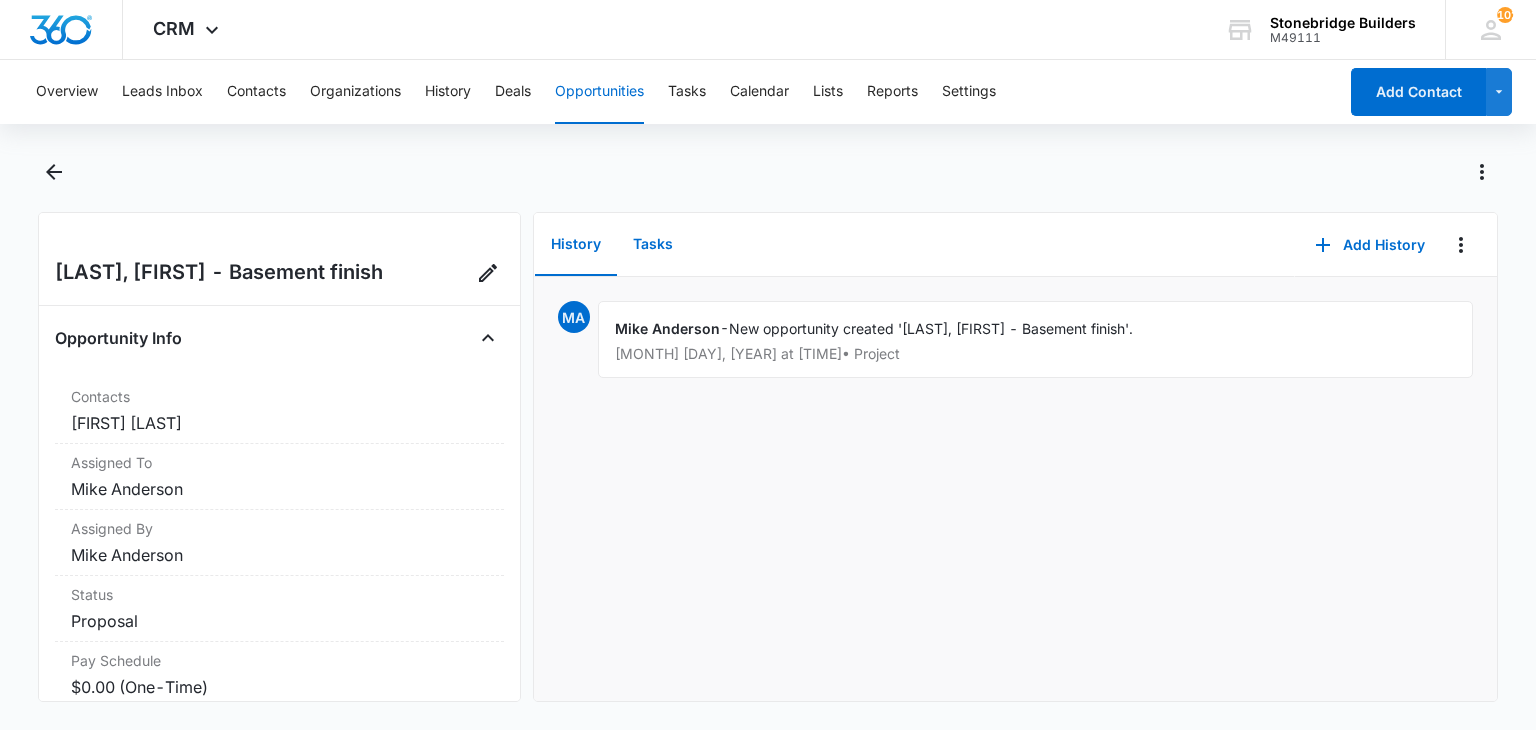 click on "Tasks" at bounding box center (653, 245) 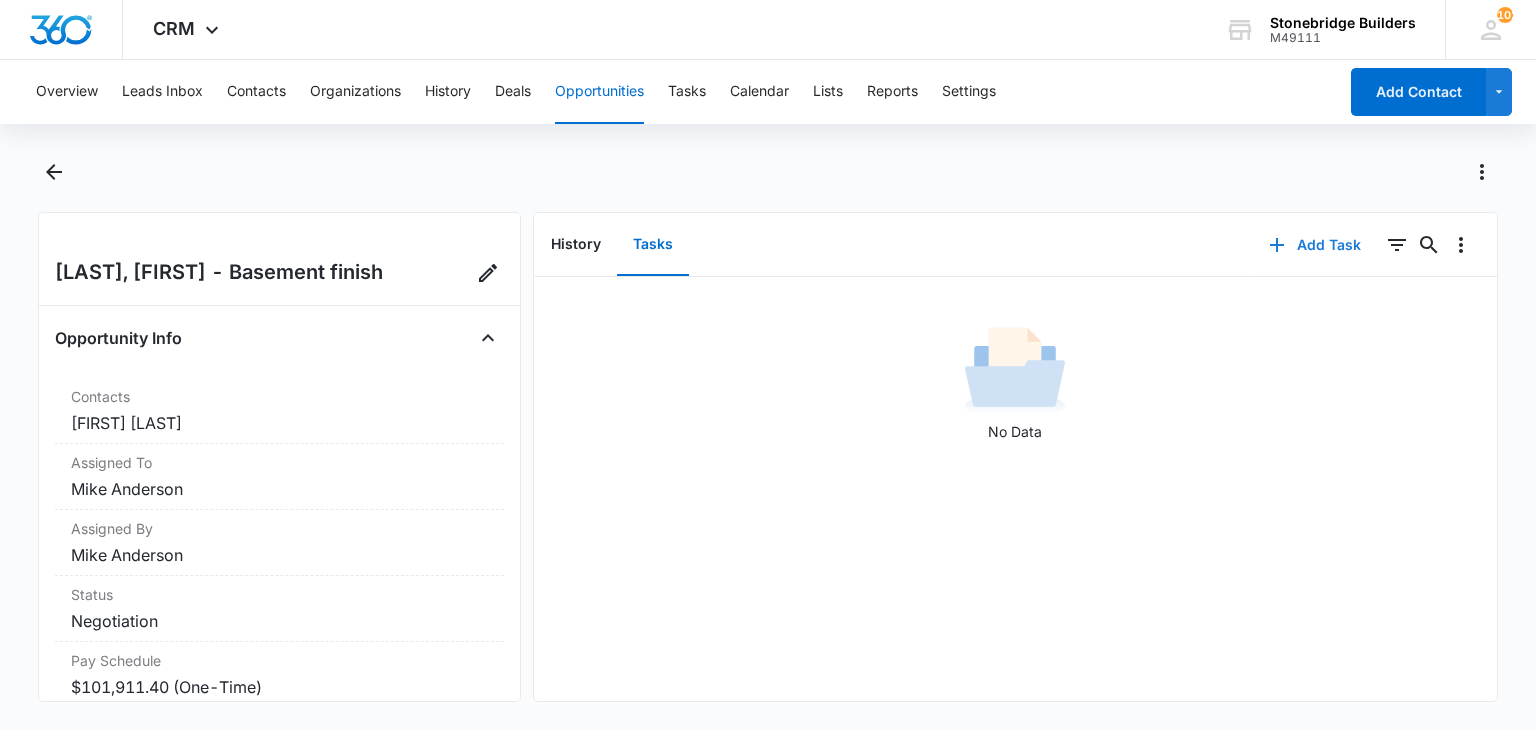 click on "Add Task" at bounding box center [1315, 245] 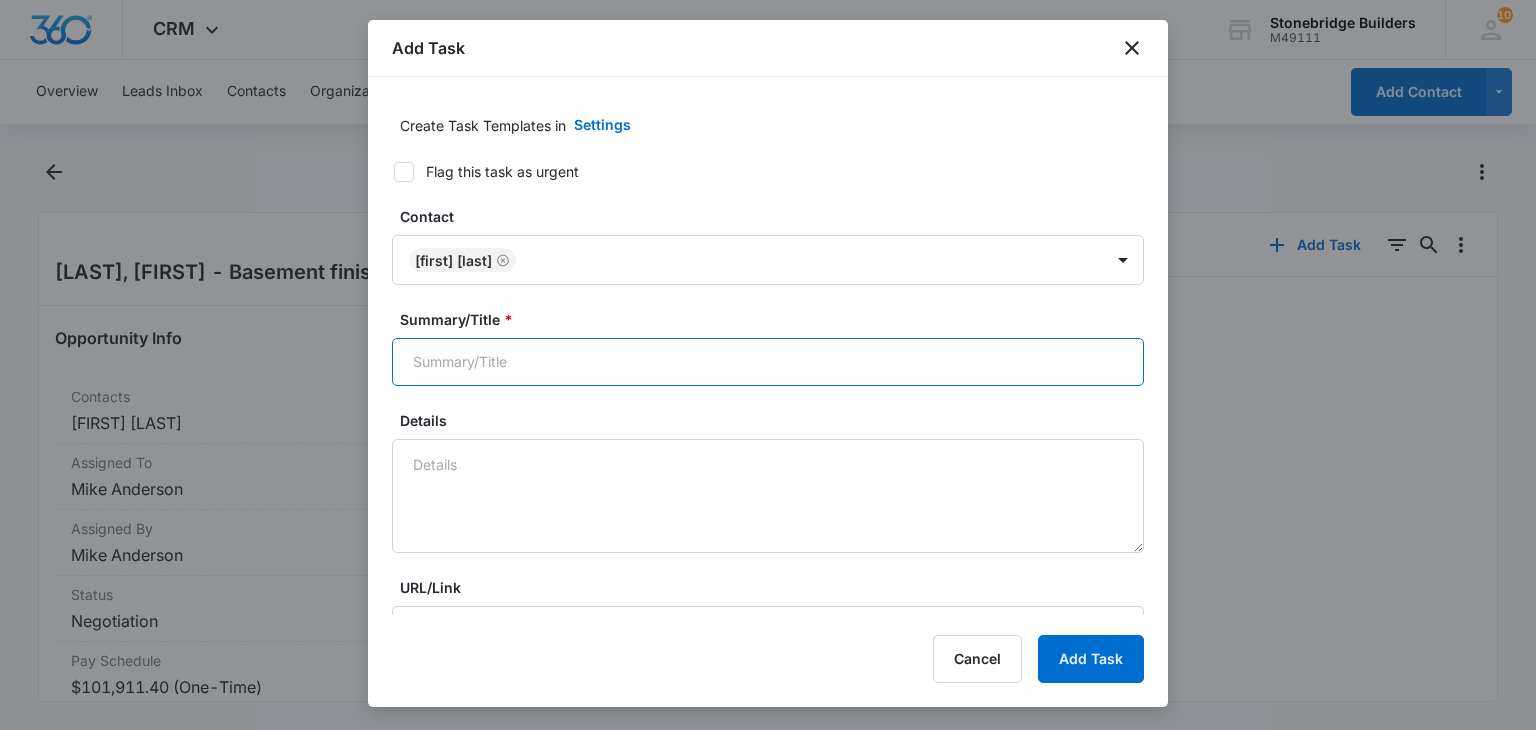 click on "Summary/Title *" at bounding box center (768, 362) 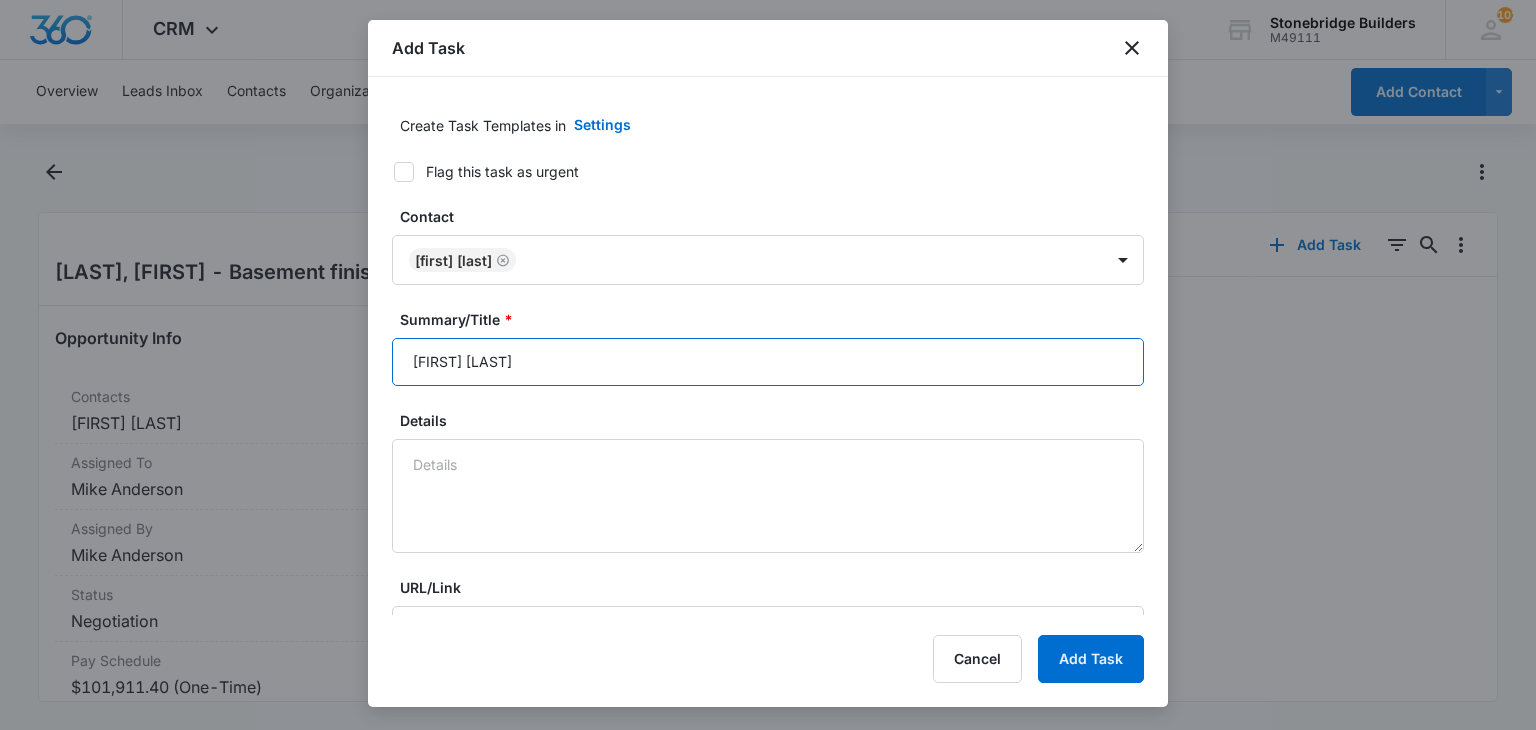 click on "[FIRST] [LAST]" at bounding box center [768, 362] 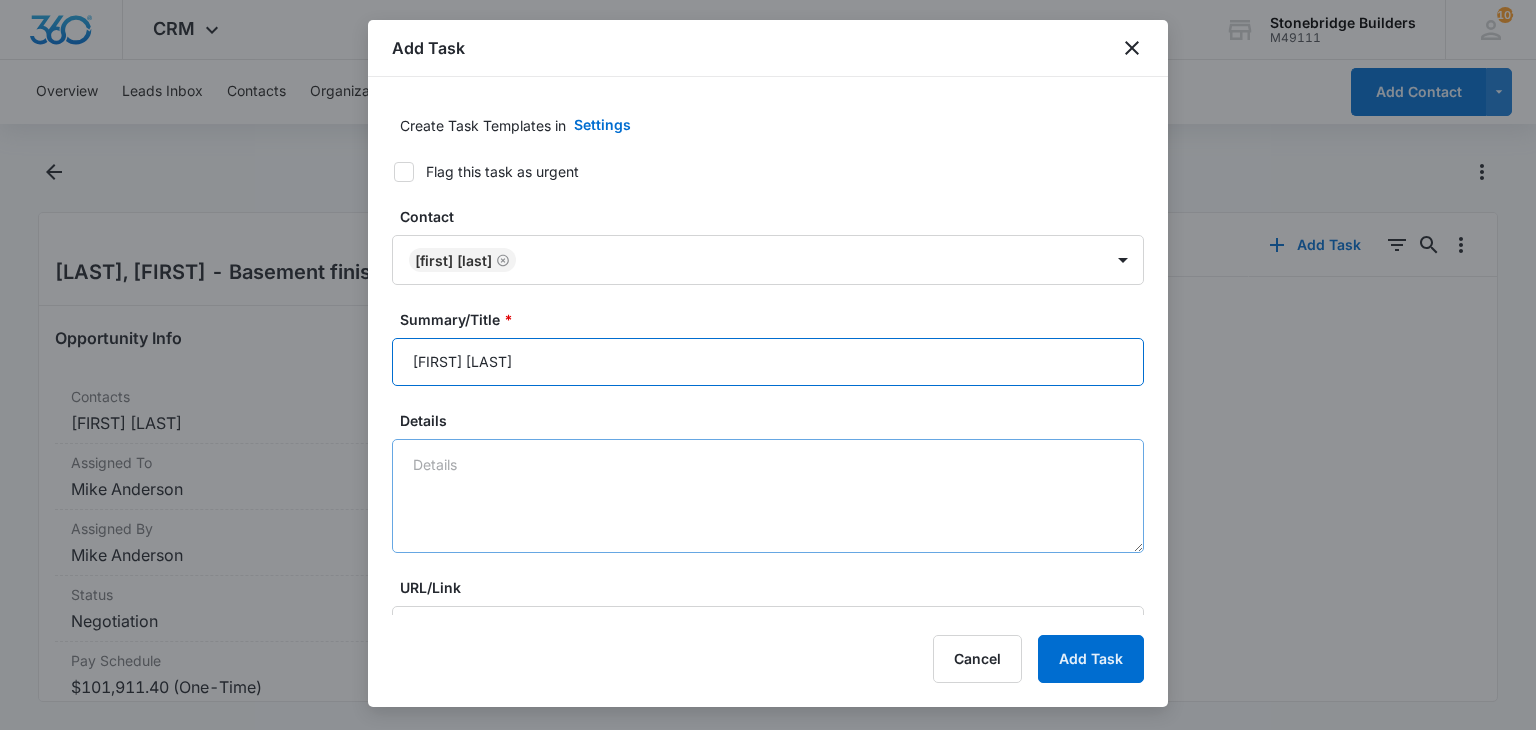 type on "[FIRST] [LAST]" 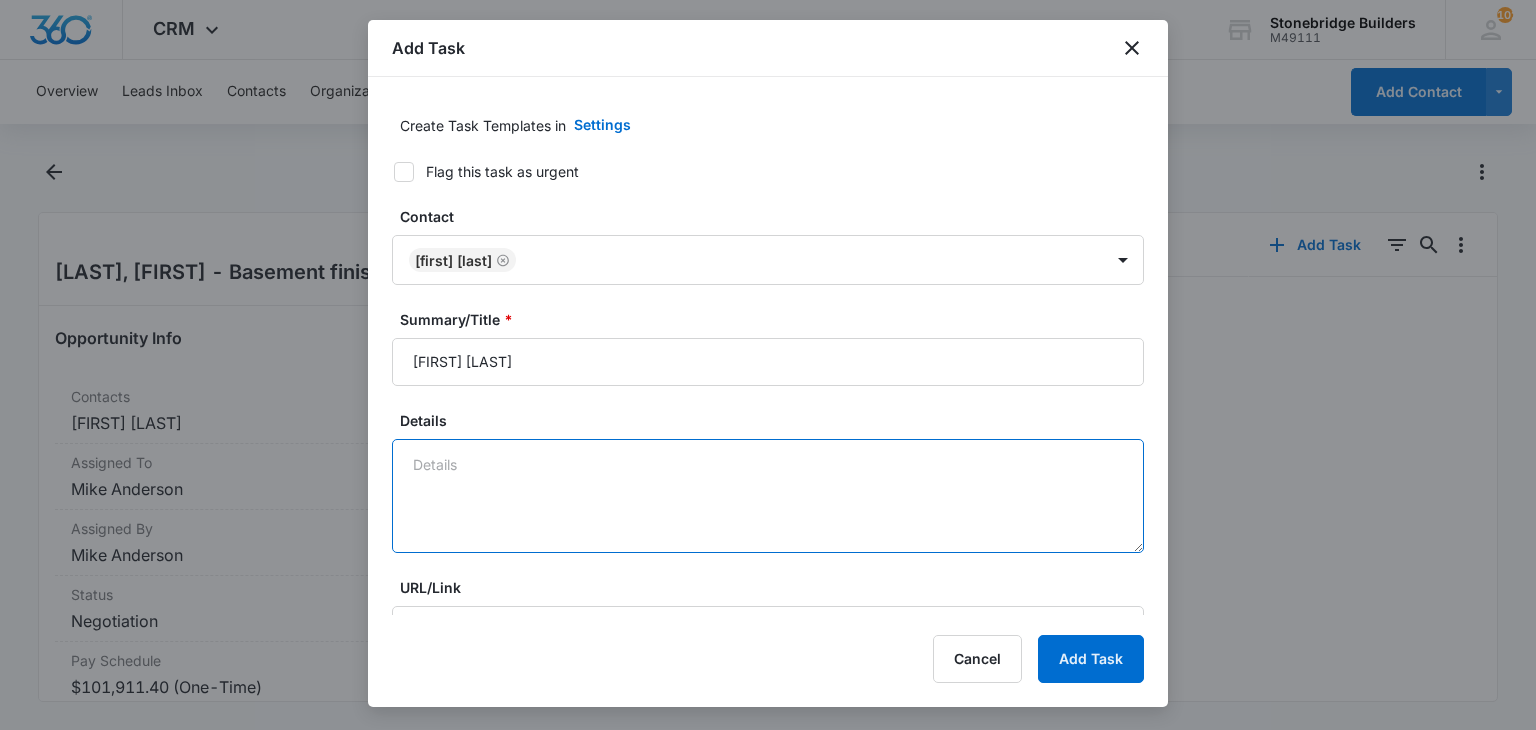 click on "Details" at bounding box center (768, 496) 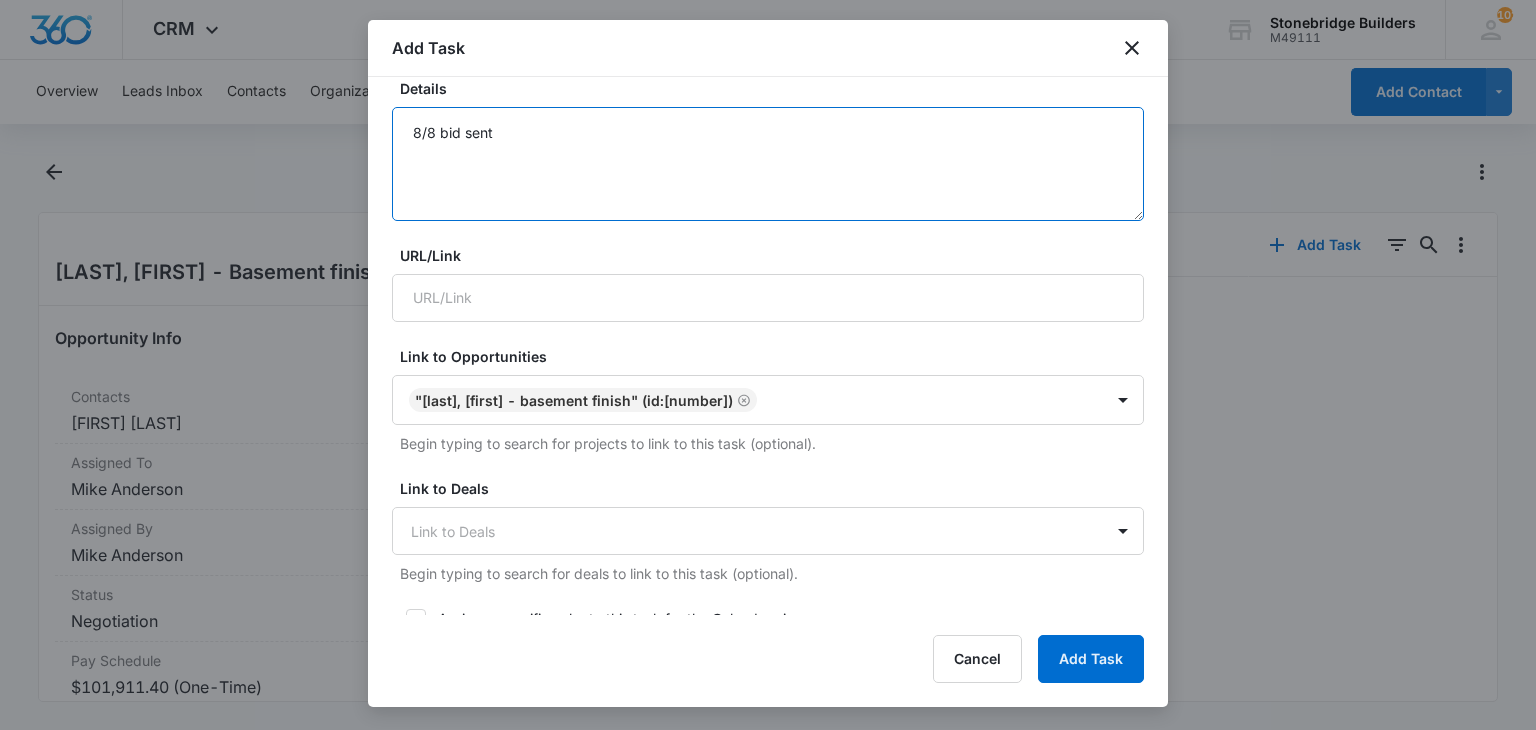 scroll, scrollTop: 600, scrollLeft: 0, axis: vertical 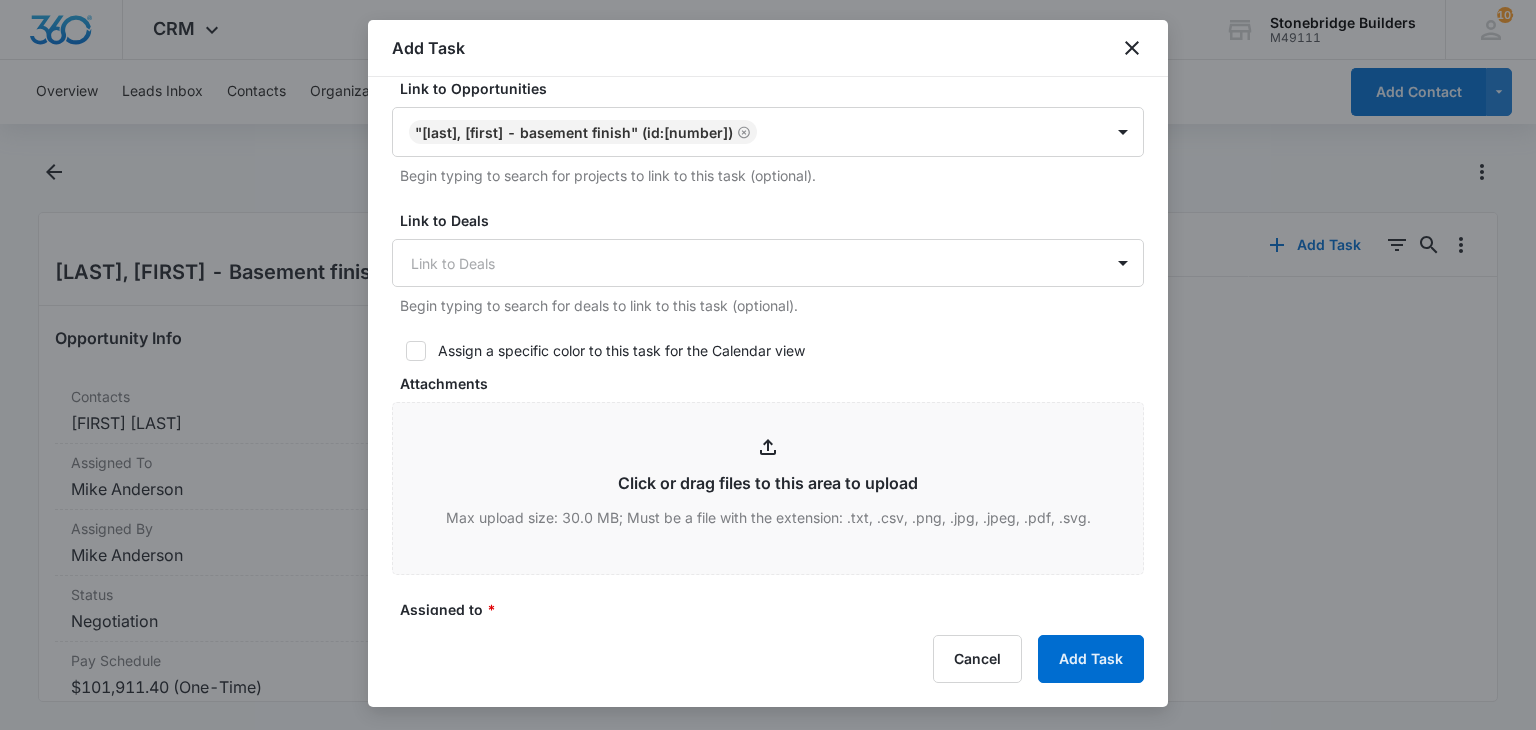type on "8/8 bid sent" 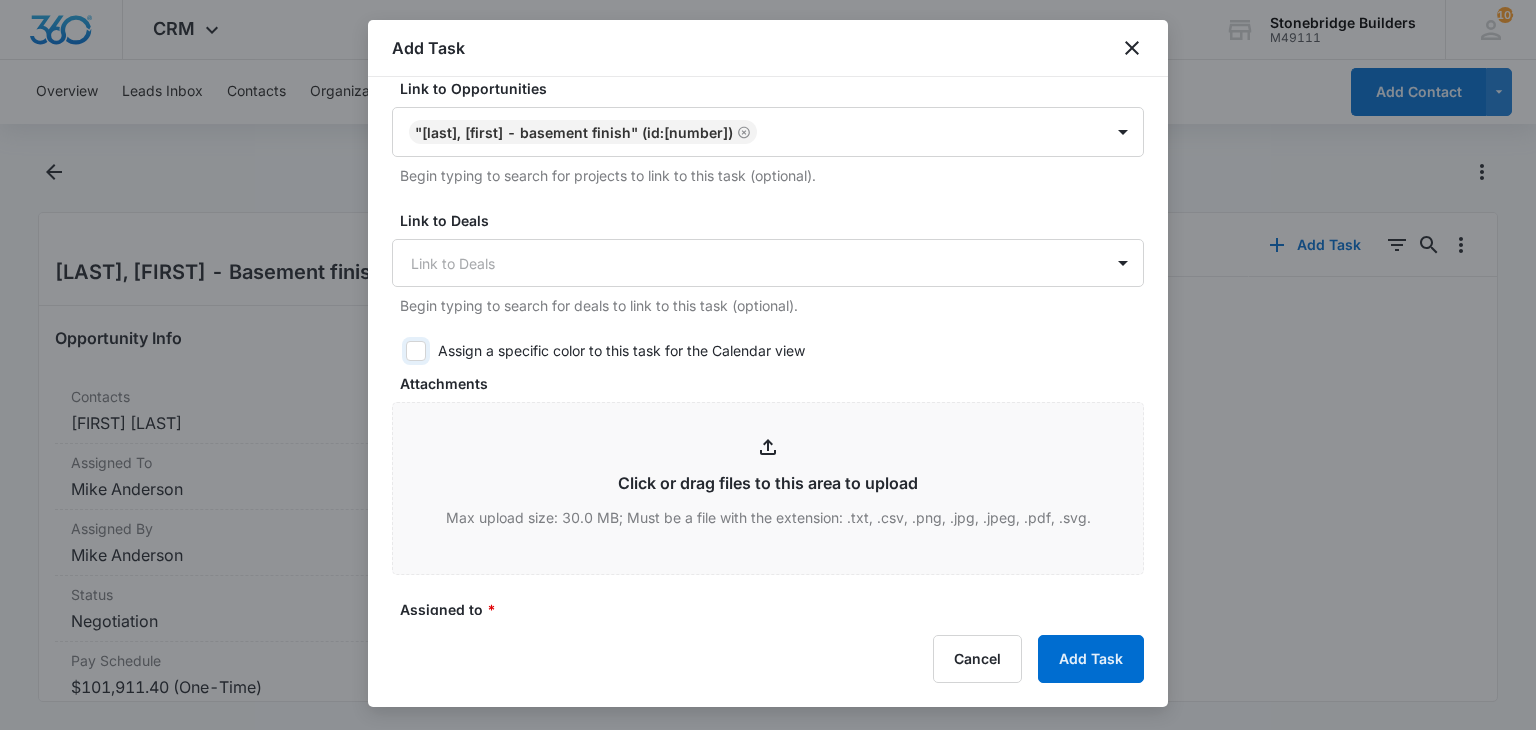 click on "Assign a specific color to this task for the Calendar view" at bounding box center (399, 351) 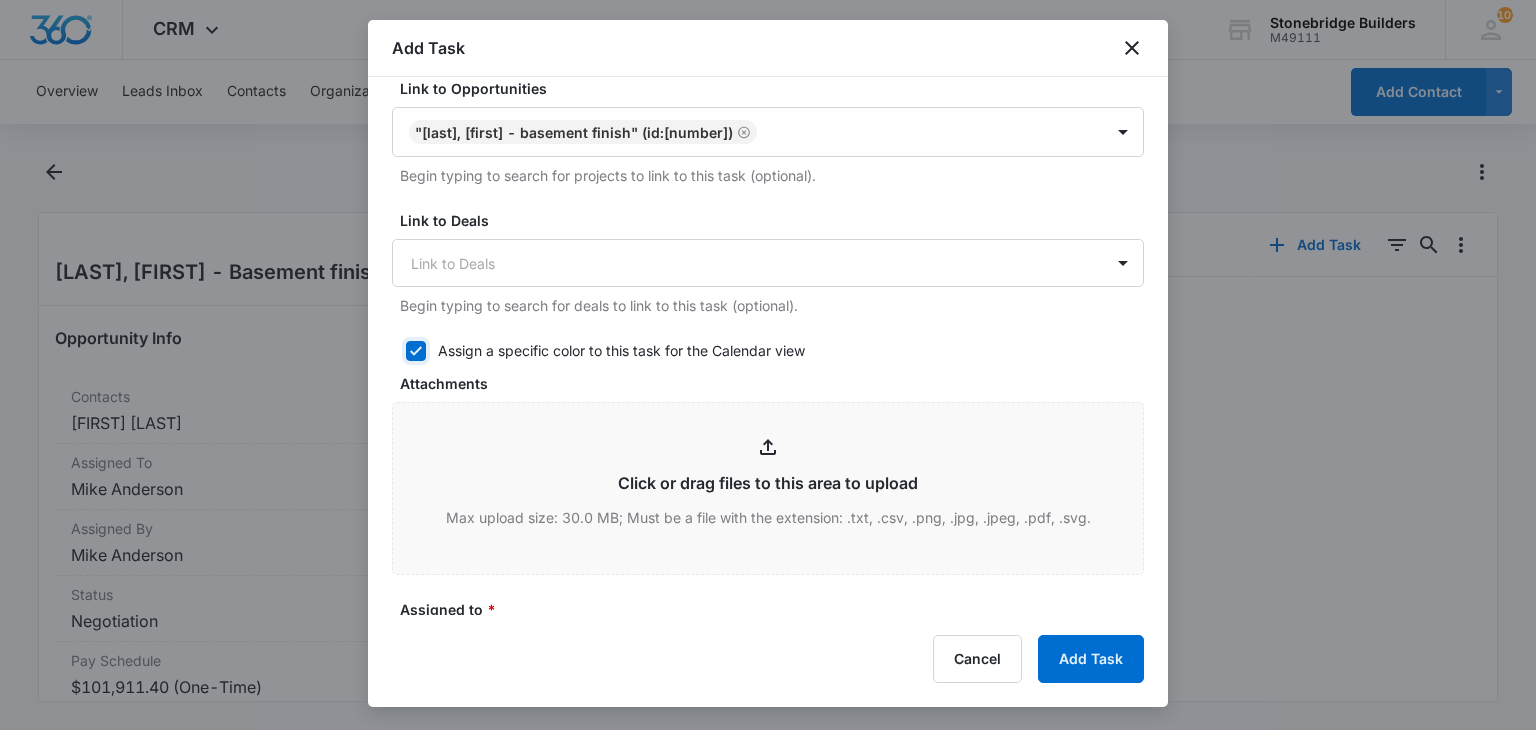 checkbox on "true" 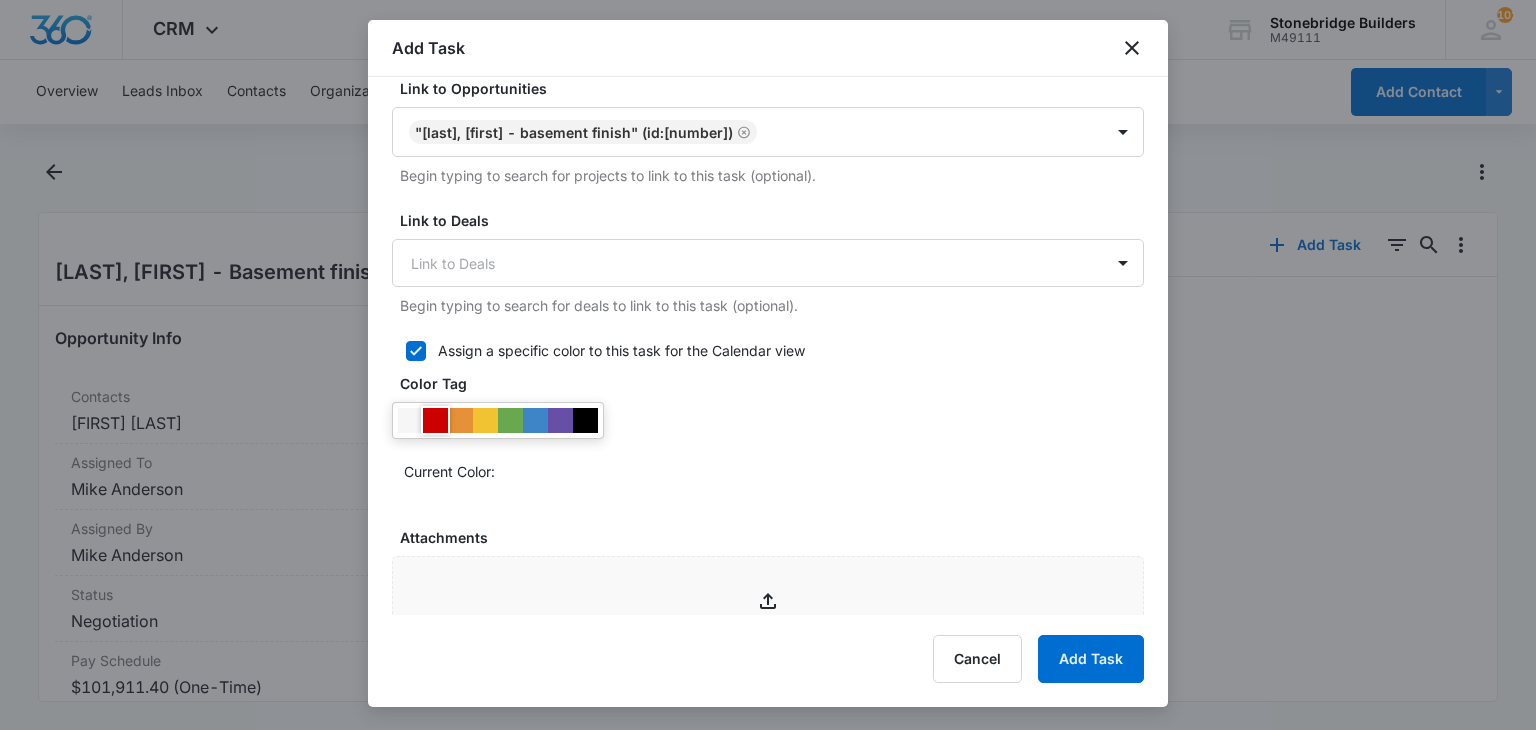 click at bounding box center [435, 420] 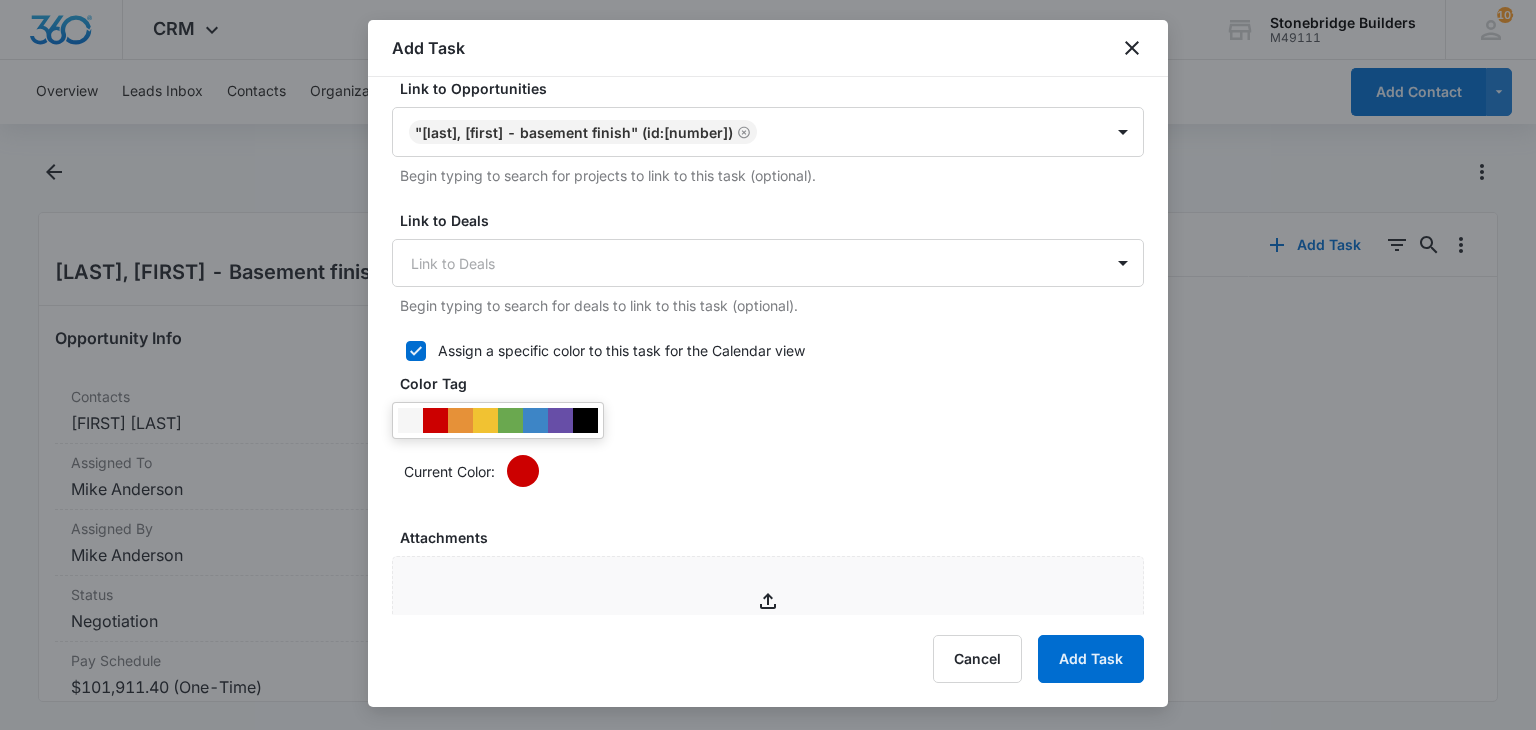 click on "Current Color:" at bounding box center (768, 444) 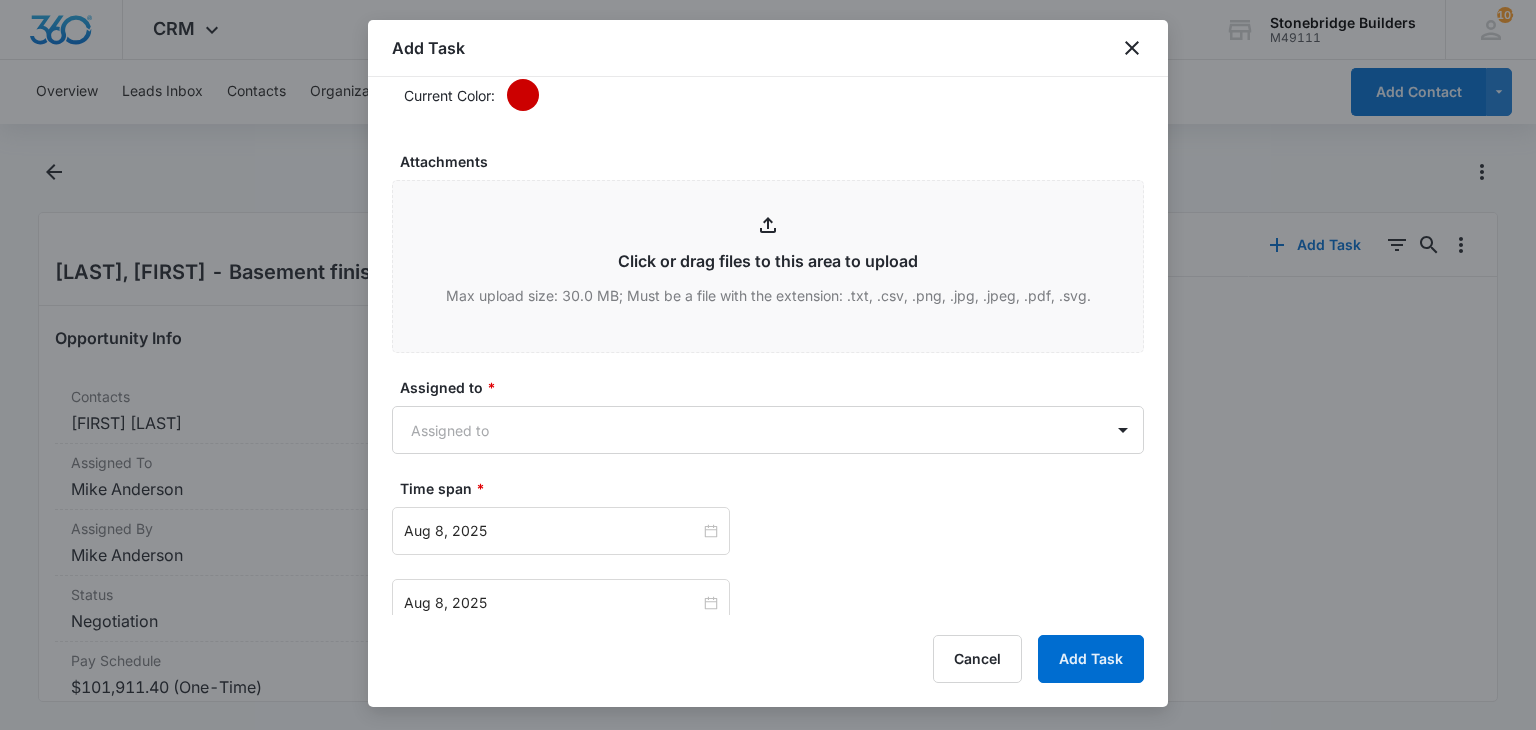 scroll, scrollTop: 1000, scrollLeft: 0, axis: vertical 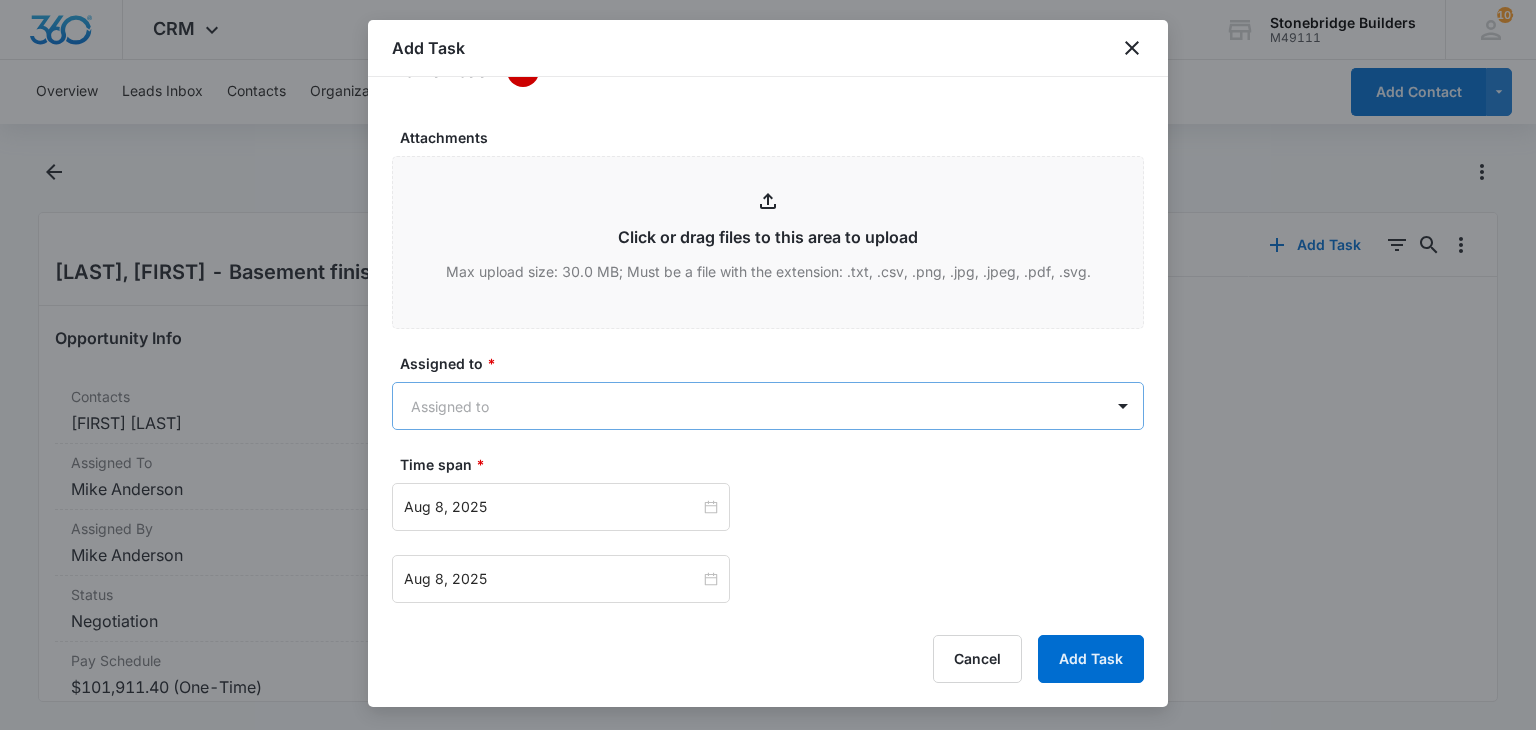 click on "CRM Apps Reputation Websites Forms CRM Email Social Content Ads Intelligence Files Brand Settings Stonebridge Builders  M49111 Your Accounts View All 102 MA [FIRST] [LAST] [EMAIL] My Profile 102 Notifications Support Logout Terms & Conditions   •   Privacy Policy Overview Leads Inbox Contacts Organizations History Deals Opportunities Tasks Calendar Lists Reports Settings Add Contact Warden, Alvaro - Basement finish Opportunity Info Contacts [FIRST] [LAST] Assigned To [FIRST] [LAST] Assigned By [FIRST] [LAST] Status Negotiation Pay Schedule $101,911.40 (One-Time) Estimated Completion Date 07/25/2025 Details URL/Link None Notes 7/14/25 logged
8/8 sent History Tasks Add Task 0 0 No Data Stonebridge Builders - CRM Project - Marketing 360®
Add Task Create Task Templates in  Settings Flag this task as urgent Contact [FIRST] [LAST] Summary/Title * [FIRST] [LAST] Details 8/8 bid sent URL/Link Link to Opportunities "[LAST], [FIRST] - Basement finish" (ID:[NUMBER]) Link to Deals" at bounding box center (768, 365) 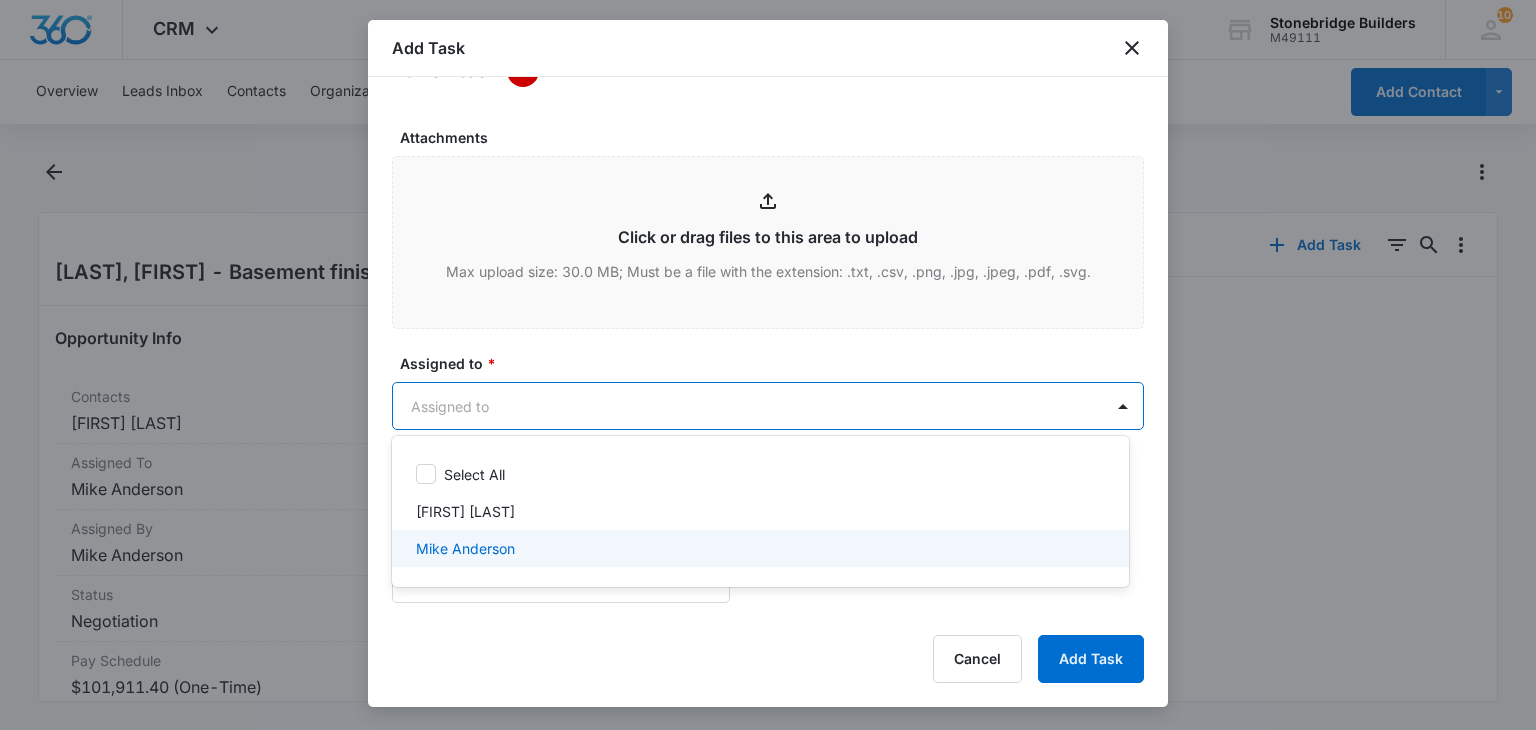 click on "Mike Anderson" at bounding box center [465, 548] 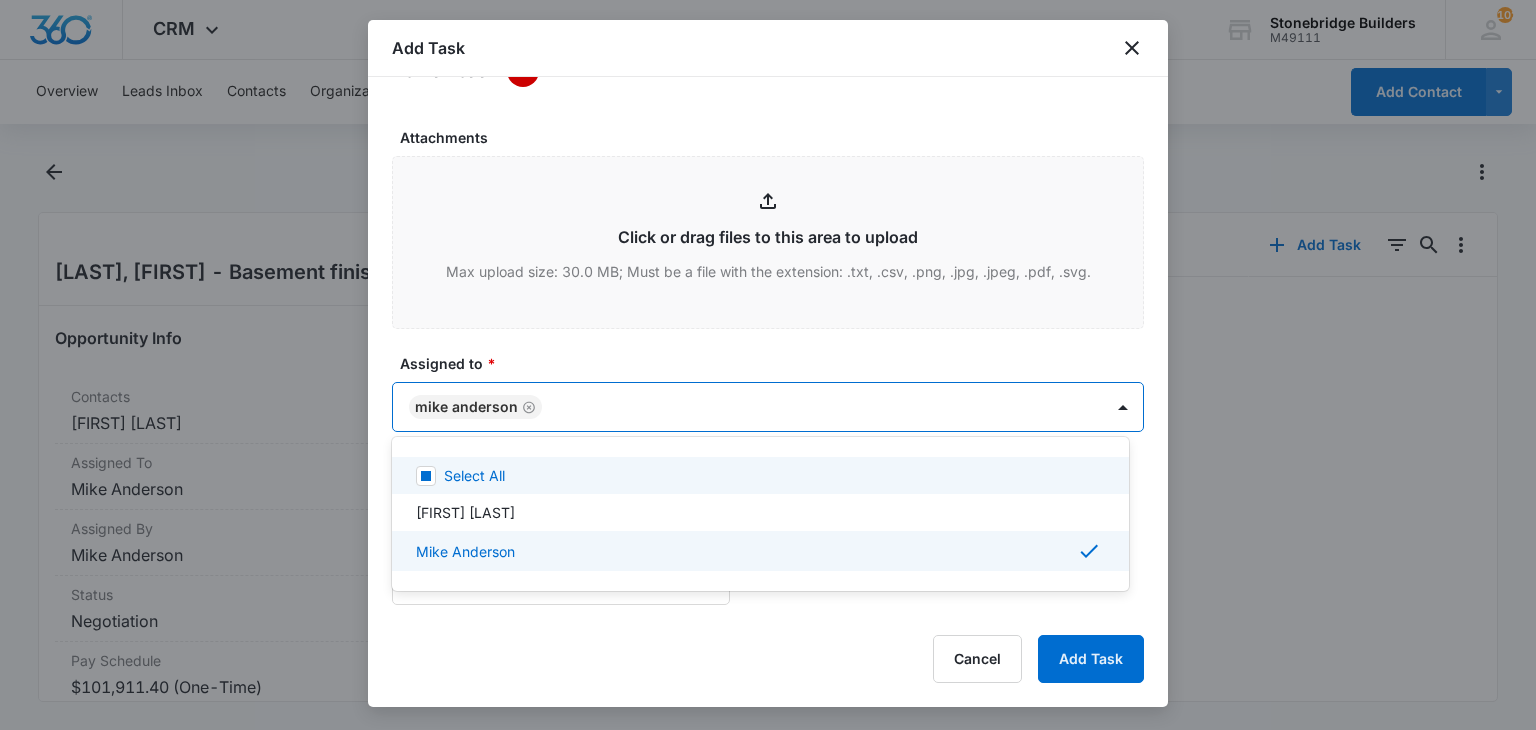 click at bounding box center (768, 365) 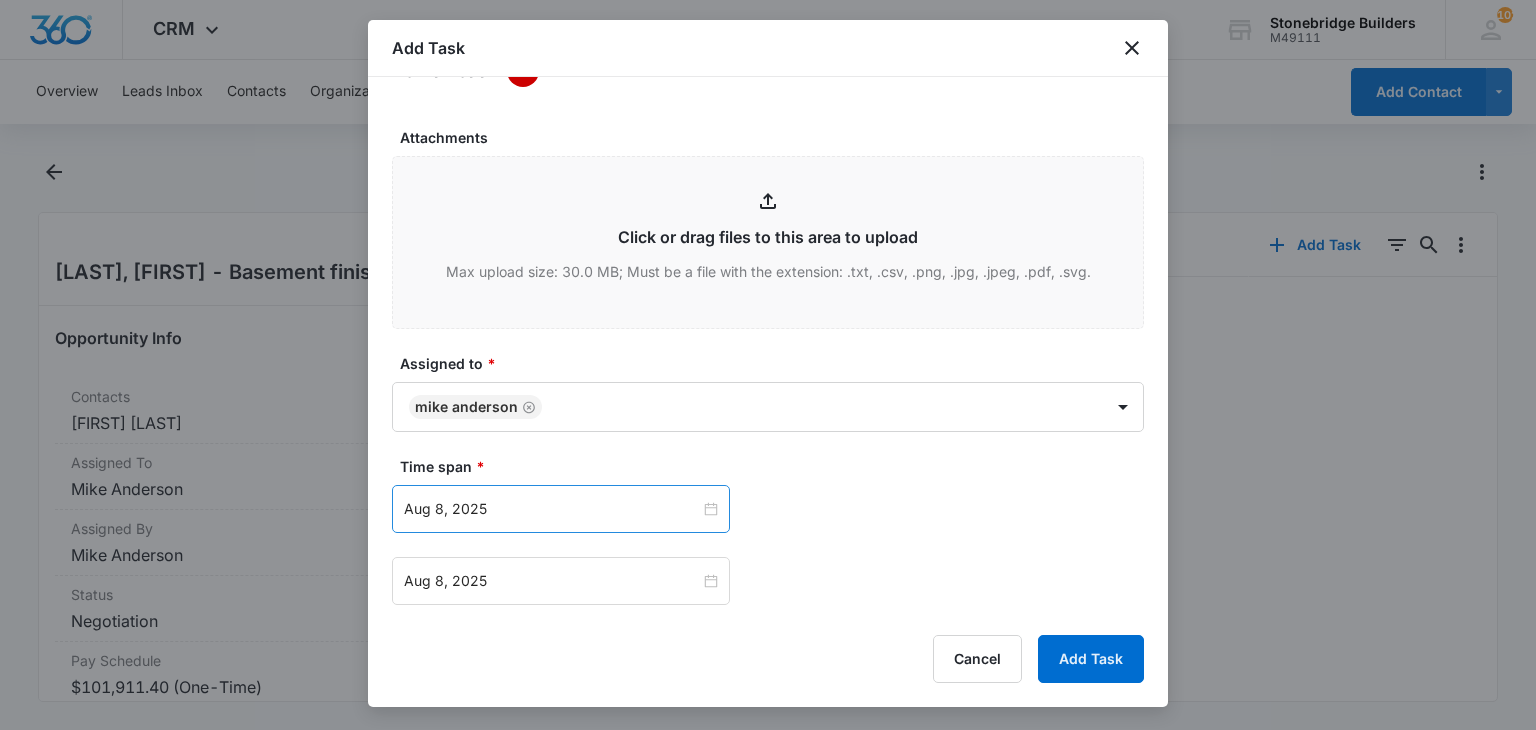 scroll, scrollTop: 1200, scrollLeft: 0, axis: vertical 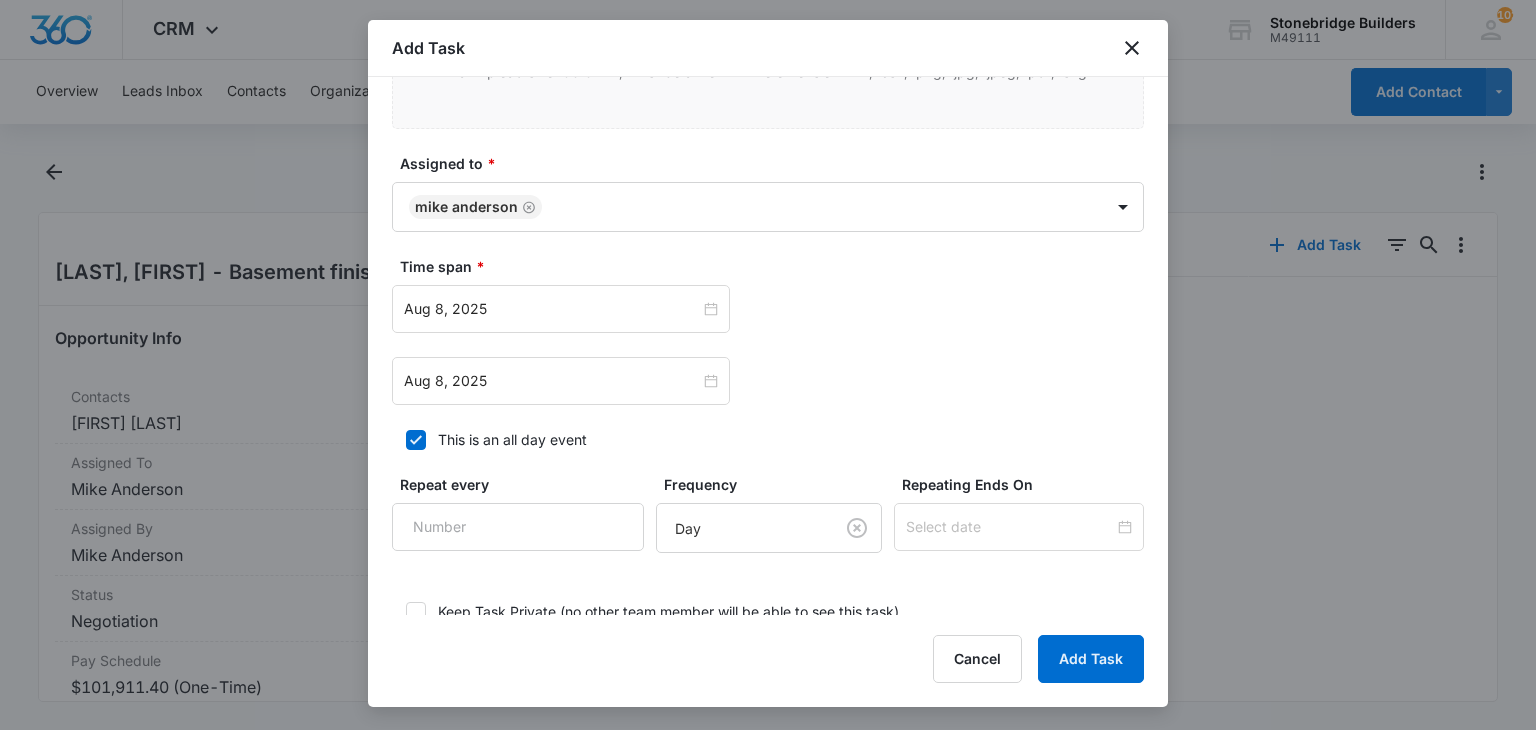 click 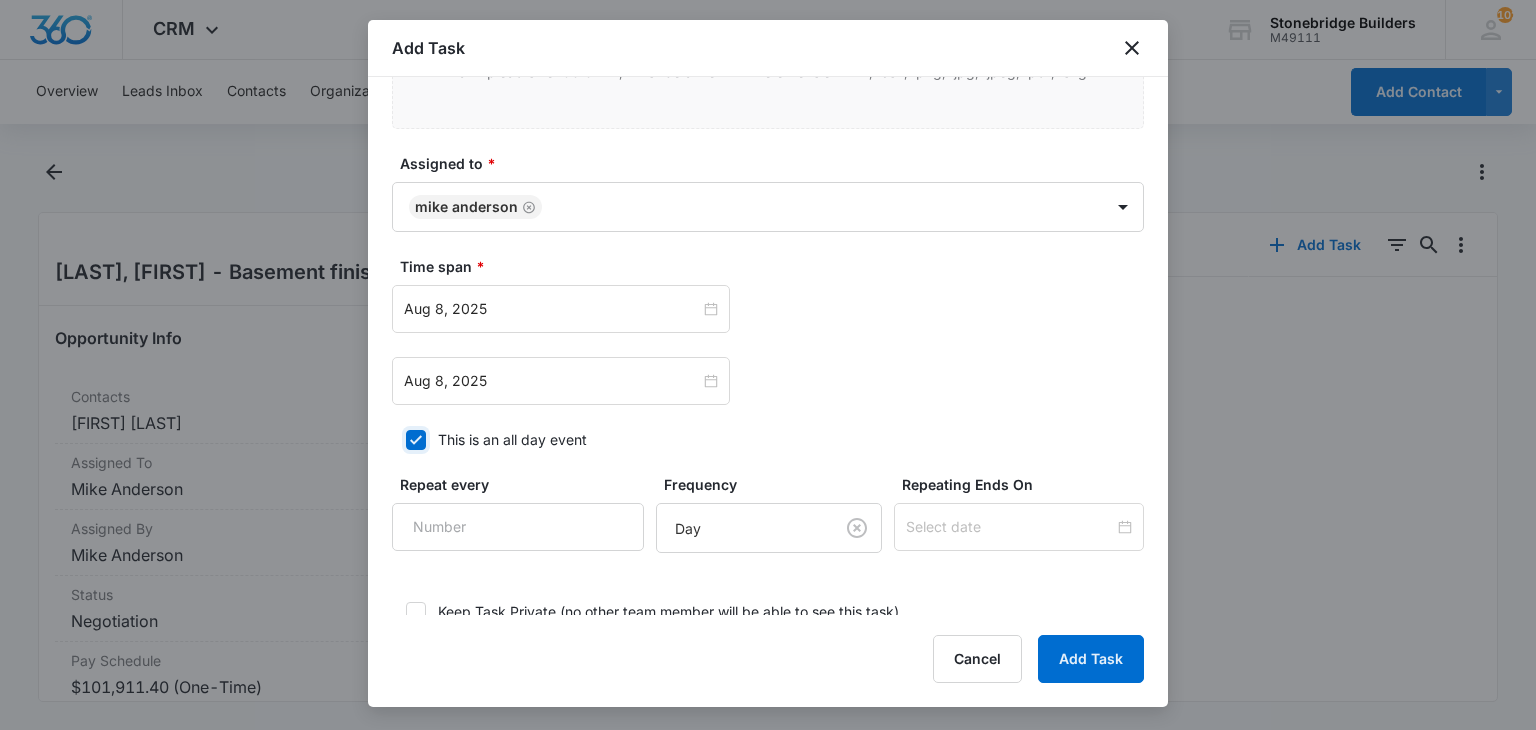 click on "This is an all day event" at bounding box center [399, 440] 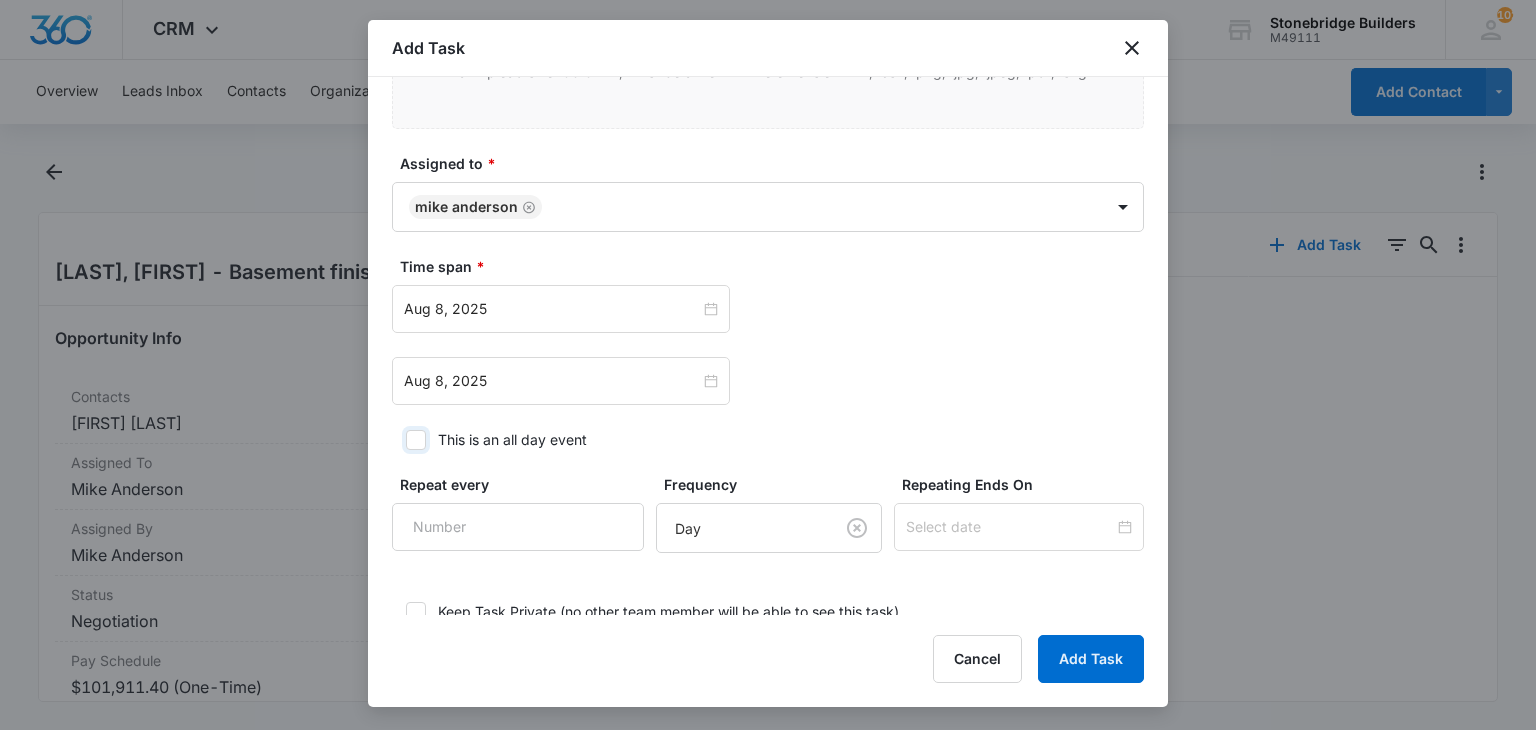 checkbox on "false" 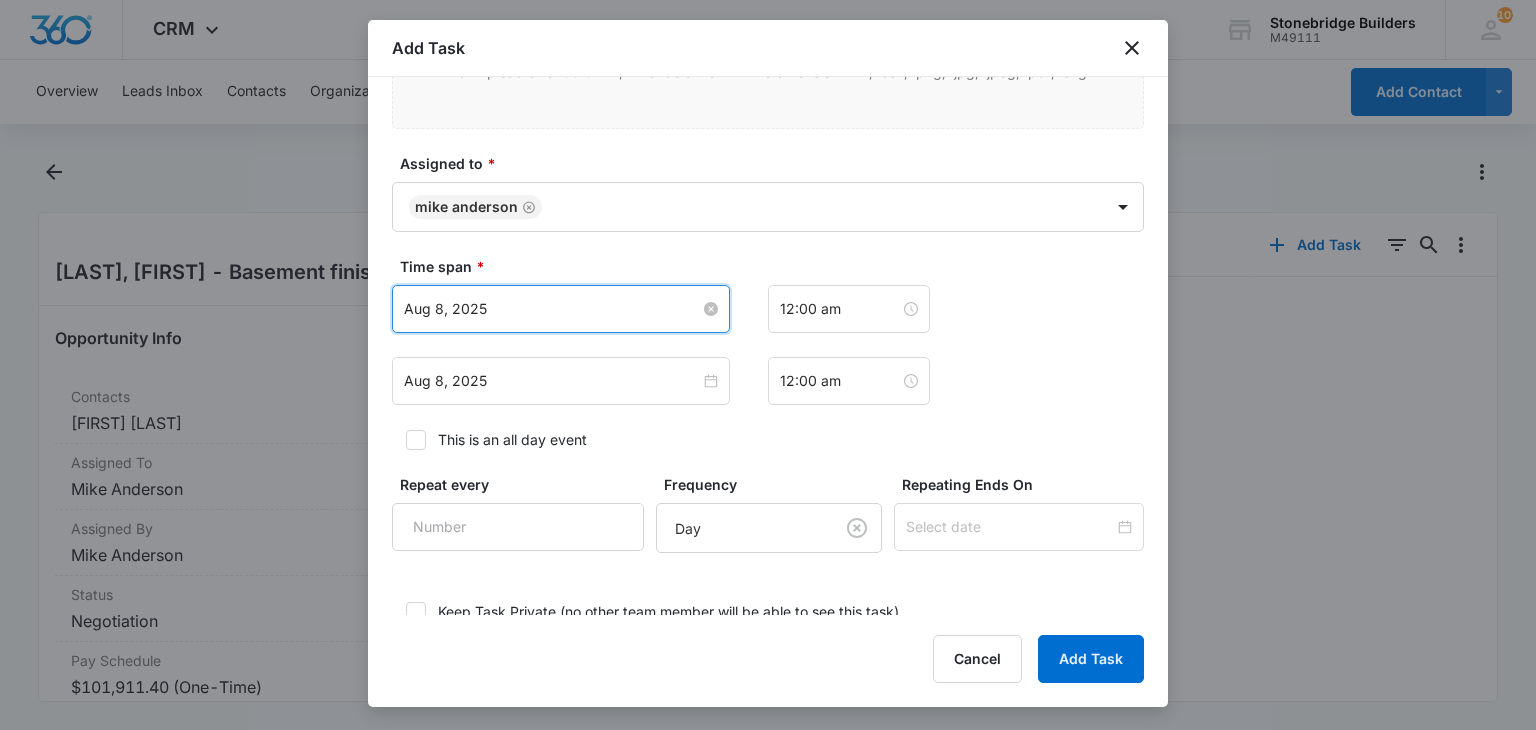 click on "Aug 8, 2025" at bounding box center (552, 309) 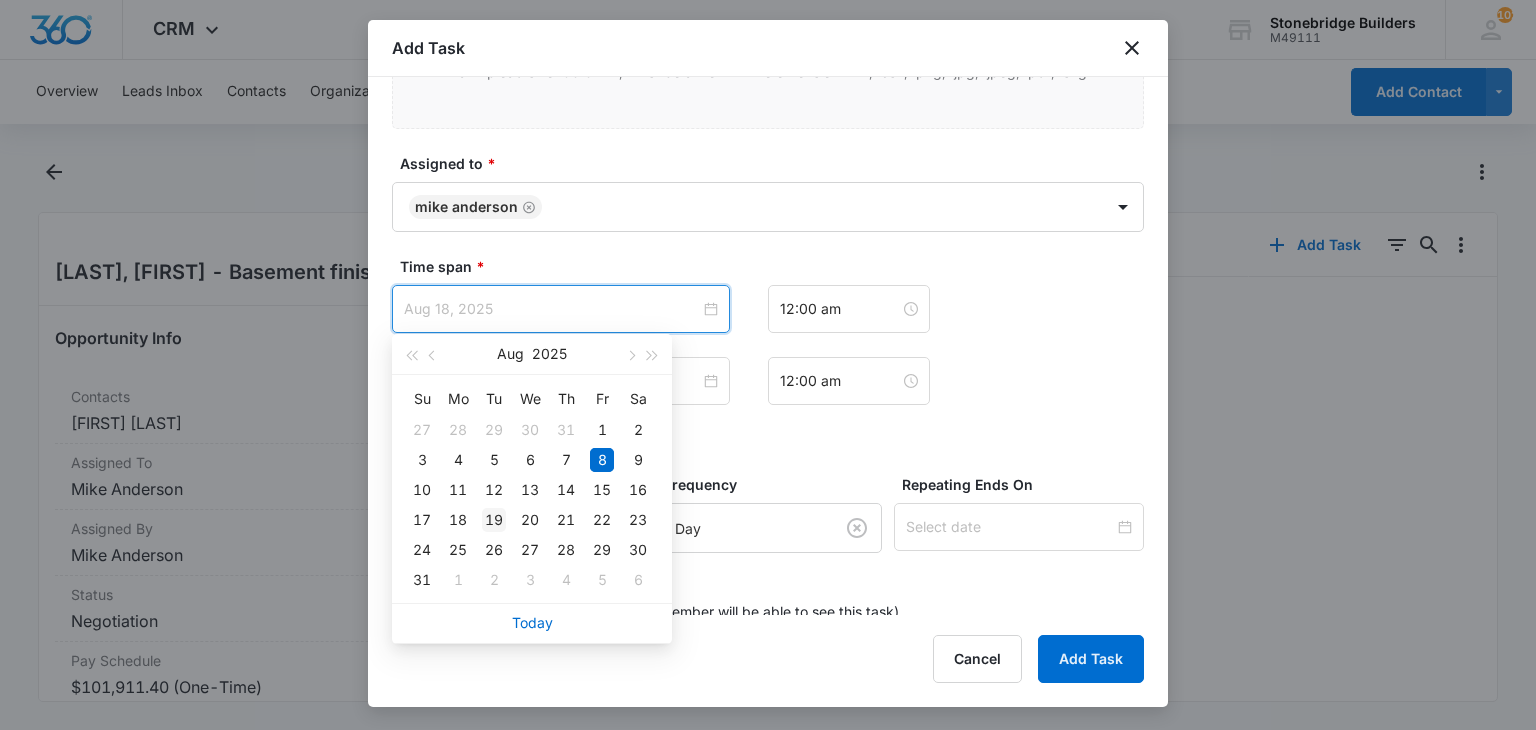 type on "Aug 19, 2025" 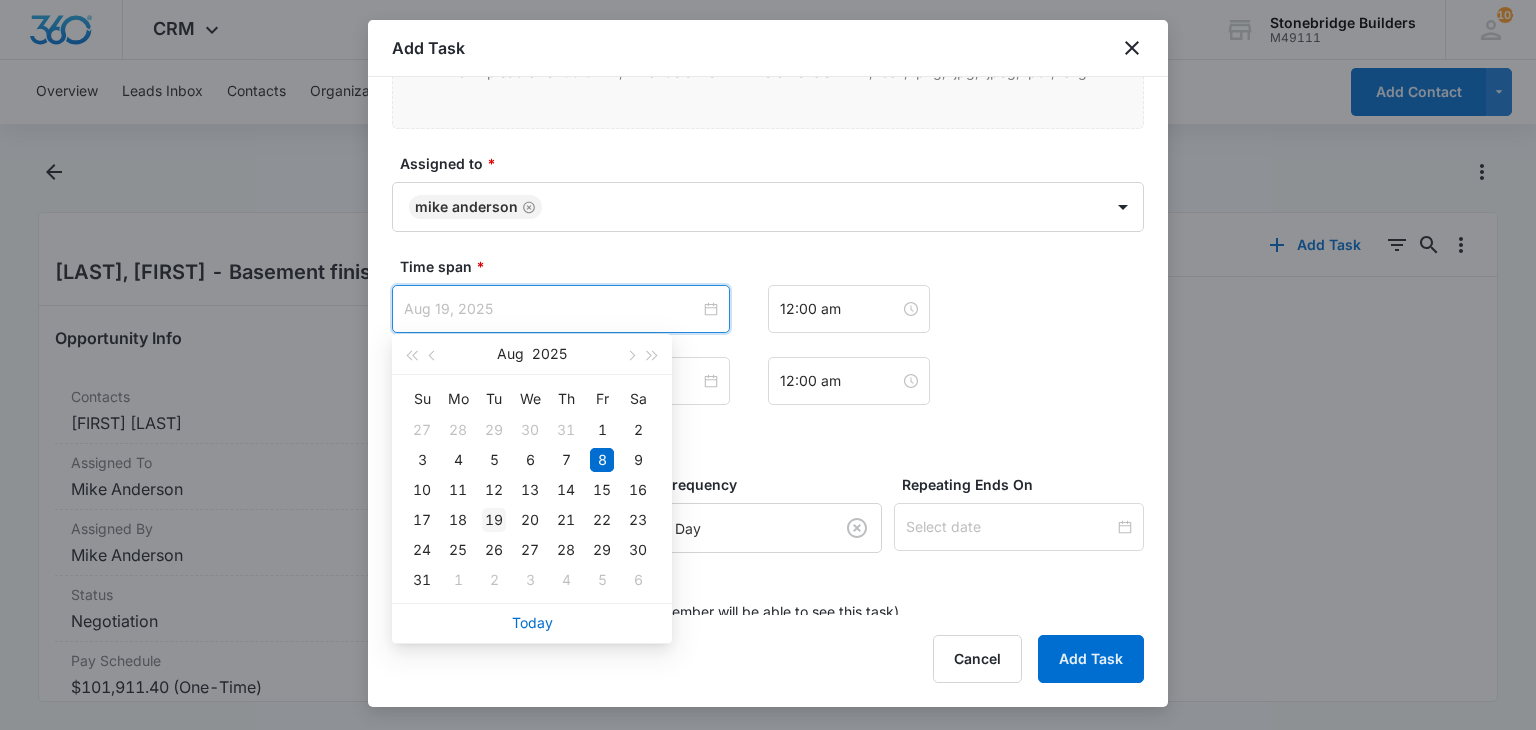 click on "19" at bounding box center (494, 520) 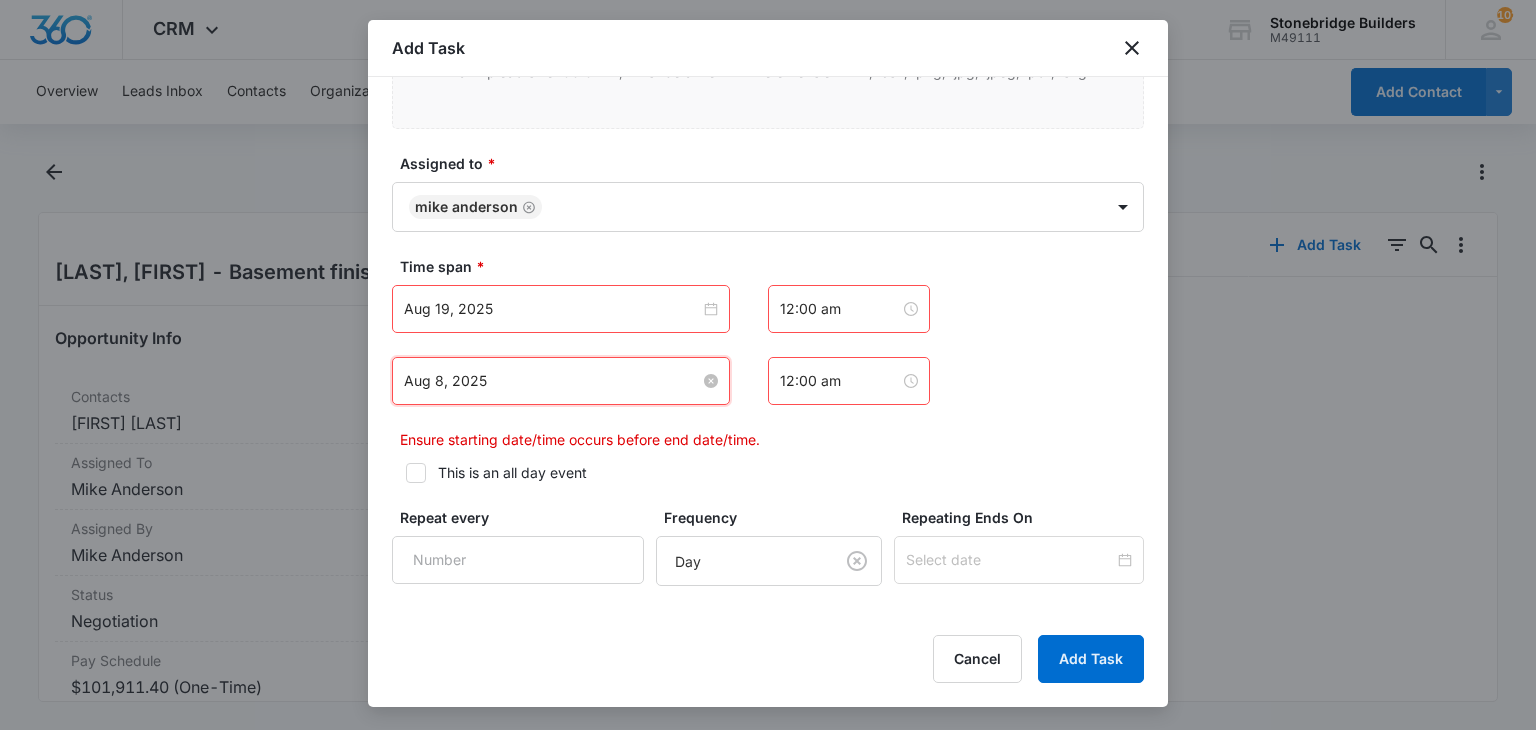 click on "Aug 8, 2025" at bounding box center [552, 381] 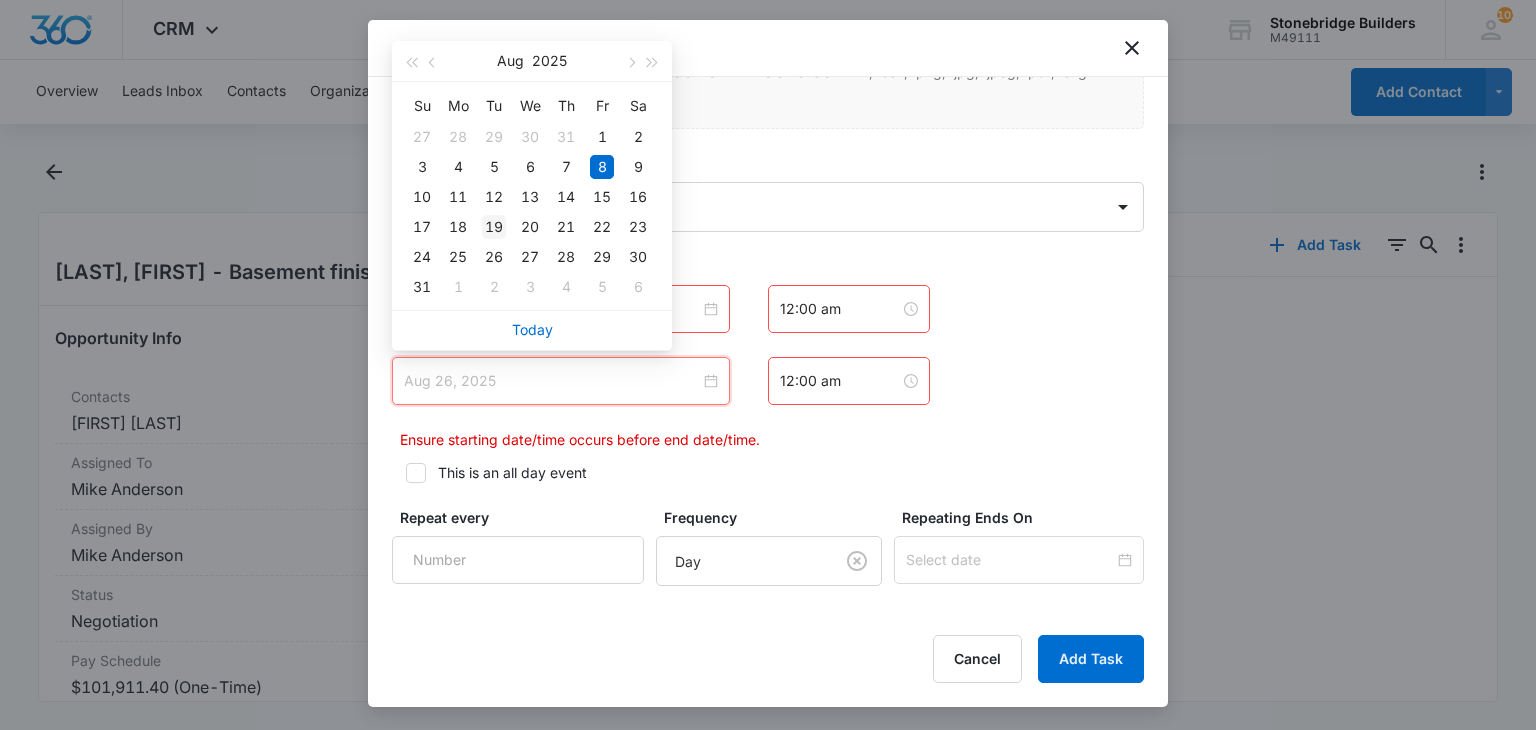 type on "Aug 19, 2025" 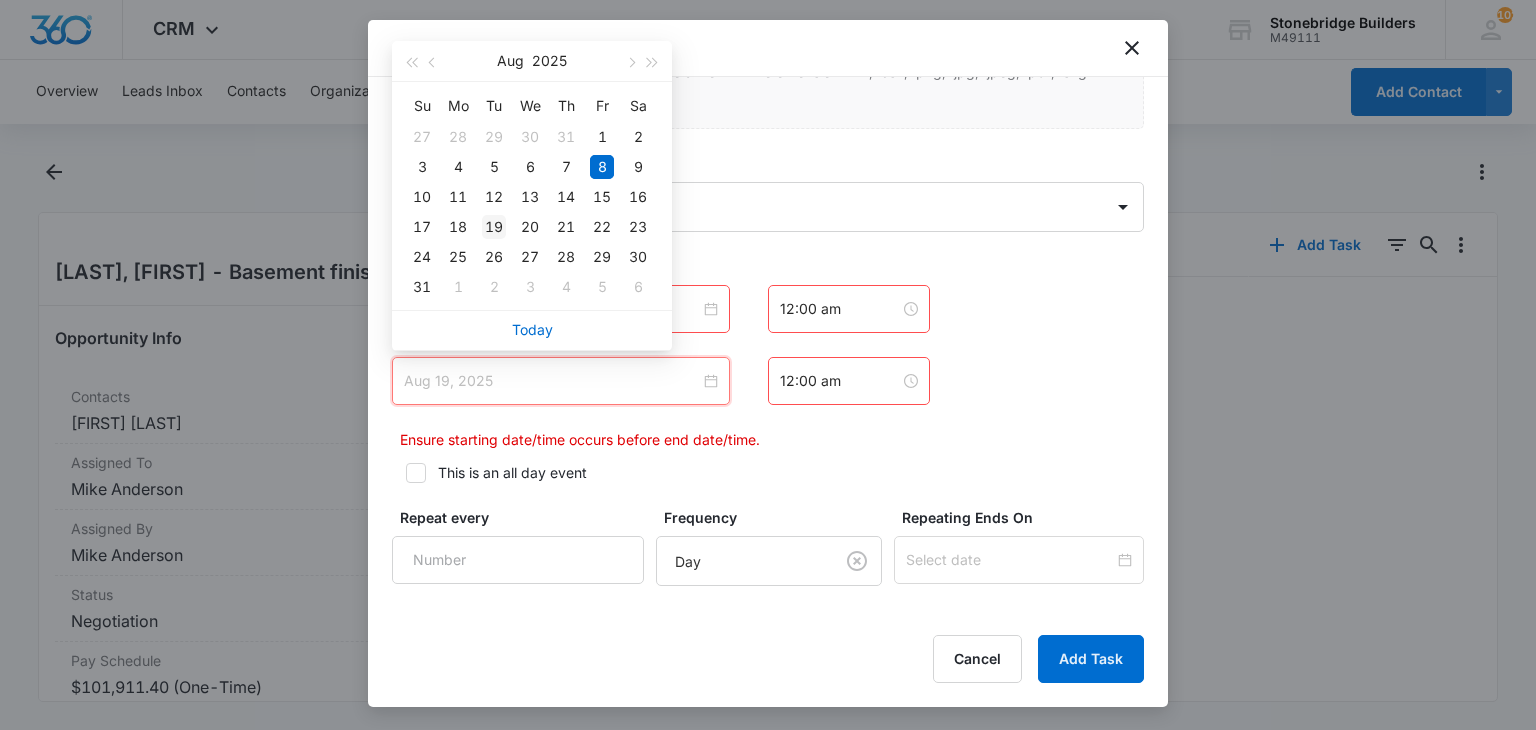 click on "19" at bounding box center (494, 227) 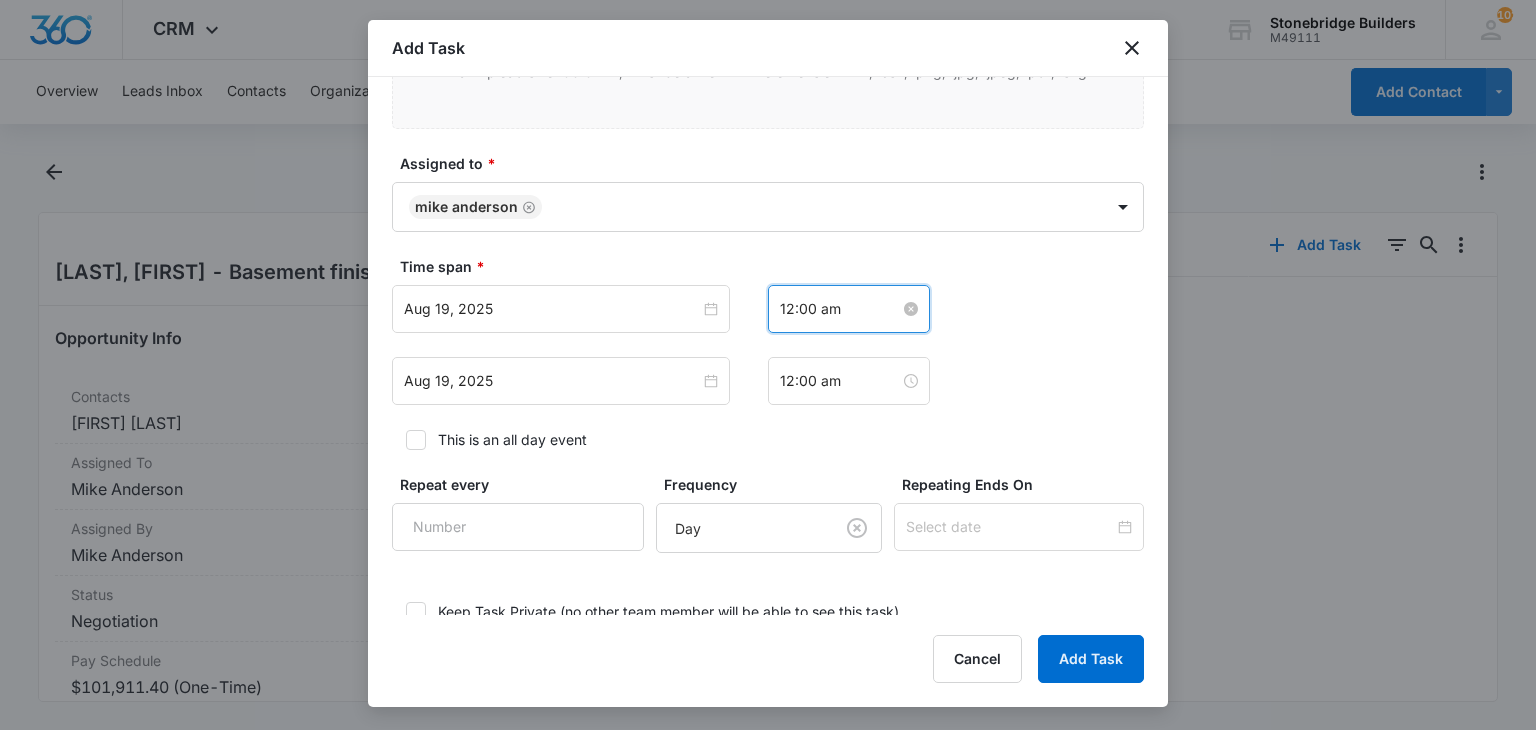 click on "12:00 am" at bounding box center [840, 309] 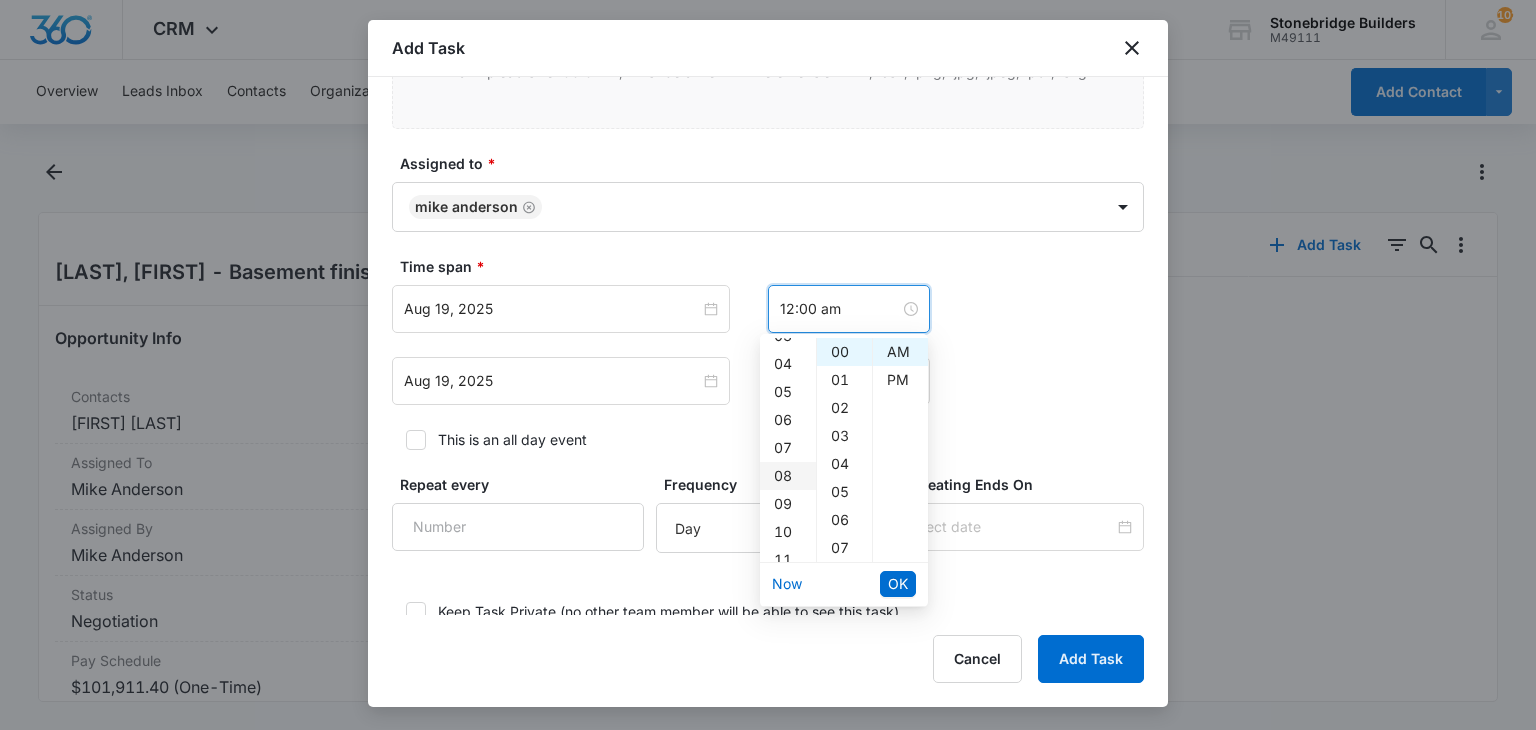 click on "08" at bounding box center [788, 476] 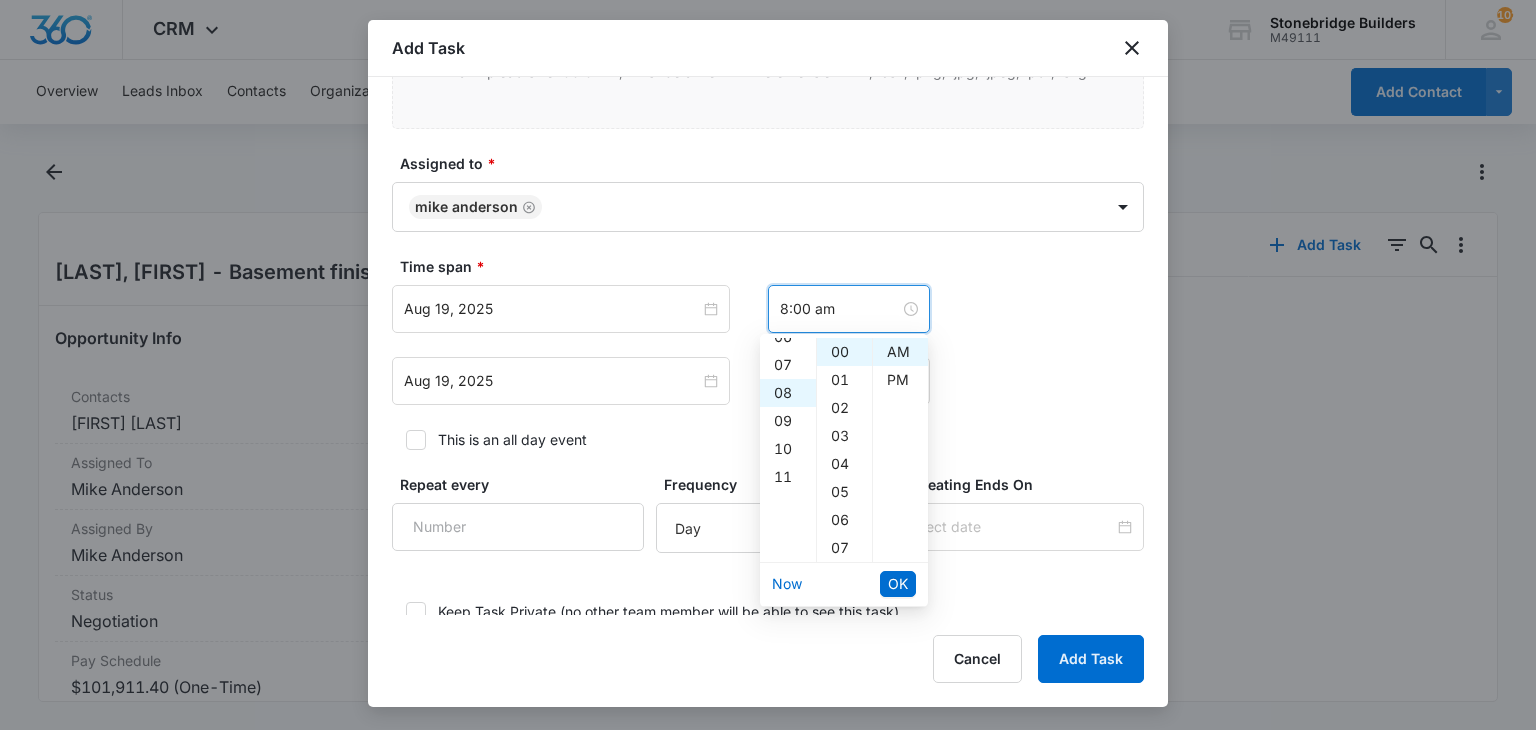 scroll, scrollTop: 224, scrollLeft: 0, axis: vertical 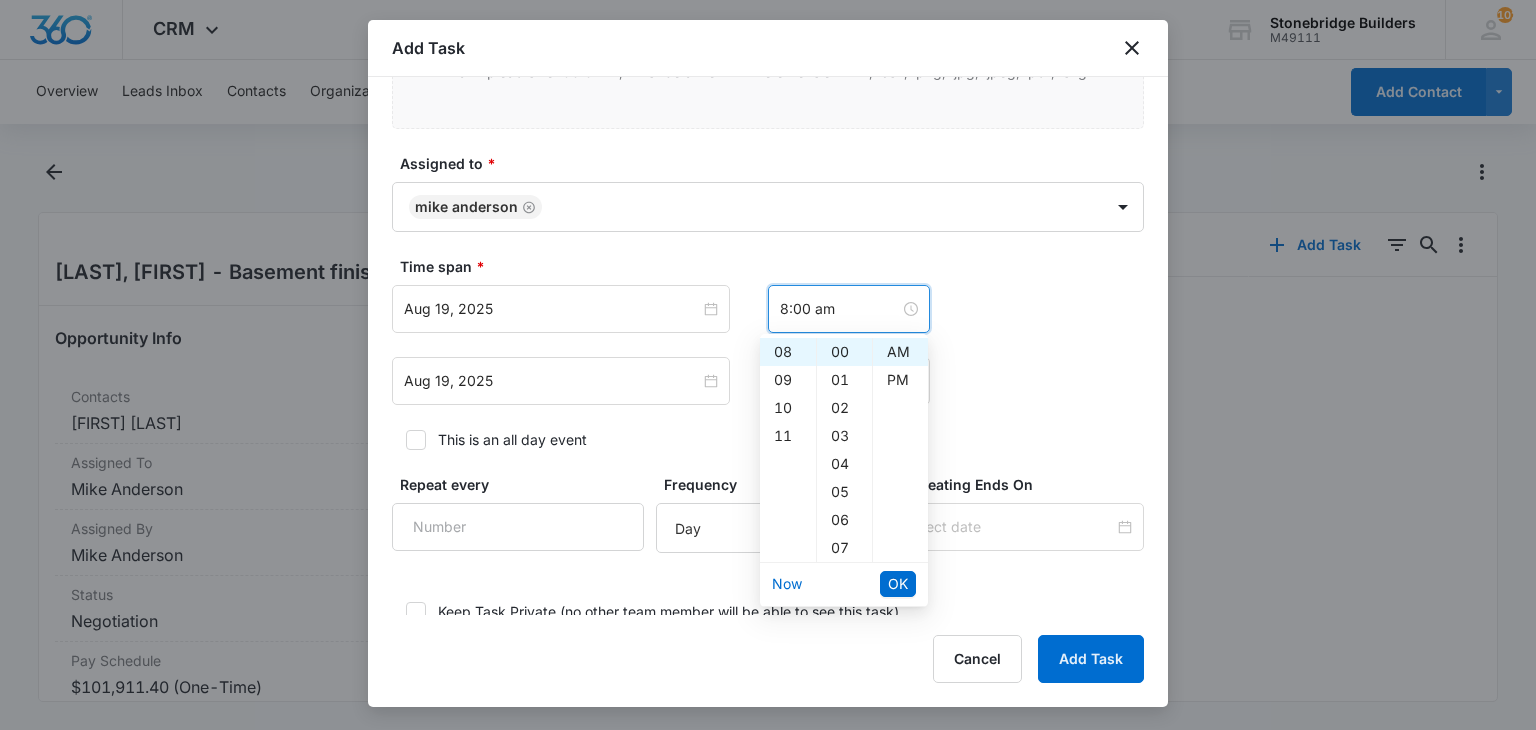 click on "OK" at bounding box center [898, 584] 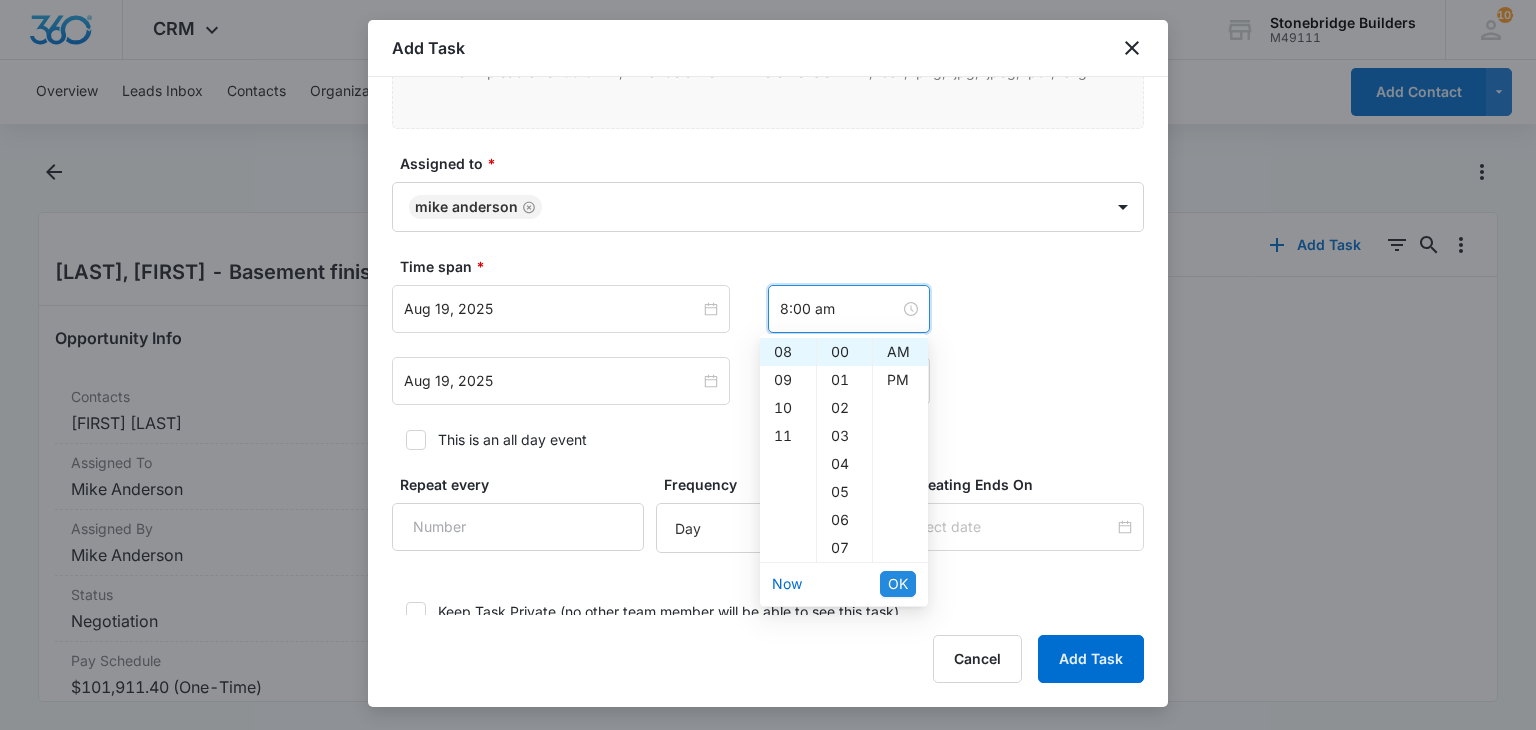 click on "OK" at bounding box center (898, 584) 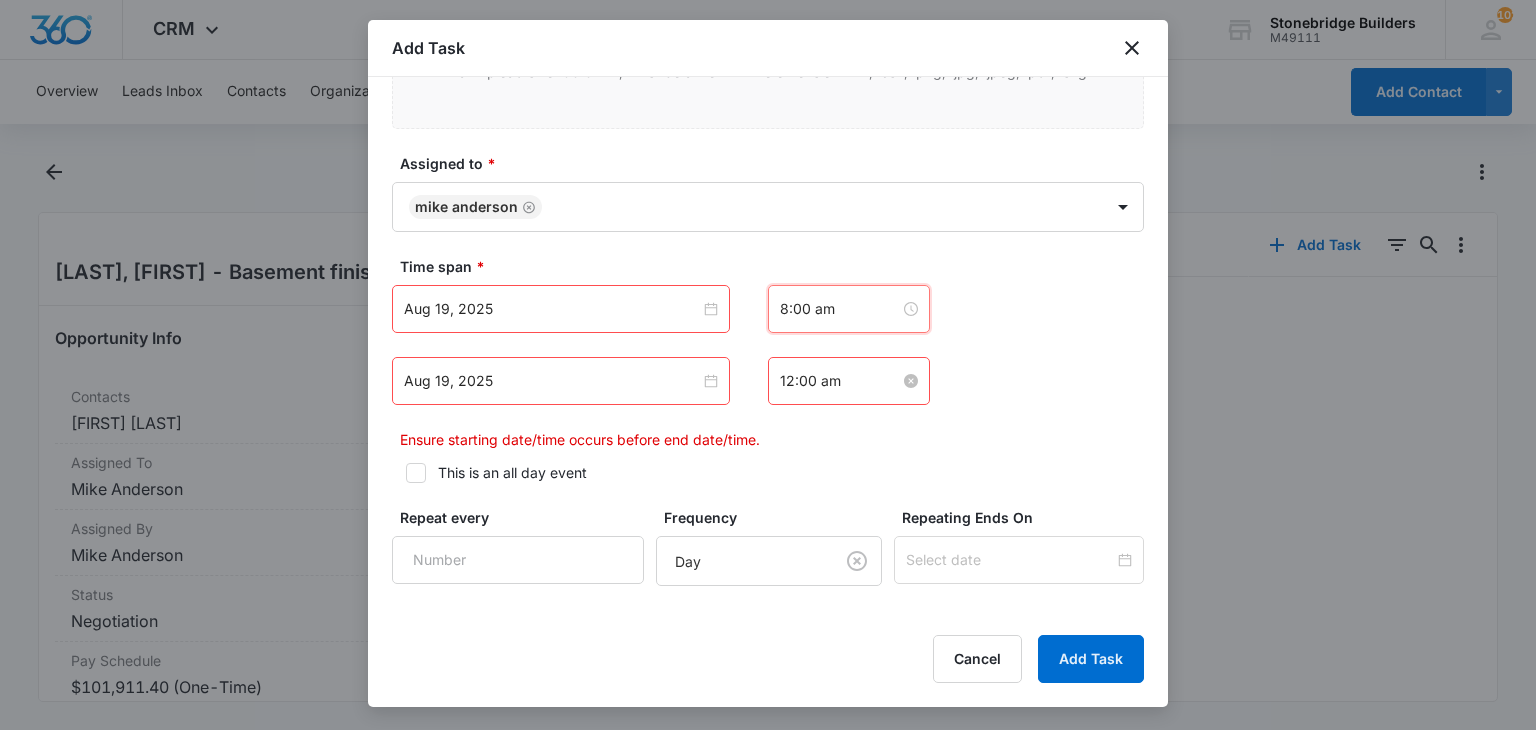 click on "12:00 am" at bounding box center [840, 381] 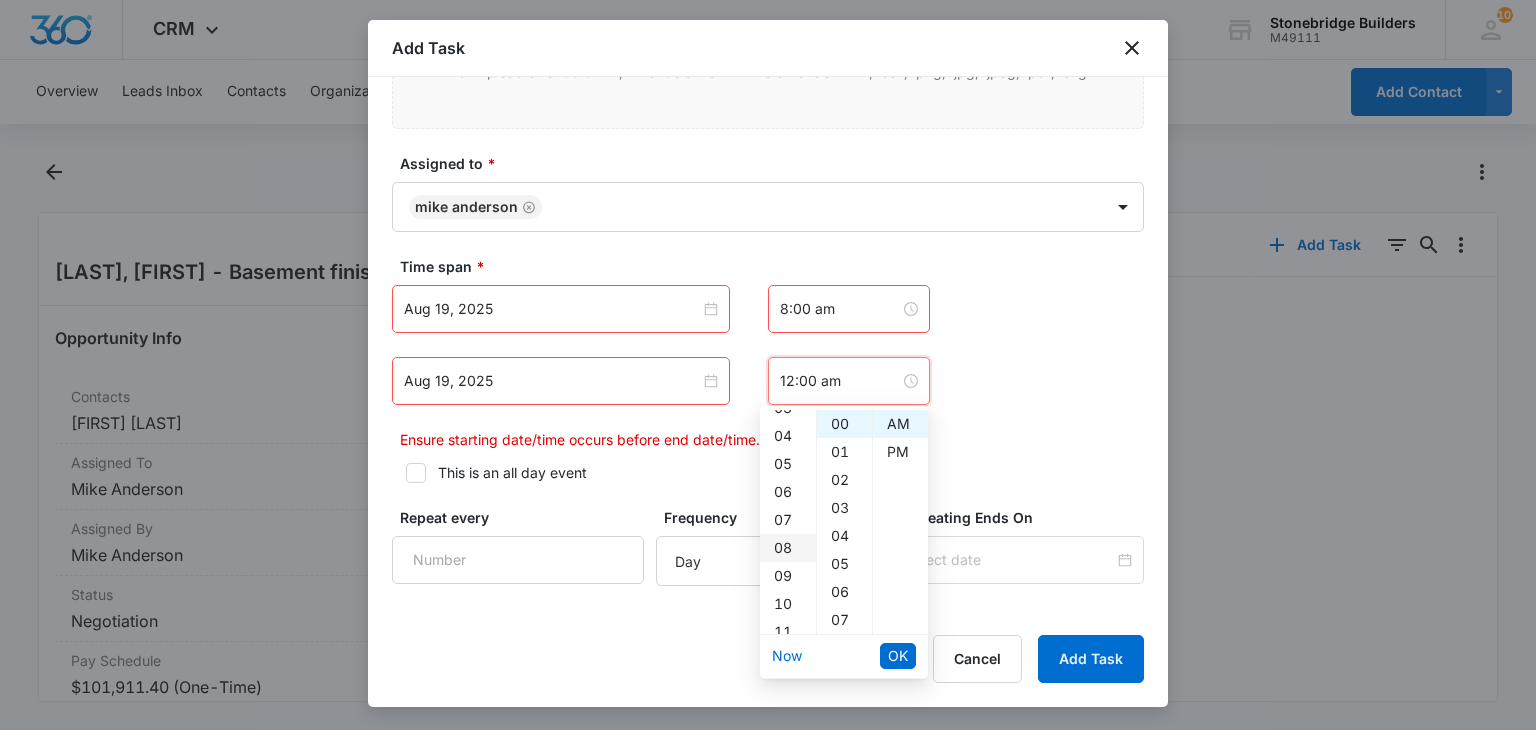 click on "08" at bounding box center (788, 548) 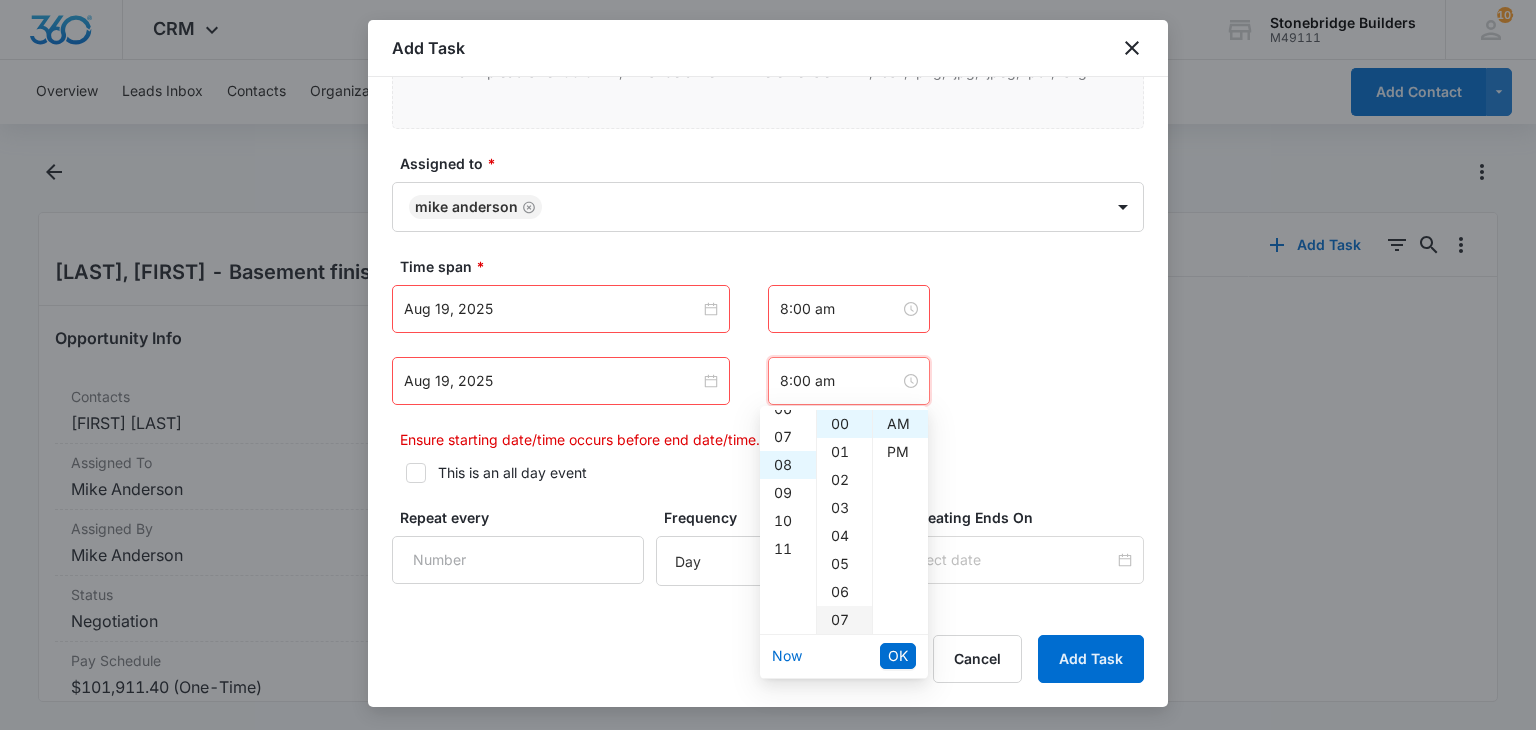 scroll, scrollTop: 224, scrollLeft: 0, axis: vertical 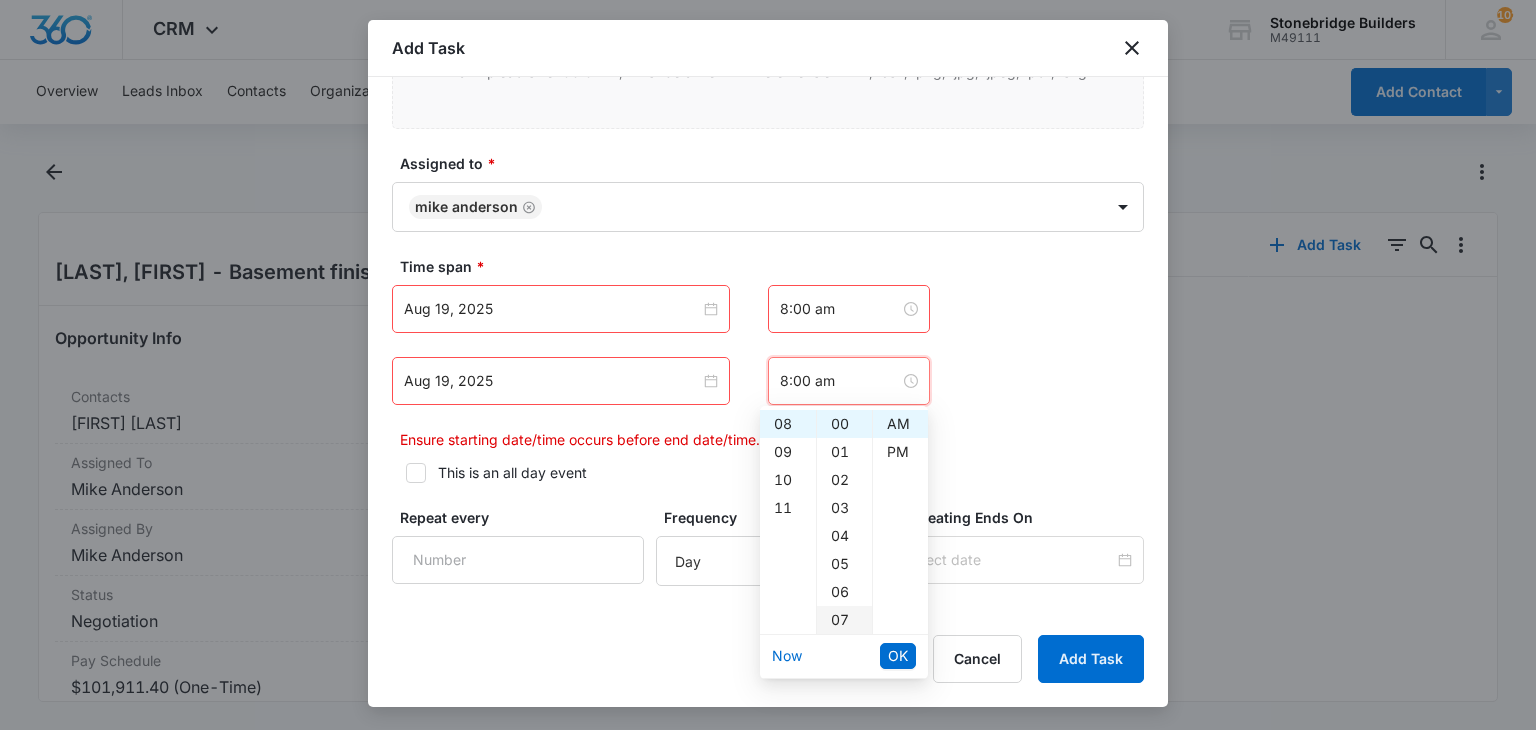 click on "07" at bounding box center (844, 620) 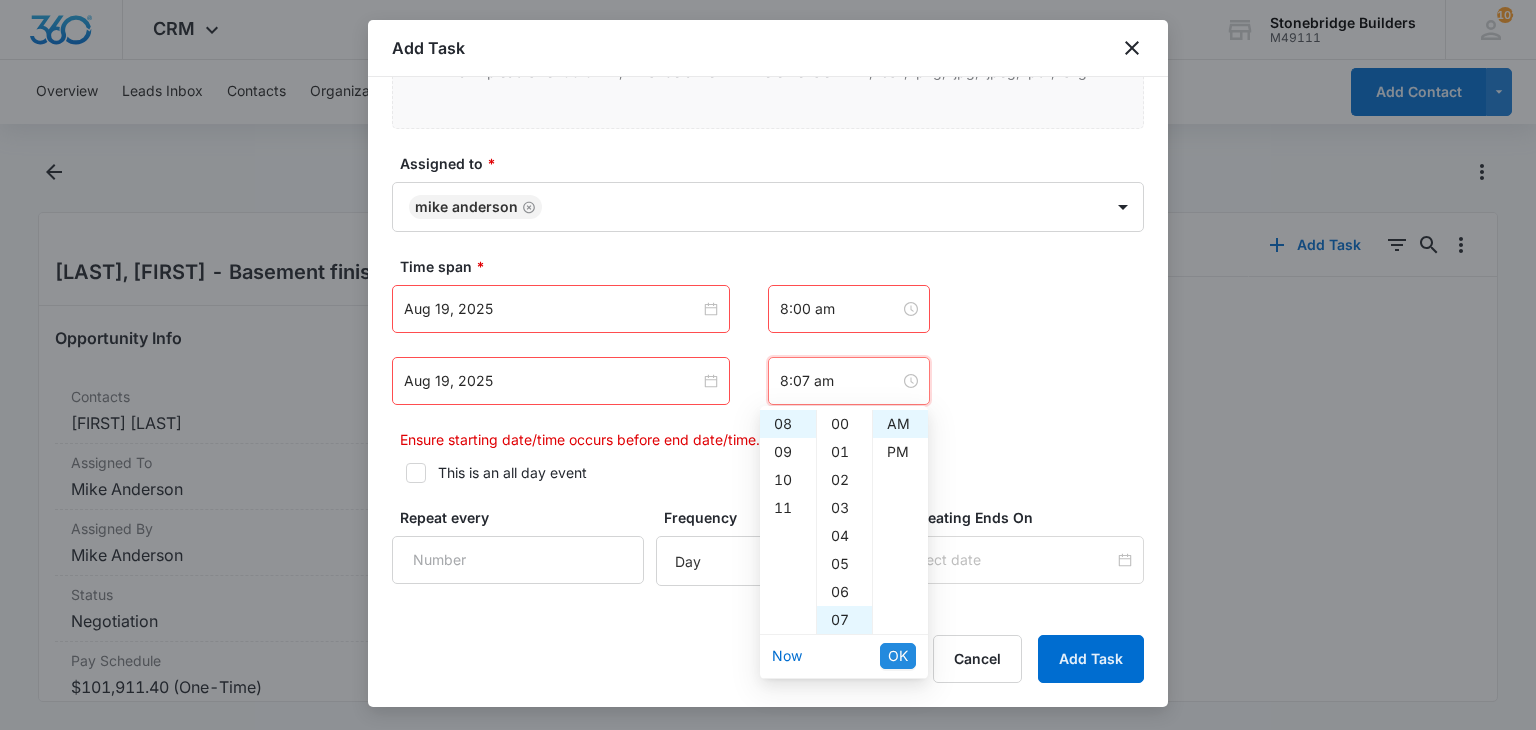 scroll, scrollTop: 196, scrollLeft: 0, axis: vertical 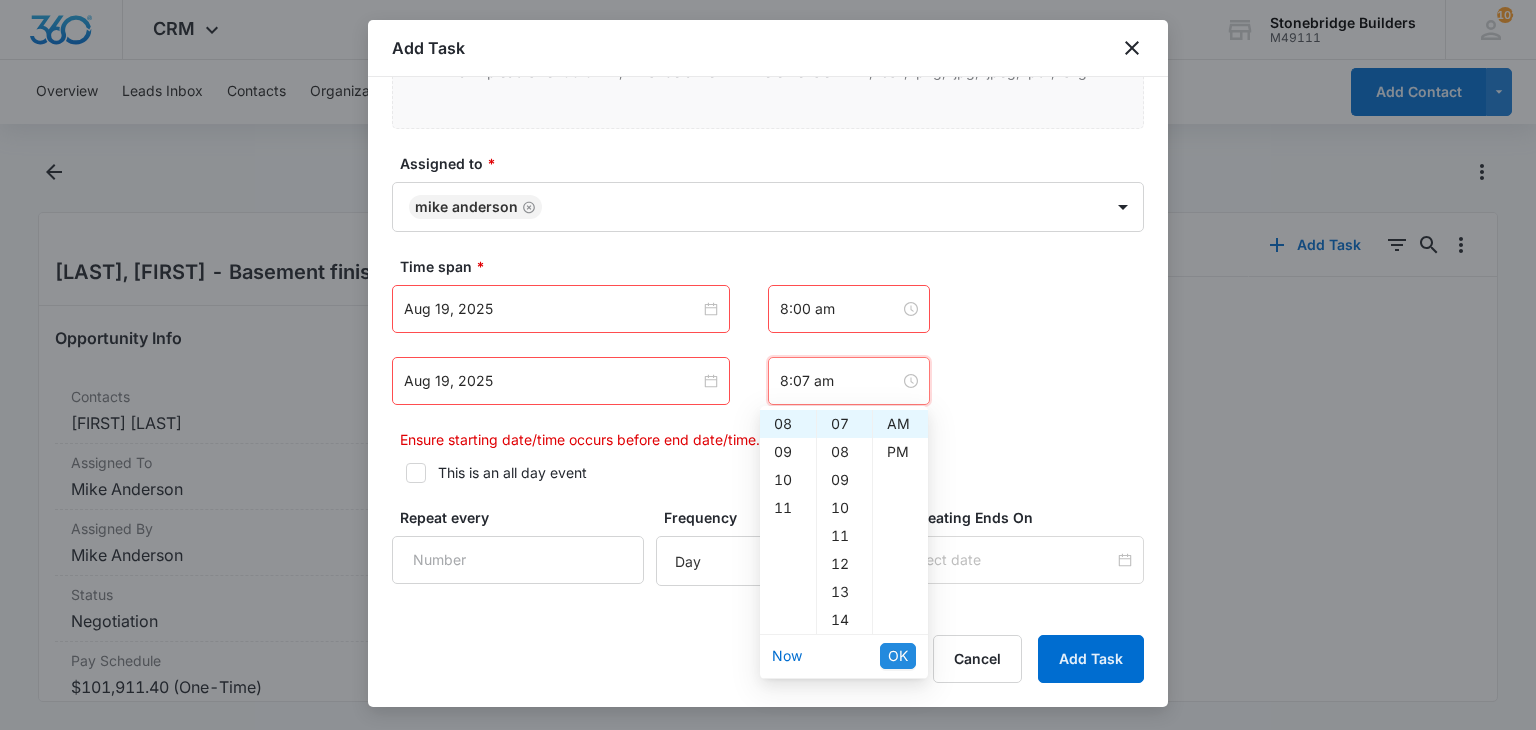 click on "OK" at bounding box center (898, 656) 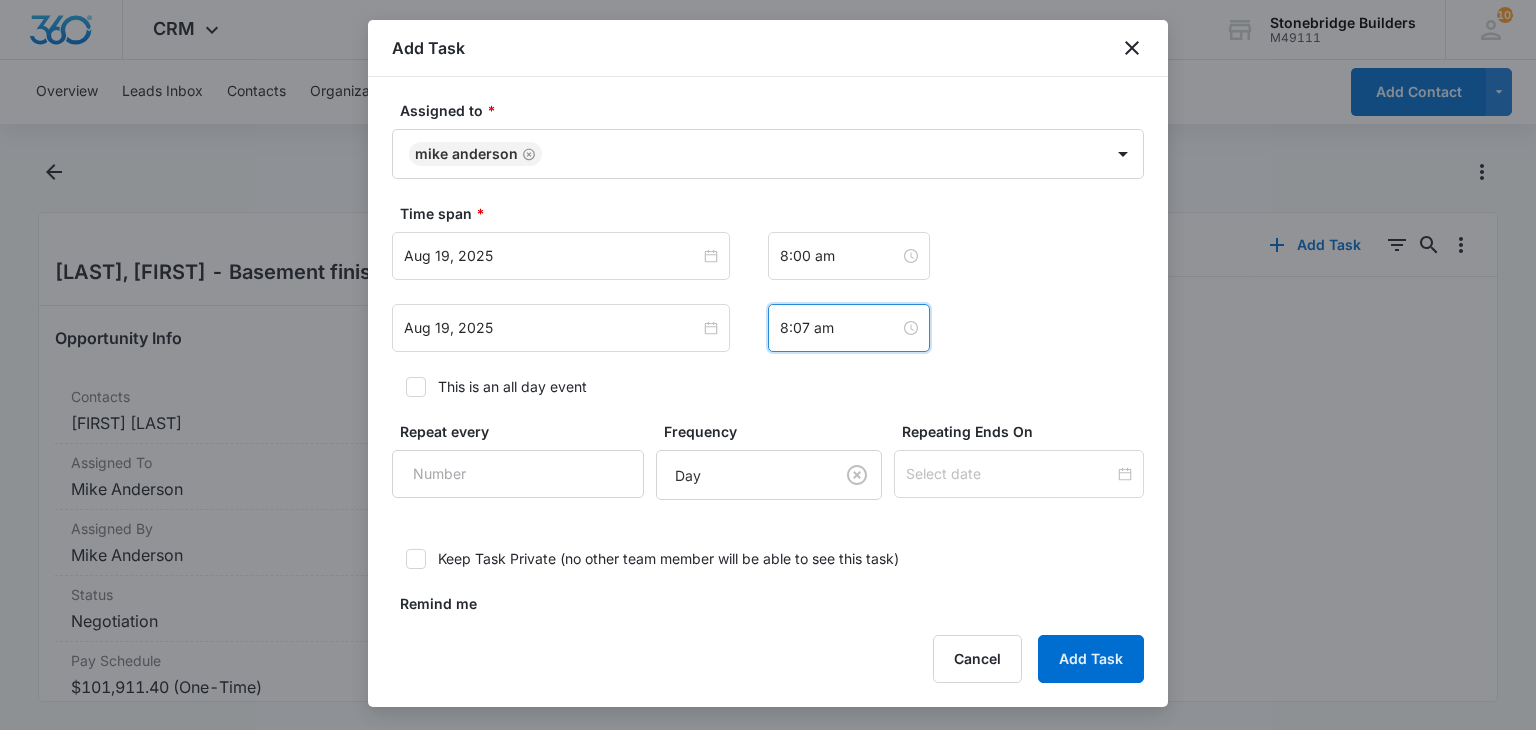 scroll, scrollTop: 1329, scrollLeft: 0, axis: vertical 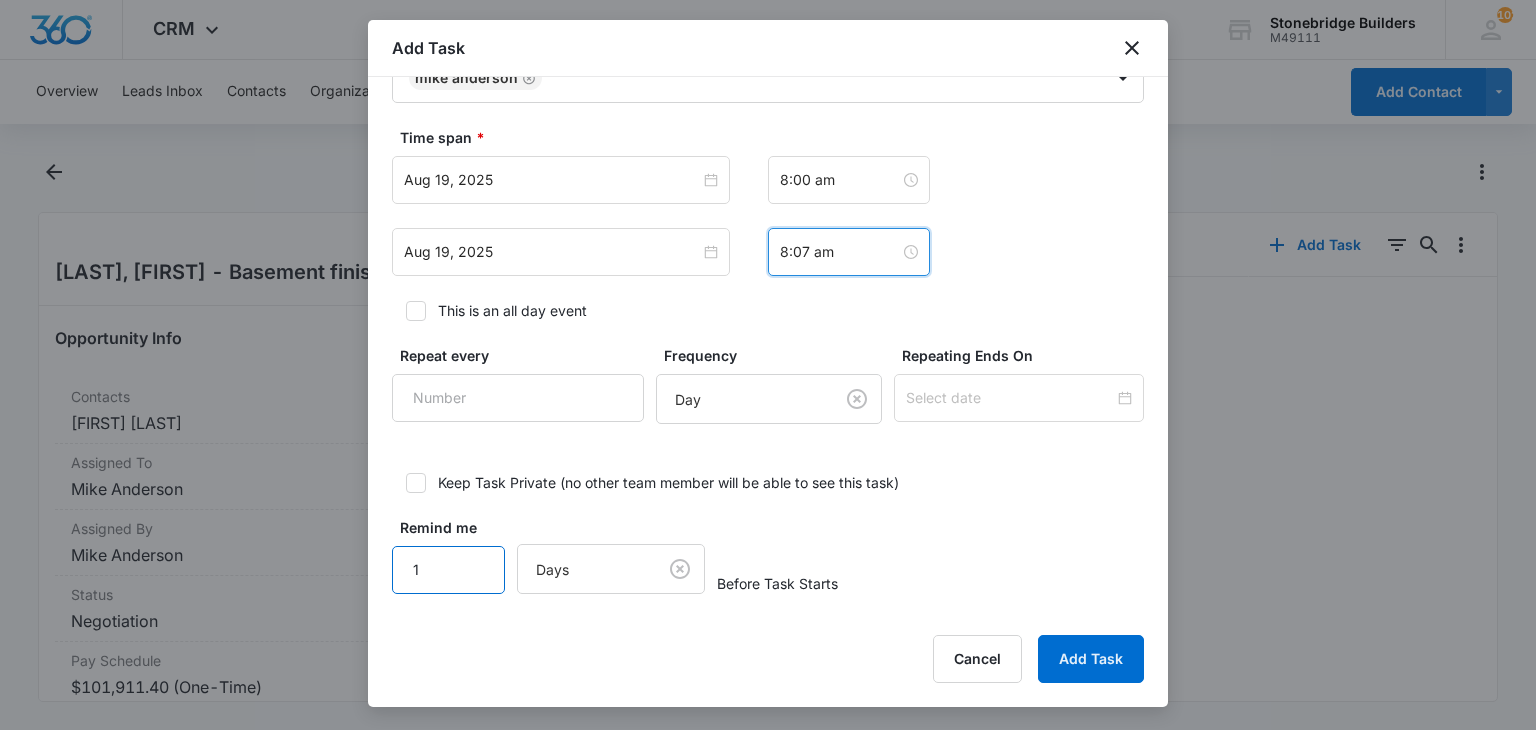 click on "1" at bounding box center [448, 570] 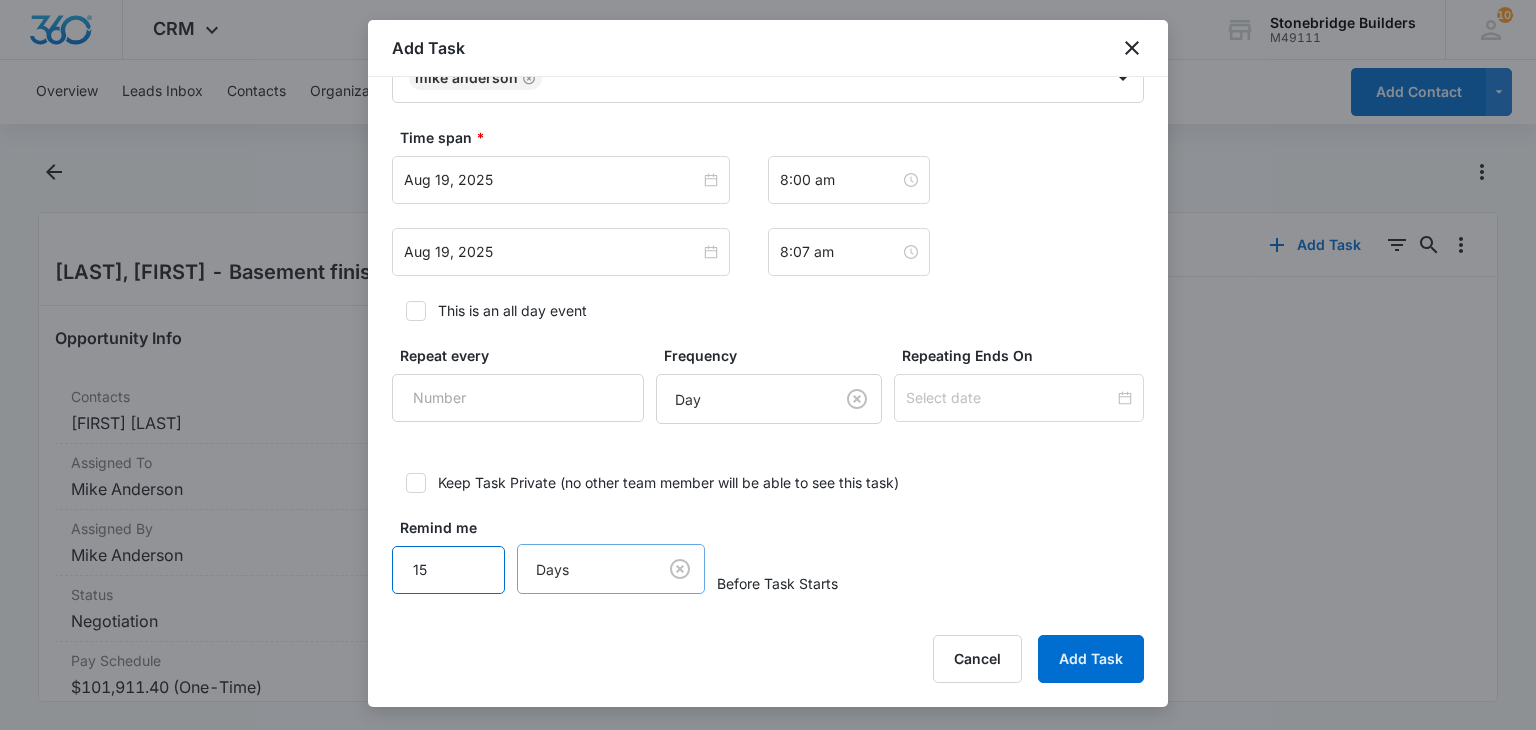 type on "15" 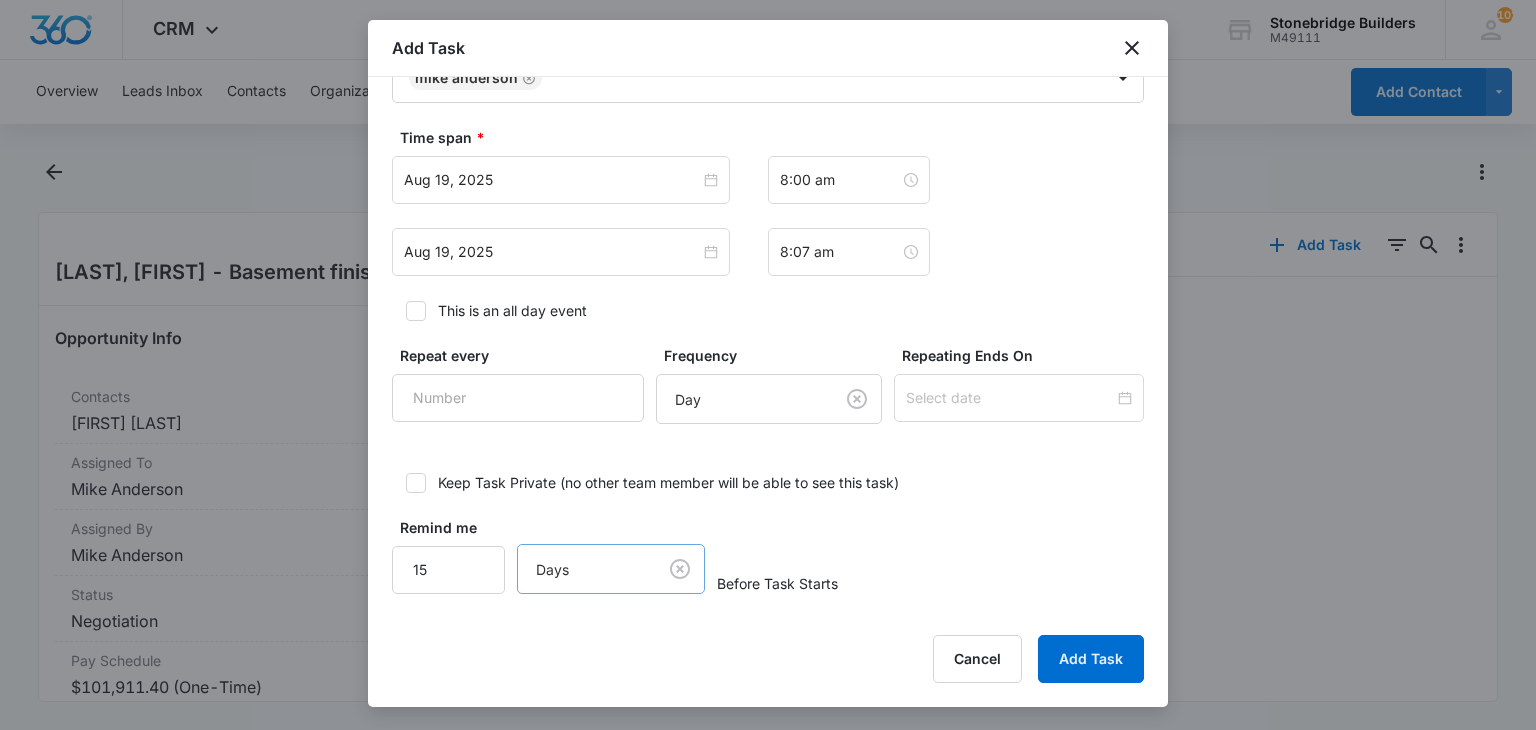 click on "CRM Apps Reputation Websites Forms CRM Email Social Content Ads Intelligence Files Brand Settings Stonebridge Builders  M49111 Your Accounts View All 102 MA [FIRST] [LAST] [EMAIL] My Profile 102 Notifications Support Logout Terms & Conditions   •   Privacy Policy Overview Leads Inbox Contacts Organizations History Deals Opportunities Tasks Calendar Lists Reports Settings Add Contact Warden, Alvaro - Basement finish Opportunity Info Contacts [FIRST] [LAST] Assigned To [FIRST] [LAST] Assigned By [FIRST] [LAST] Status Negotiation Pay Schedule $101,911.40 (One-Time) Estimated Completion Date 07/25/2025 Details URL/Link None Notes 7/14/25 logged
8/8 sent History Tasks Add Task 0 0 No Data Stonebridge Builders - CRM Project - Marketing 360®
Add Task Create Task Templates in  Settings Flag this task as urgent Contact [FIRST] [LAST] Summary/Title * [FIRST] [LAST] Details 8/8 bid sent URL/Link Link to Opportunities "[LAST], [FIRST] - Basement finish" (ID:[NUMBER]) Link to Deals" at bounding box center (768, 365) 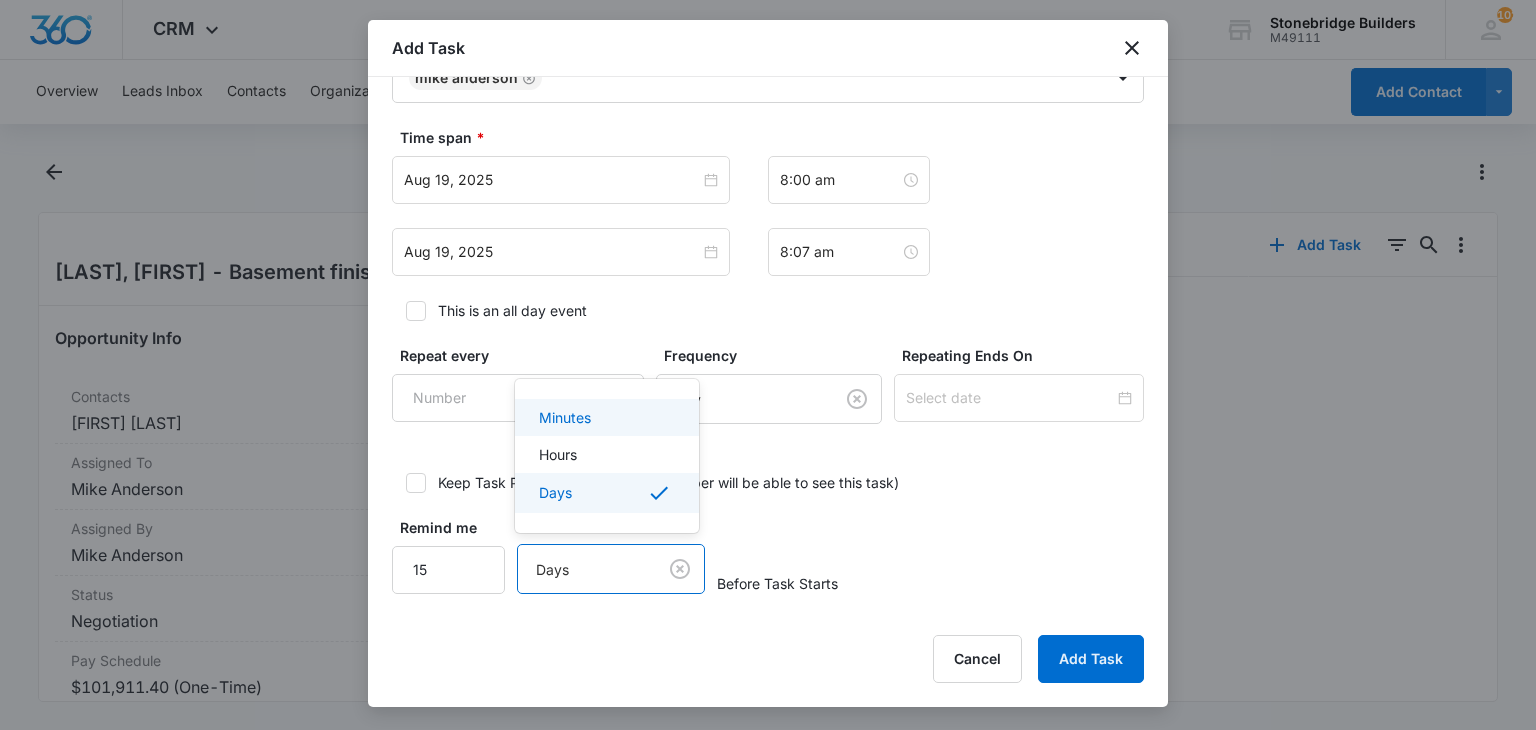 click on "Minutes" at bounding box center (565, 417) 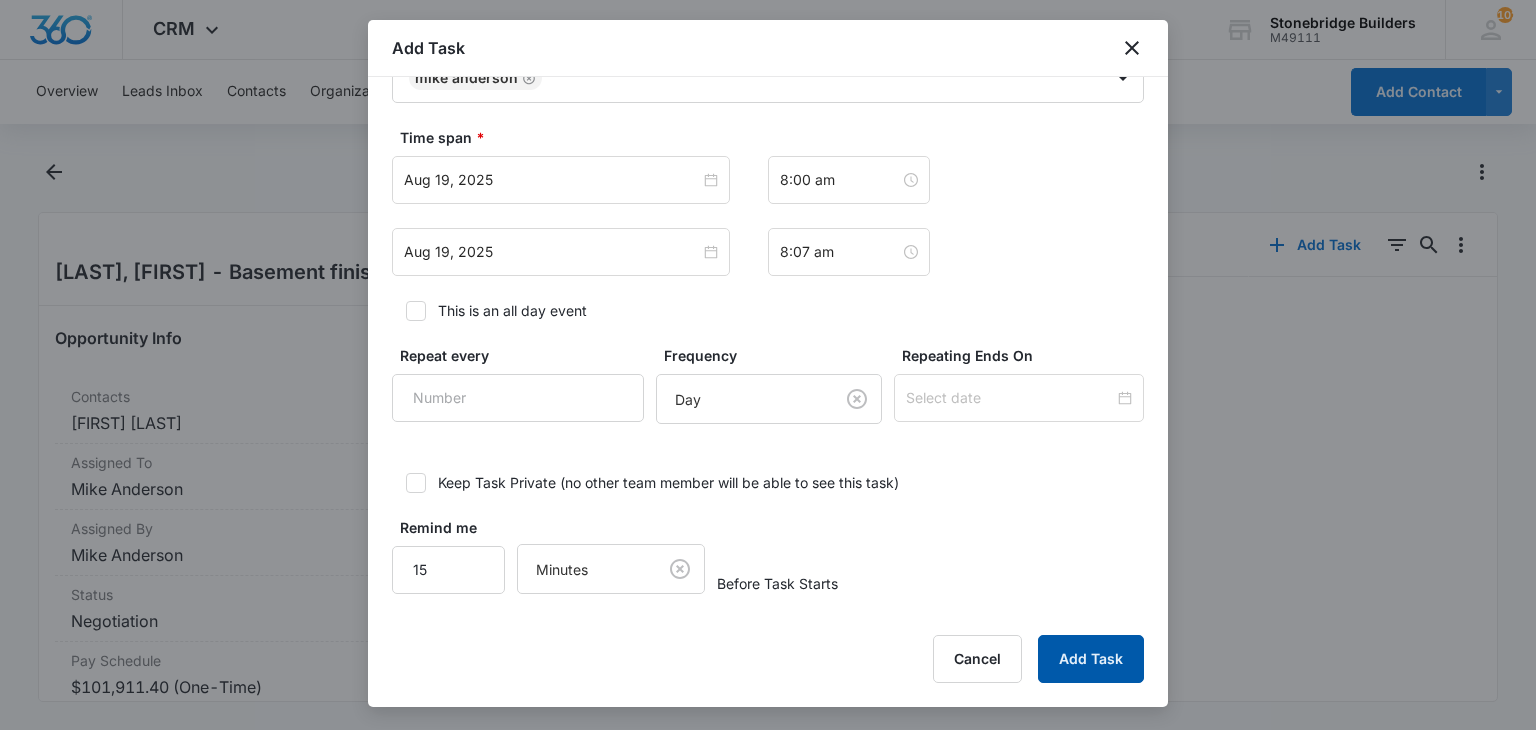 click on "Add Task" at bounding box center [1091, 659] 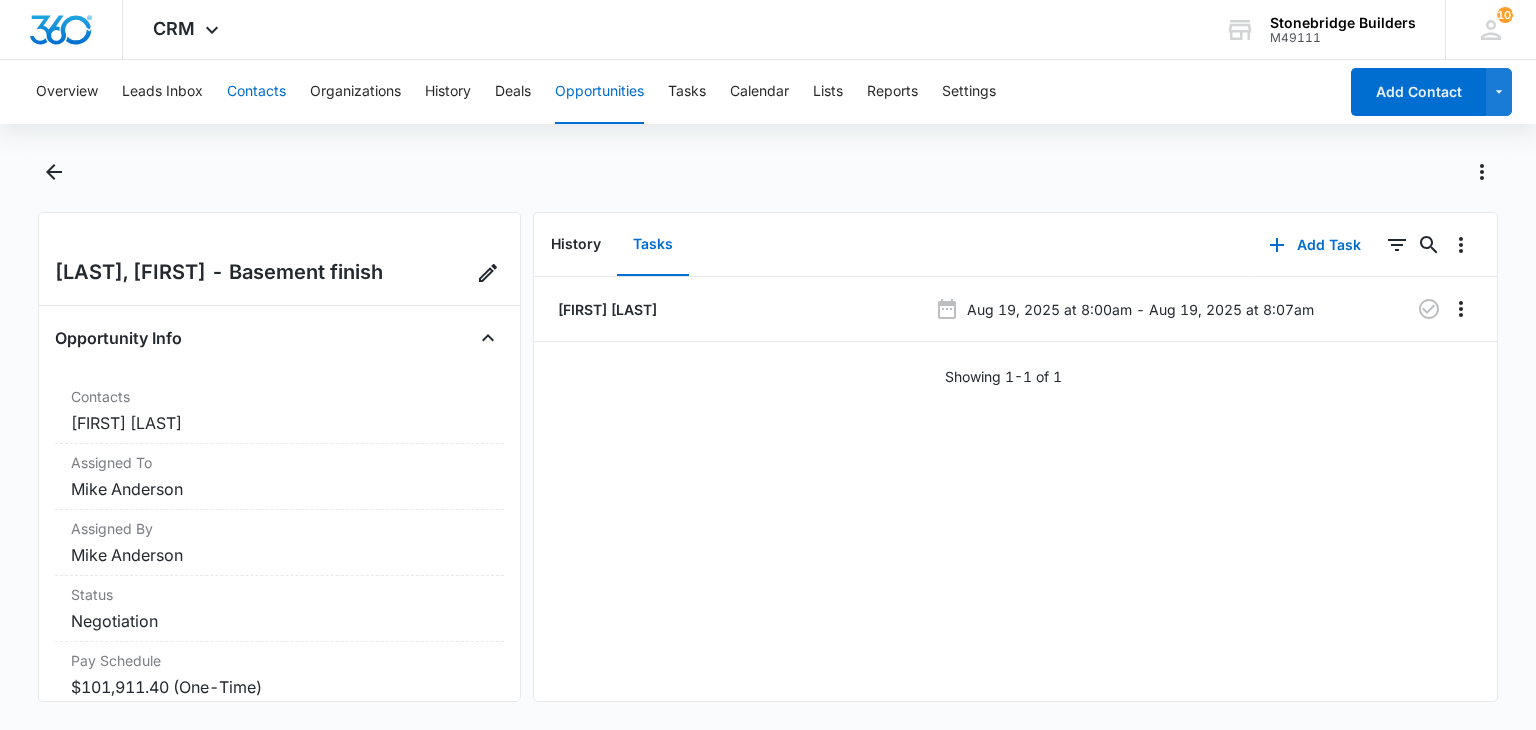 click on "Contacts" at bounding box center [256, 92] 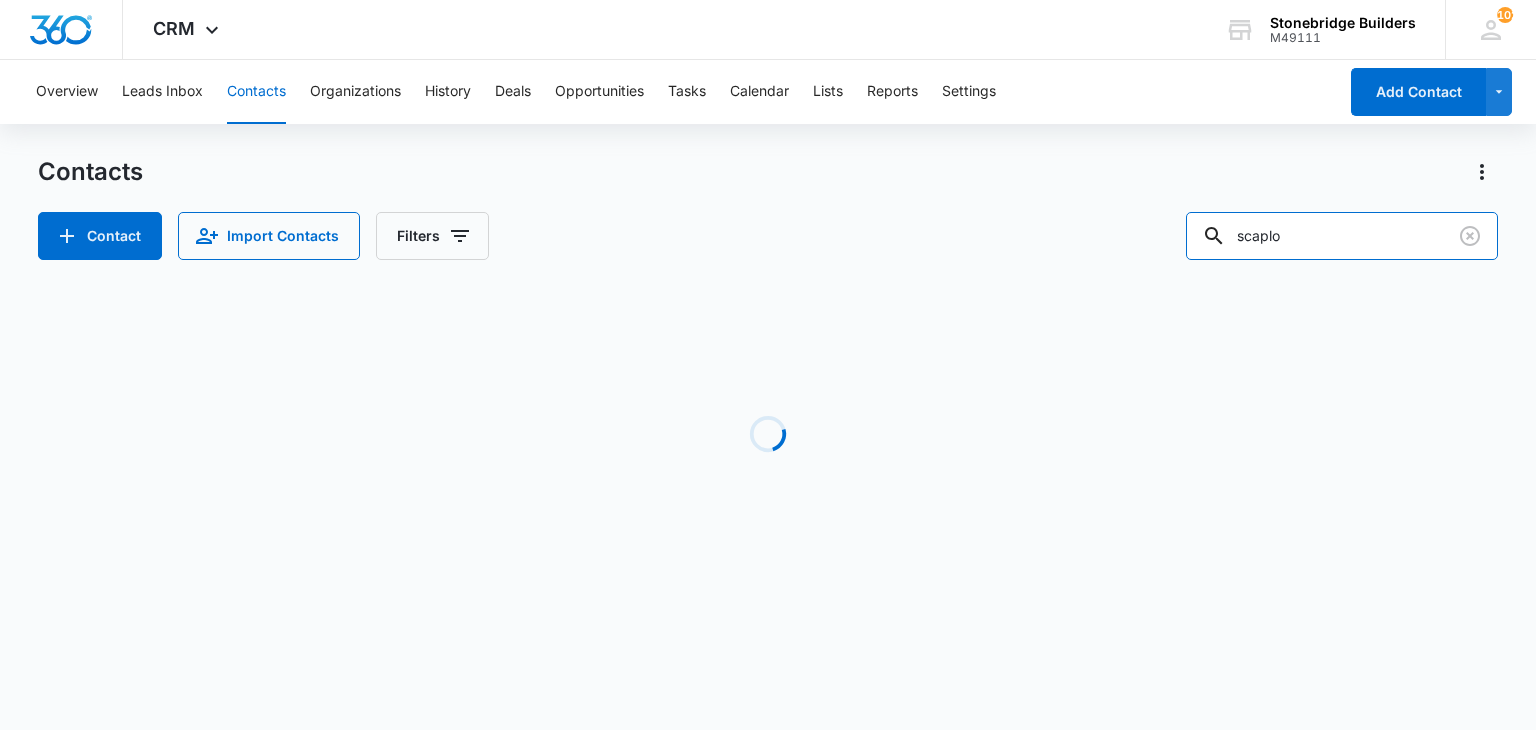 drag, startPoint x: 1339, startPoint y: 246, endPoint x: 1179, endPoint y: 238, distance: 160.19987 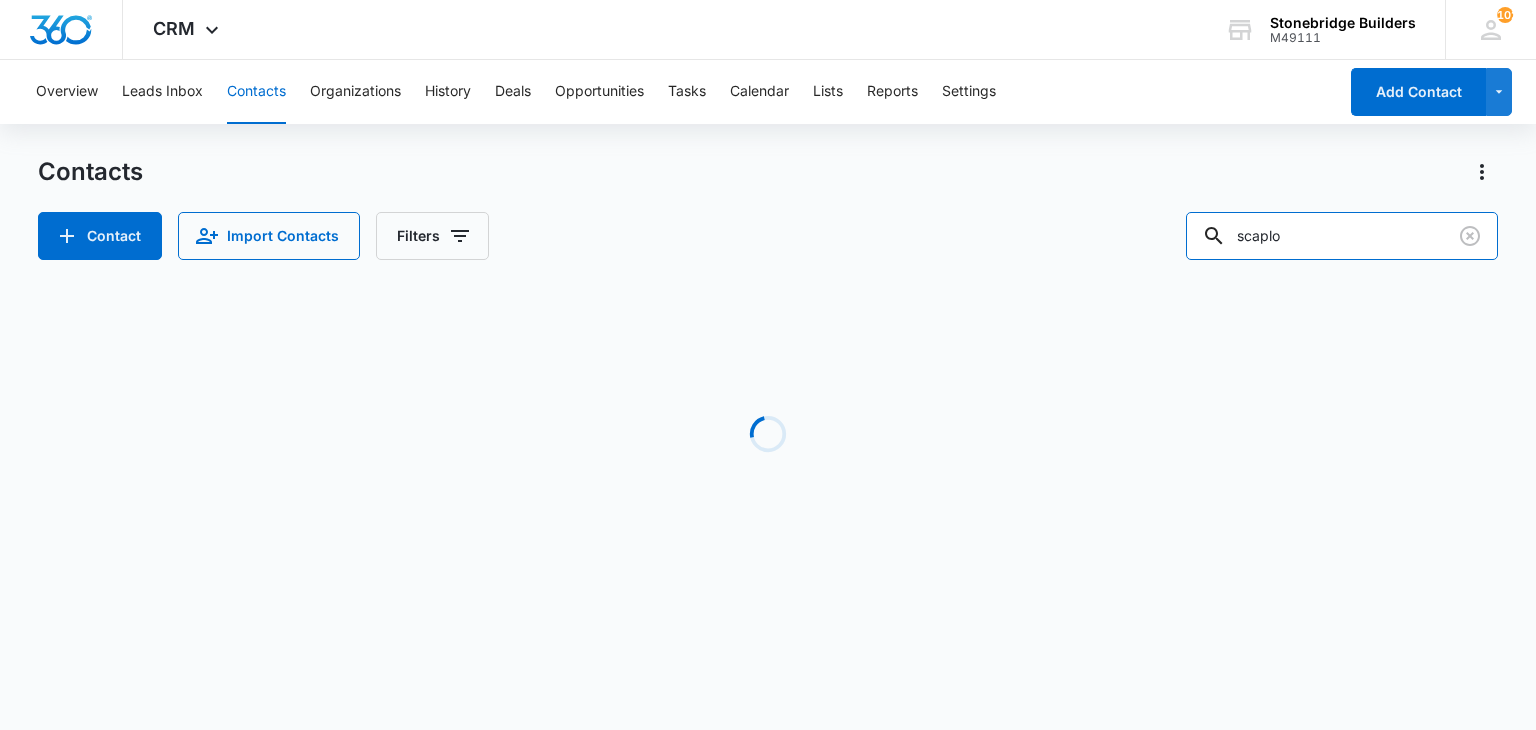 click on "Contact Import Contacts Filters scaplo" at bounding box center (767, 236) 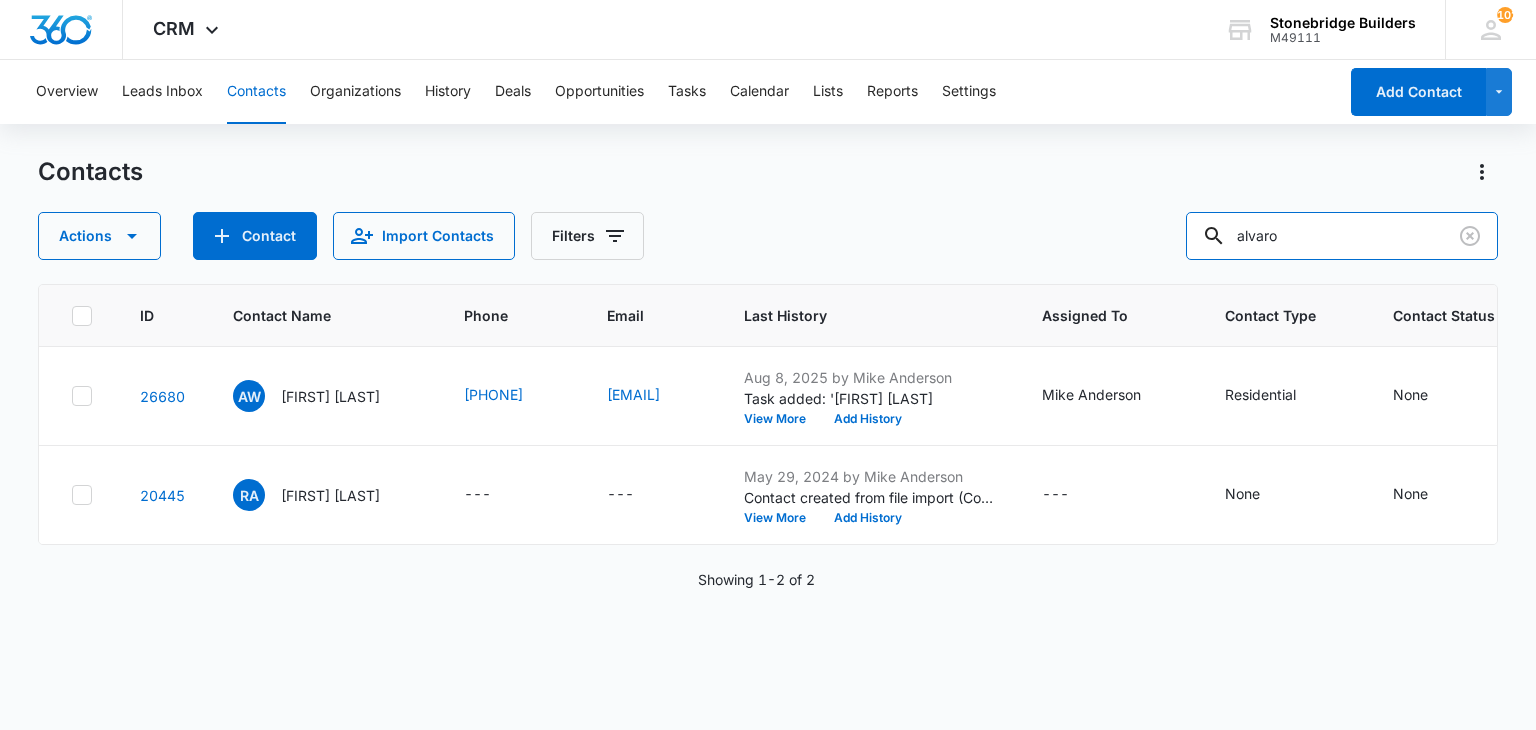 drag, startPoint x: 1289, startPoint y: 238, endPoint x: 1192, endPoint y: 213, distance: 100.16985 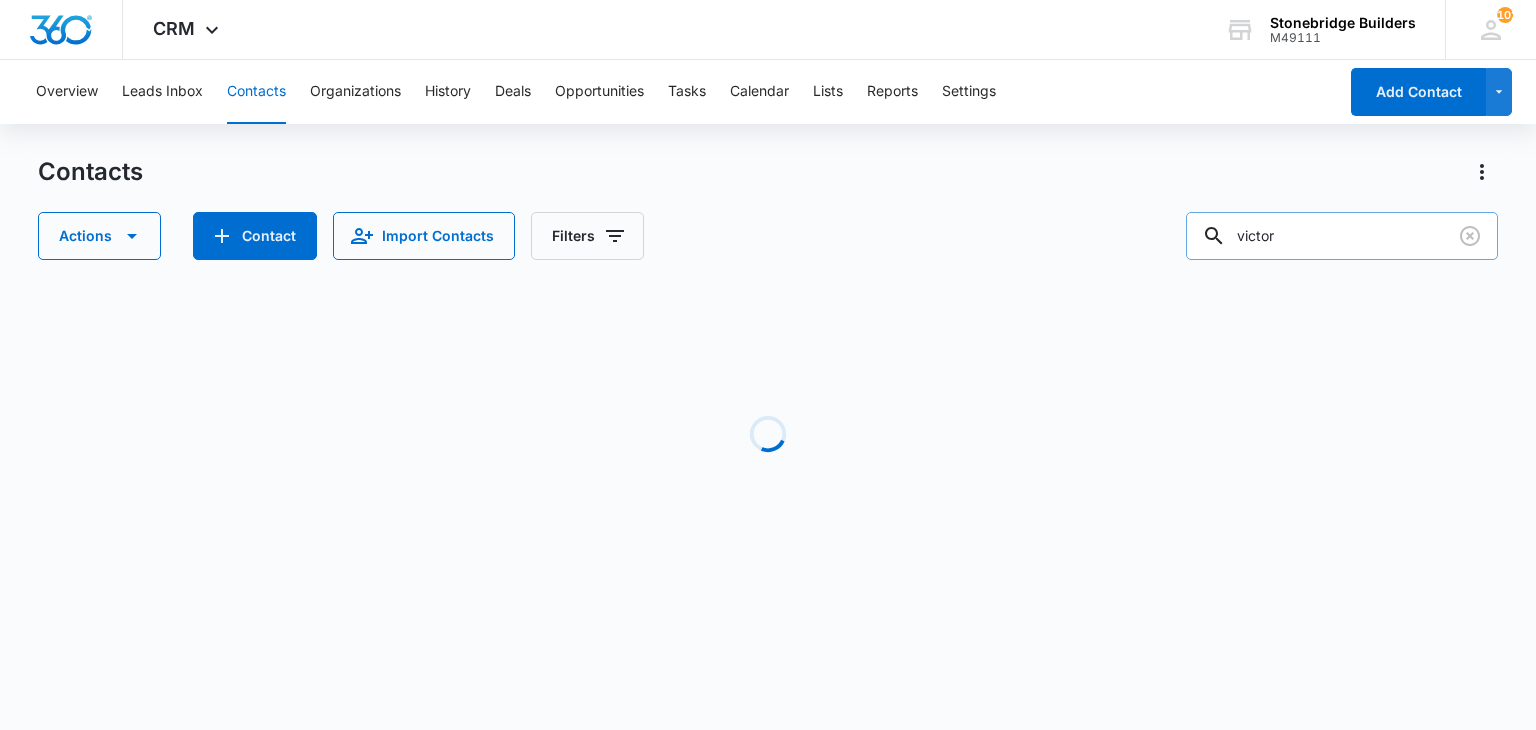 type on "victor" 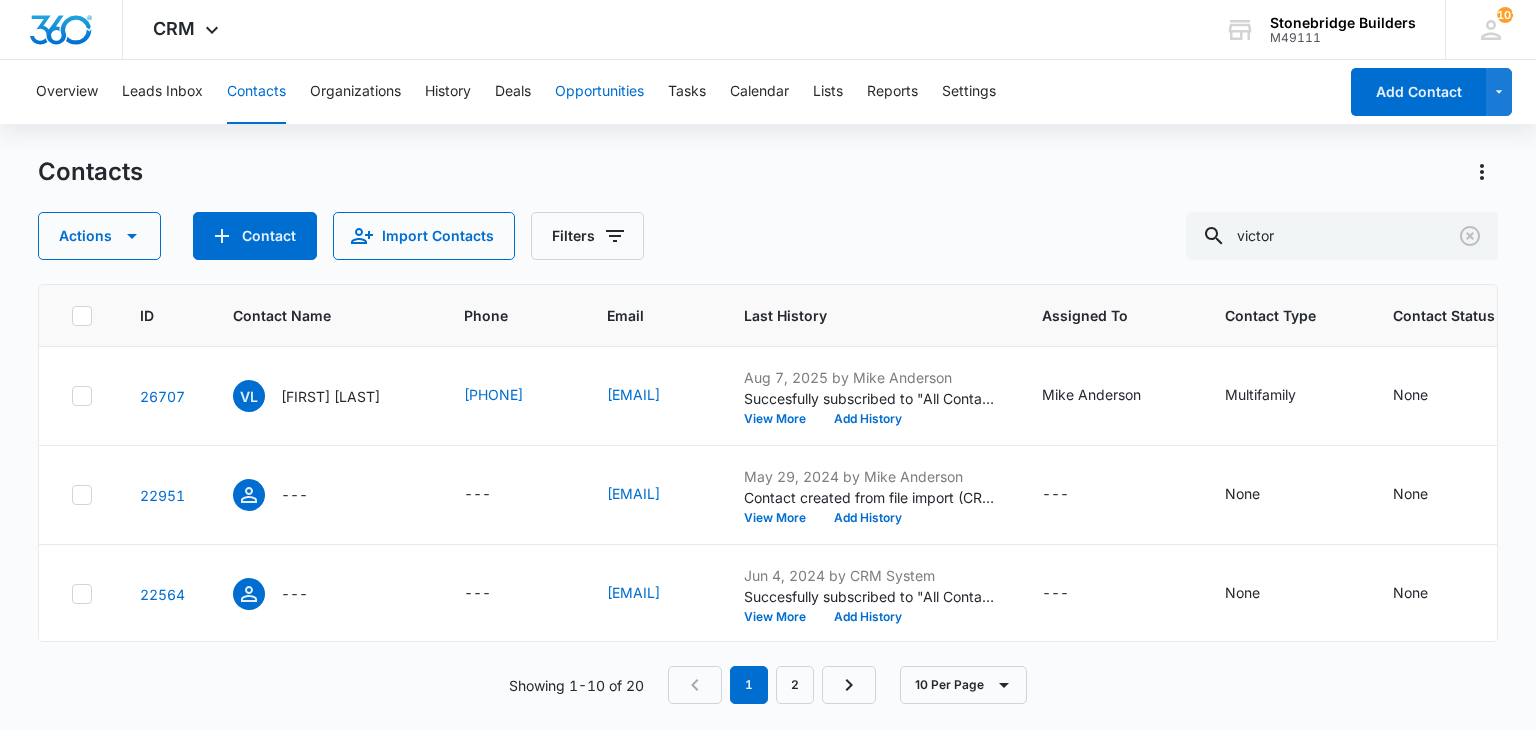 click on "Opportunities" at bounding box center [599, 92] 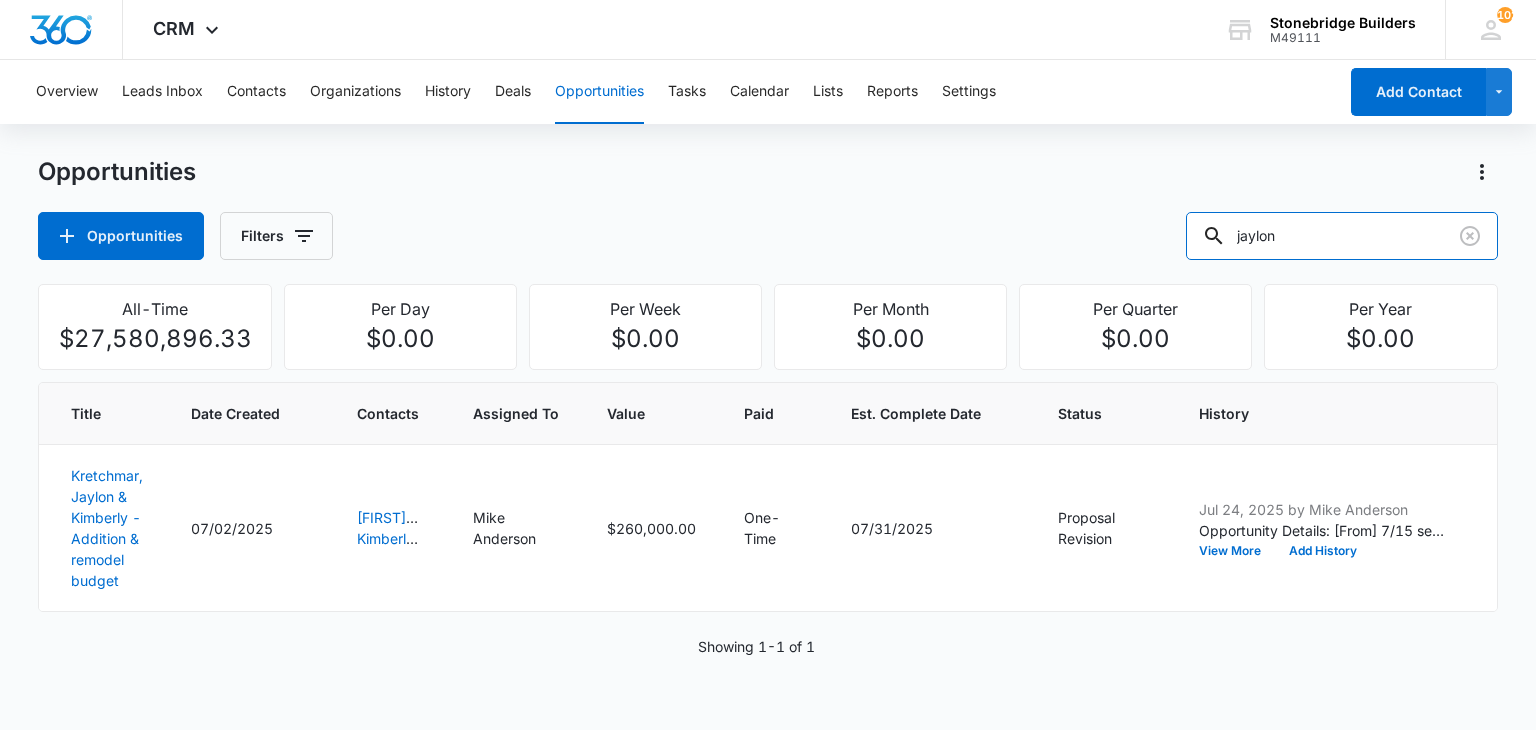 drag, startPoint x: 1317, startPoint y: 239, endPoint x: 1104, endPoint y: 217, distance: 214.13313 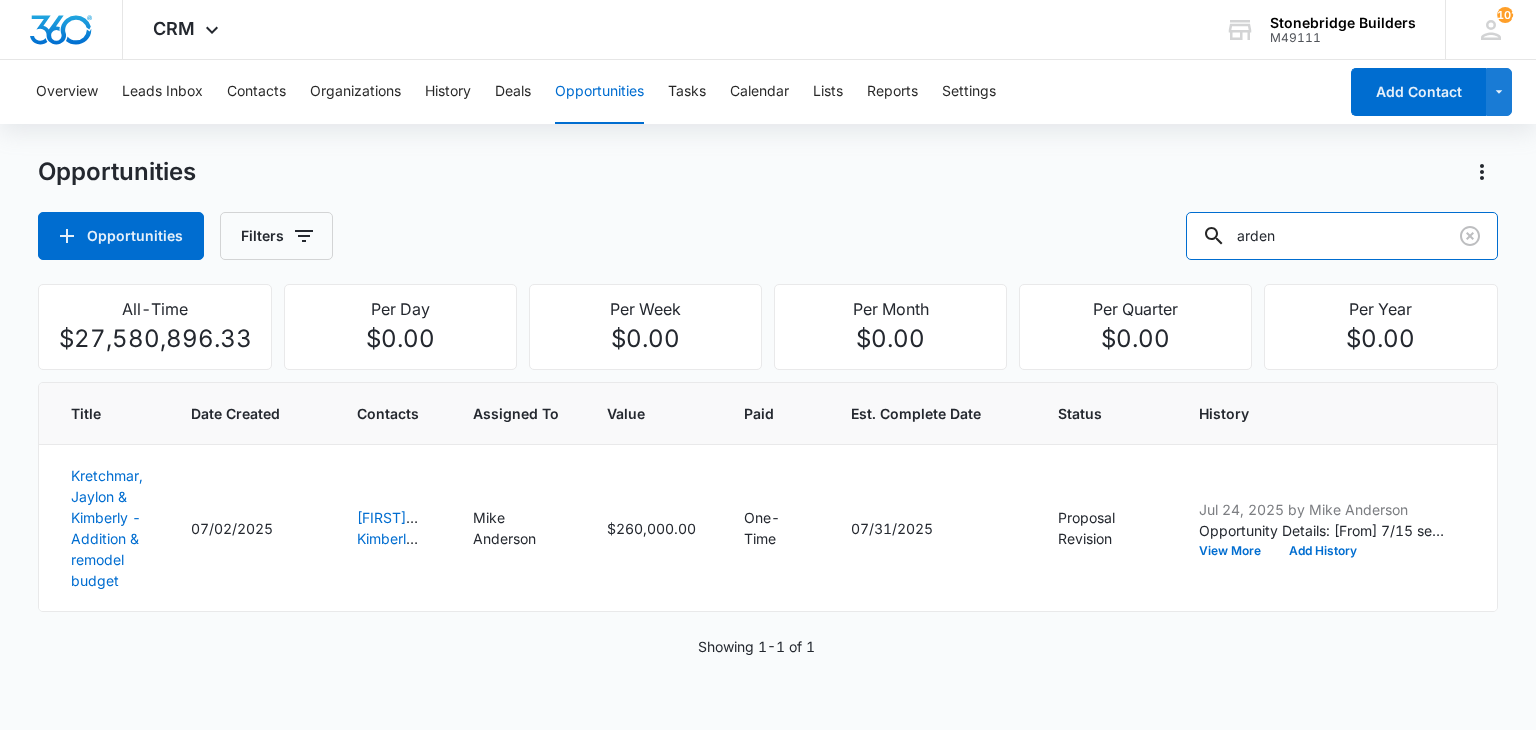 type on "arden" 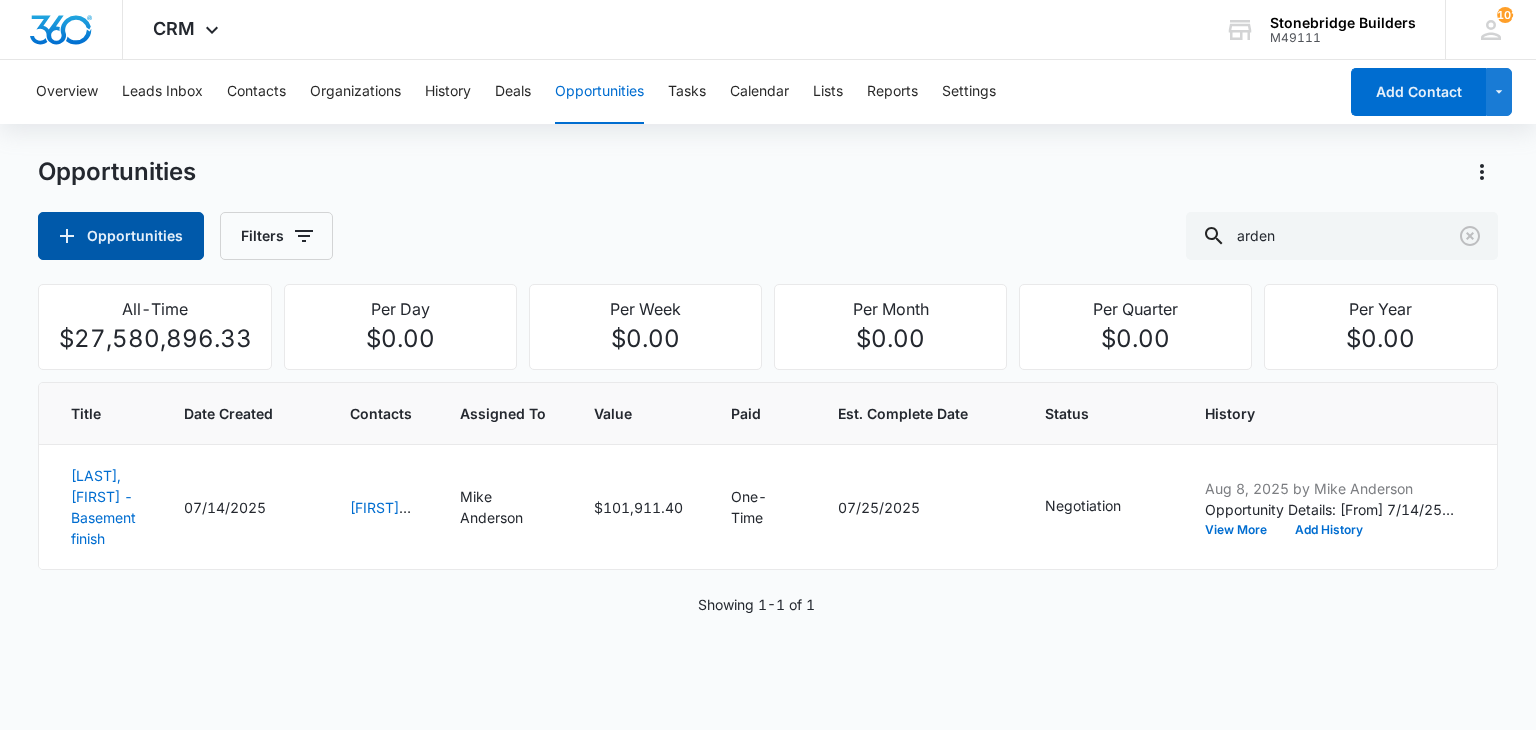 click on "Opportunities" at bounding box center [121, 236] 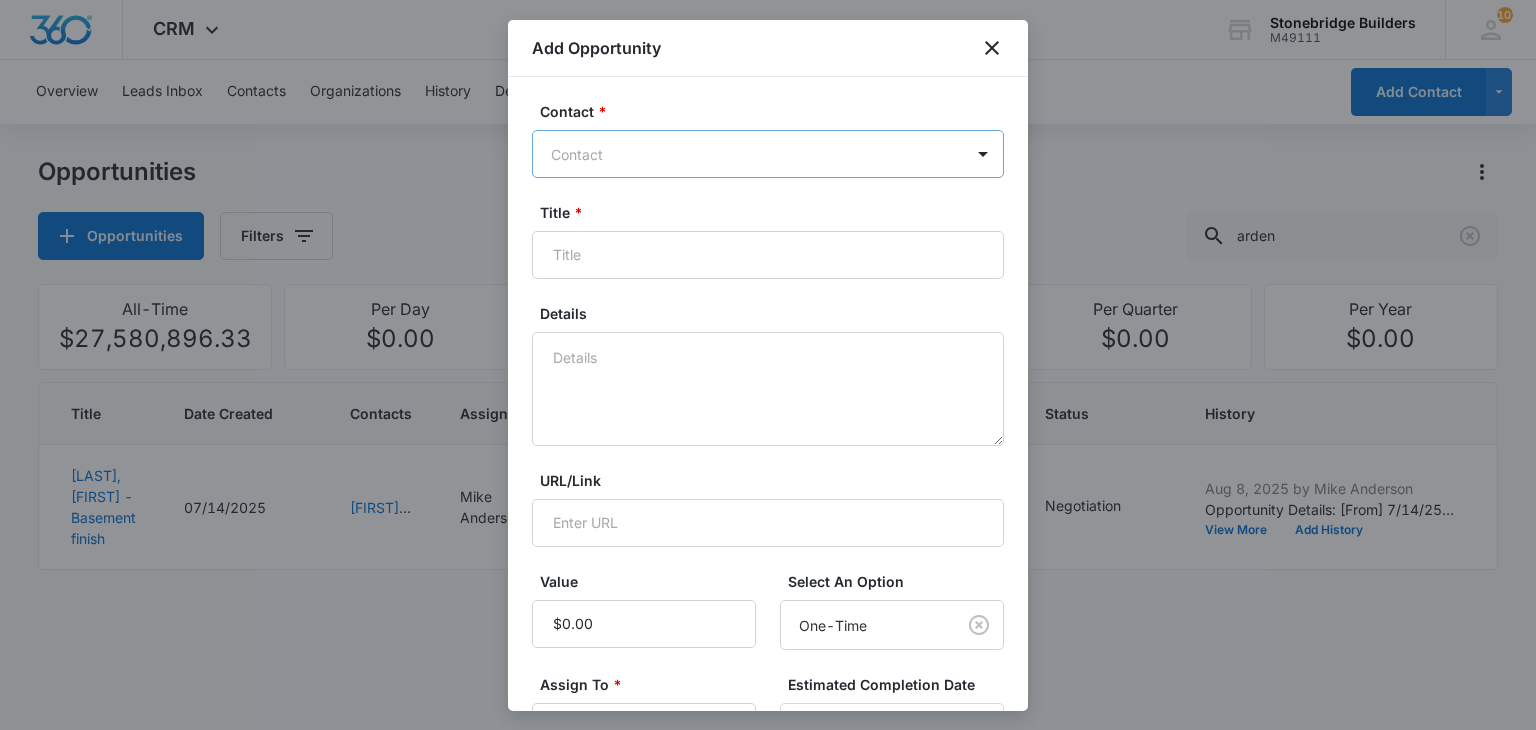 click at bounding box center [756, 154] 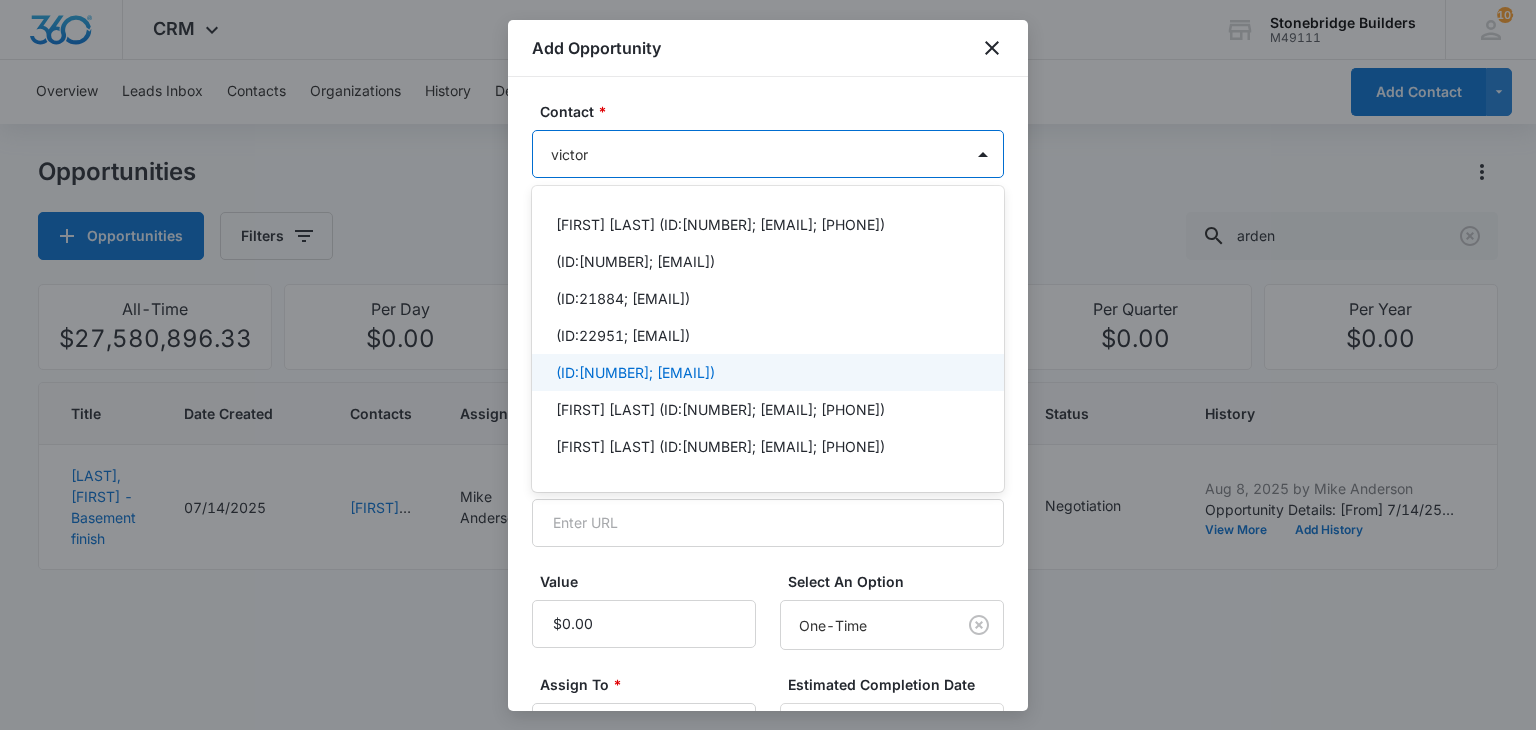 type on "[FIRST] [LAST]" 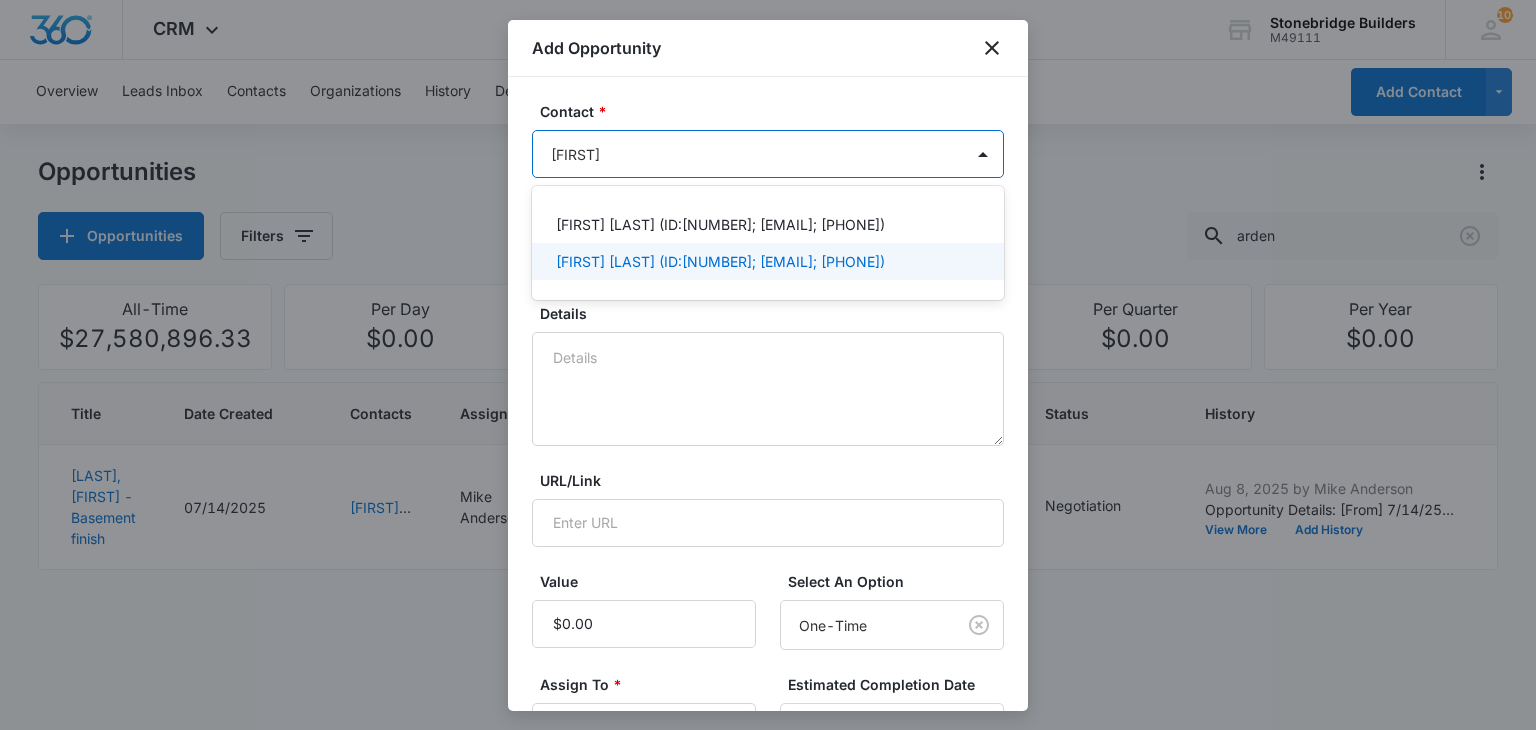 click on "[FIRST] [LAST] (ID:[NUMBER]; [EMAIL]; [PHONE])" at bounding box center (720, 261) 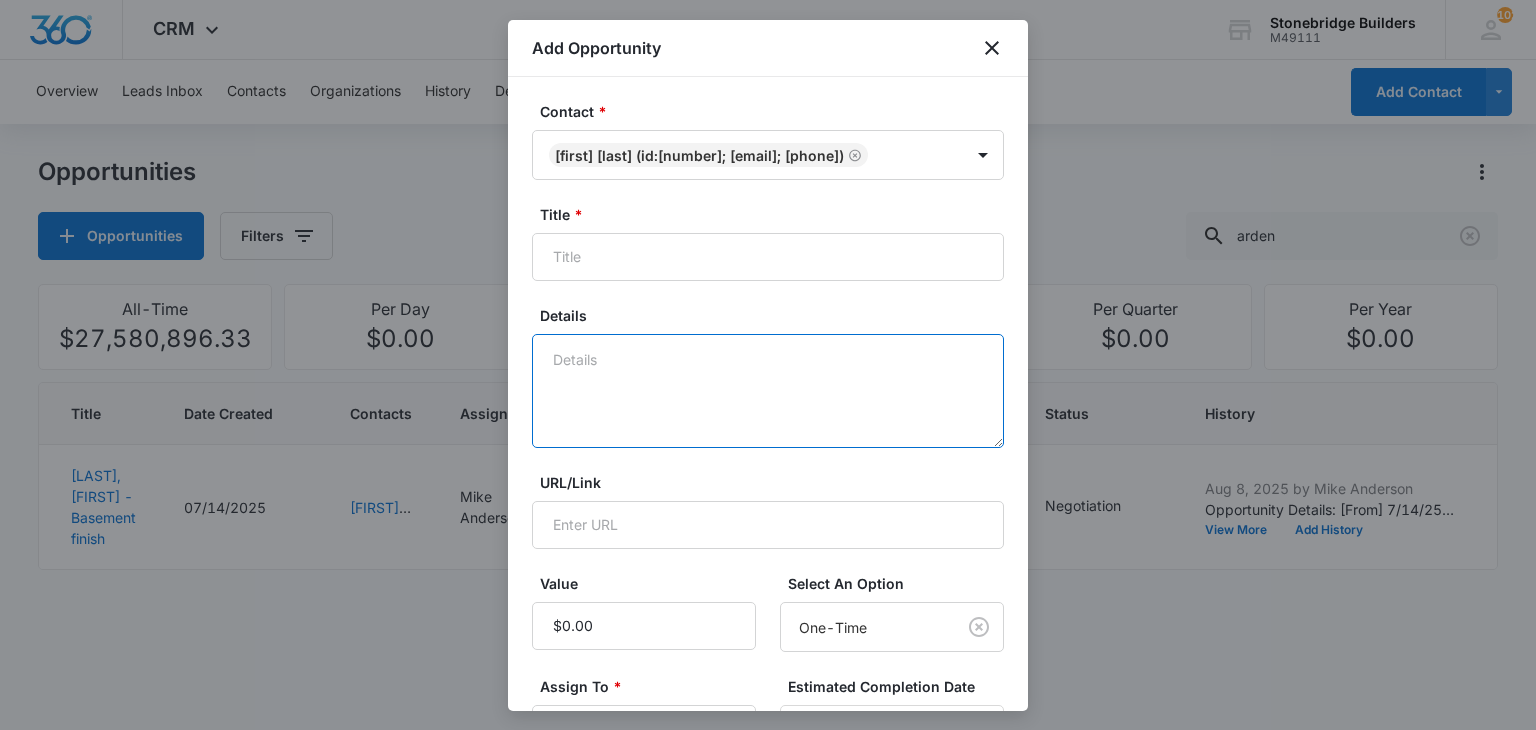 click on "Details" at bounding box center (768, 391) 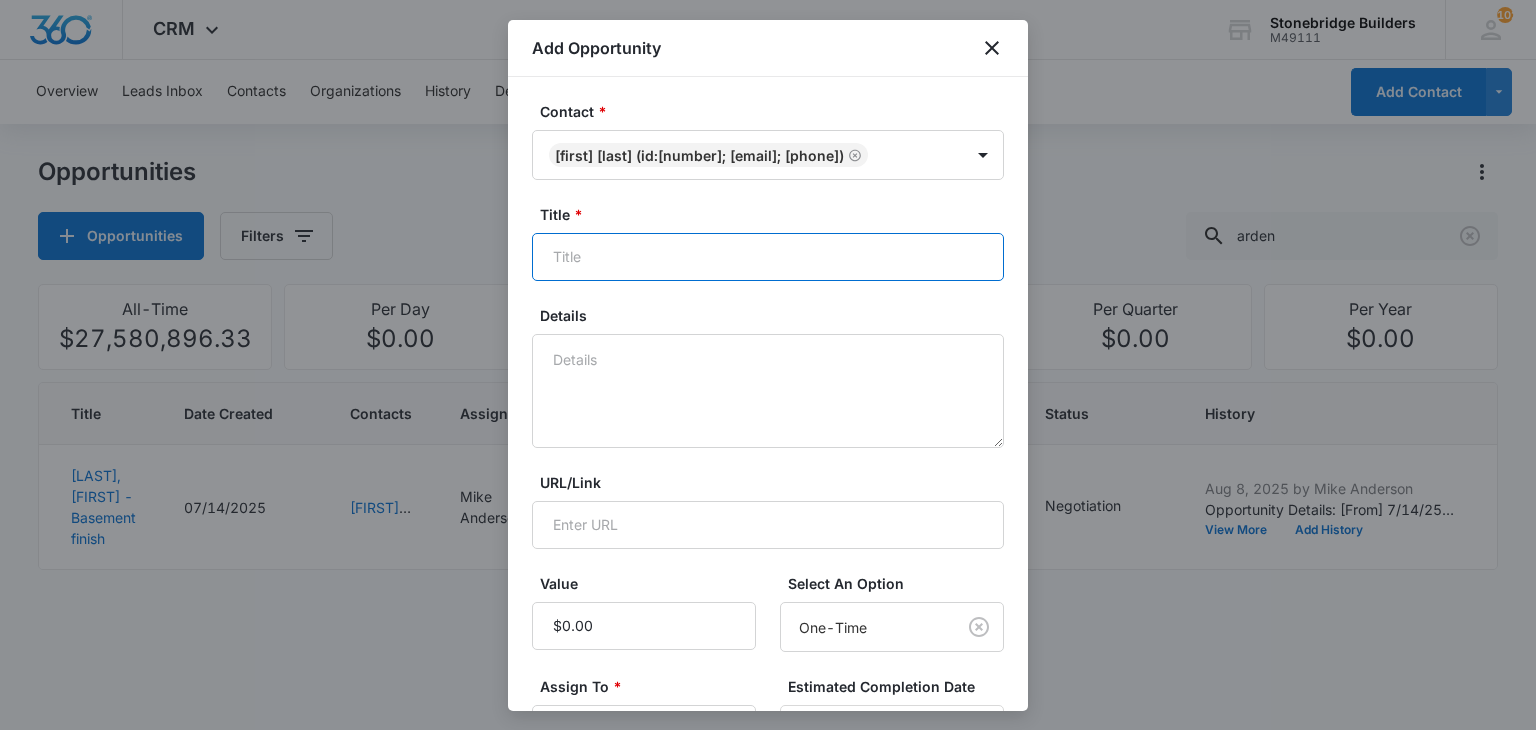 click on "Title *" at bounding box center (768, 257) 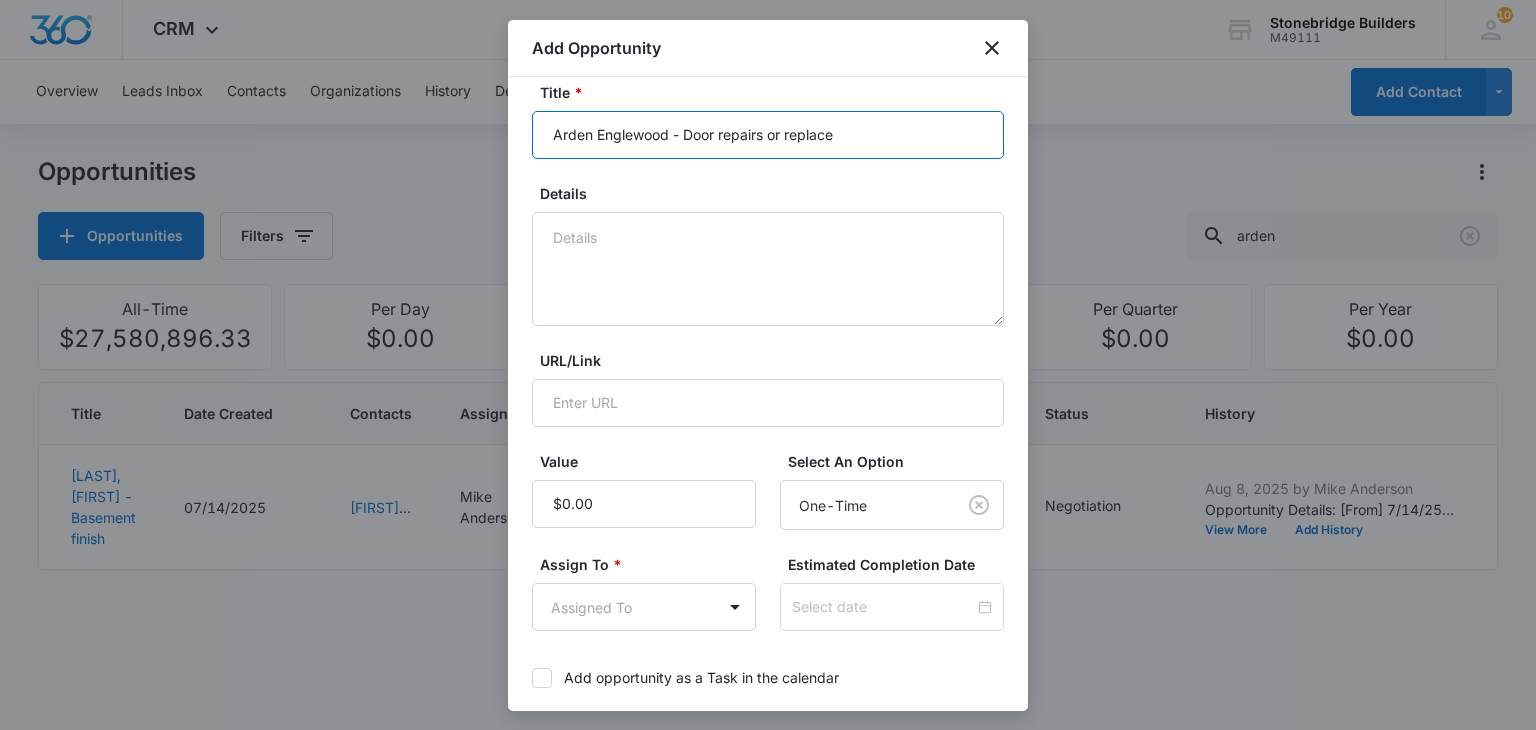 scroll, scrollTop: 200, scrollLeft: 0, axis: vertical 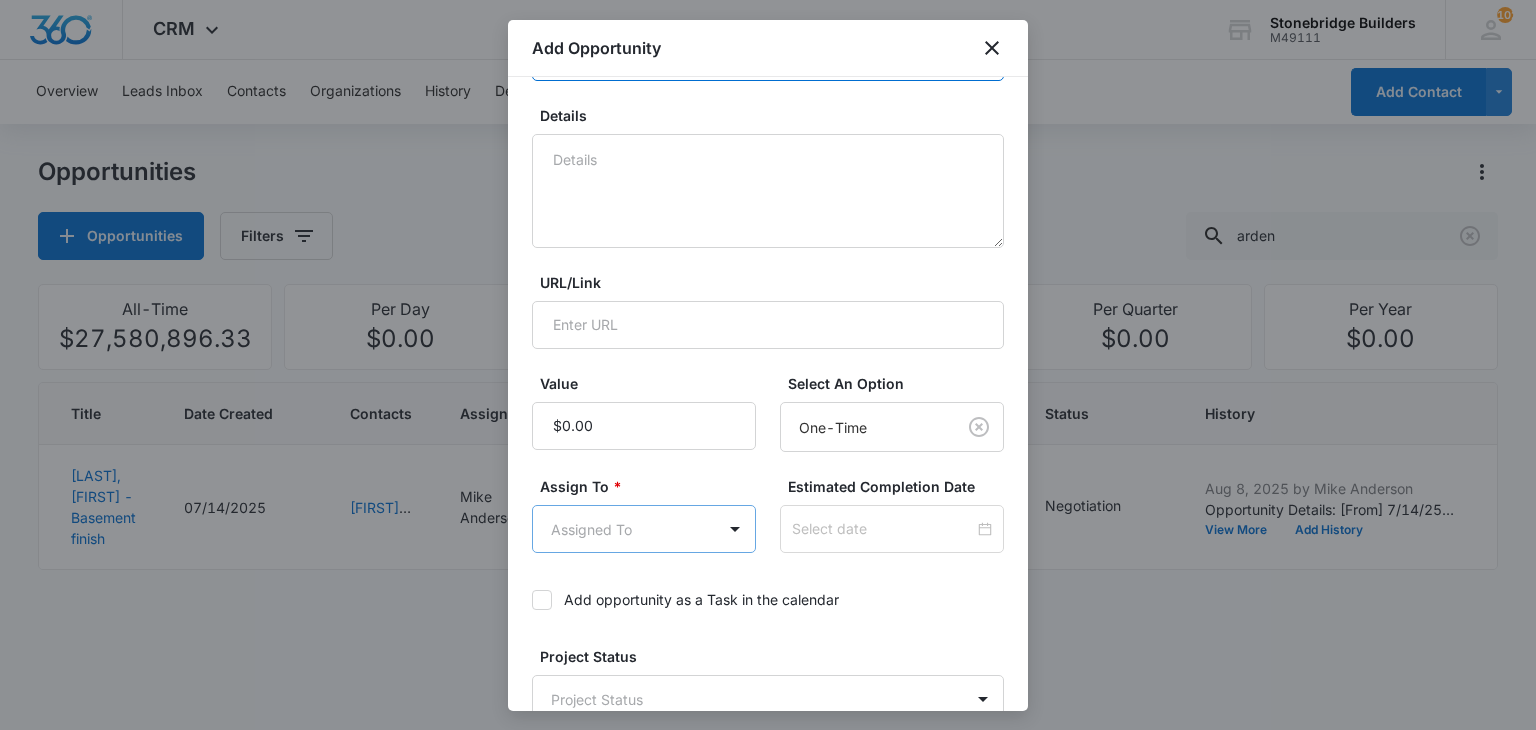 type on "Arden Englewood - Door repairs or replace" 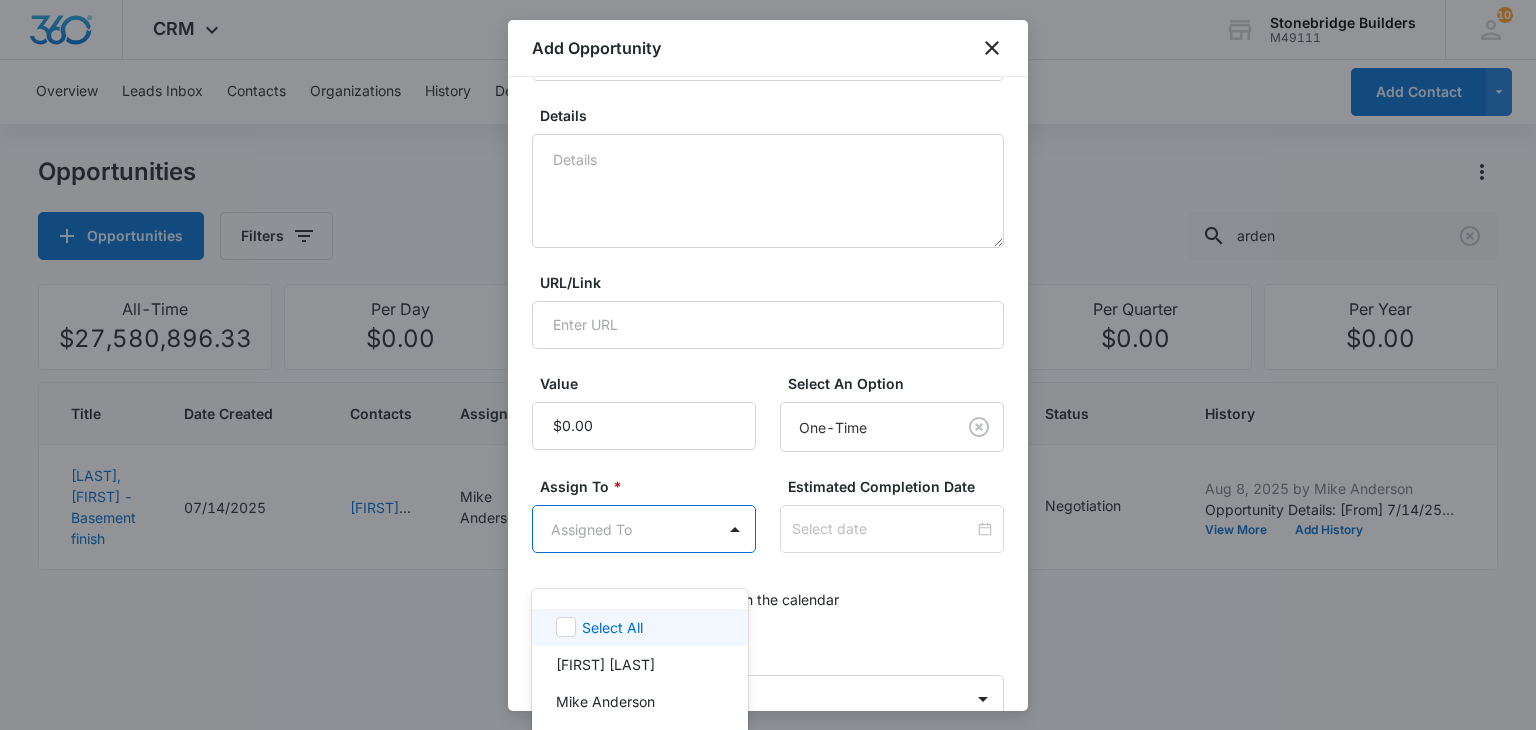click on "CRM Apps Reputation Websites Forms CRM Email Social Content Ads Intelligence Files Brand Settings Stonebridge Builders  M49111 Your Accounts View All 102 MA [FIRST] [LAST] [EMAIL] My Profile 102 Notifications Support Logout Terms & Conditions   •   Privacy Policy Overview Leads Inbox Contacts Organizations History Deals Opportunities Tasks Calendar Lists Reports Settings Add Contact Opportunities Opportunities Filters arden All-Time $27,580,896.33 Per Day $0.00 Per Week $0.00 Per Month $0.00 Per Quarter $0.00 Per Year $0.00 Title Date Created Contacts Assigned To Value Paid Est. Complete Date Status History [LAST], [FIRST] - Basement finish 07/14/2025 [FIRST] [LAST] [FIRST] [LAST] $101,911.40 One-Time 07/25/2025 Negotiation Aug 8, 2025 by [FIRST] [LAST] Opportunity Details: [From] 7/14/25 logged [To] 7/14/25 logged
8/8 sent
Opportunity Value: [From] $0.00 [To] $101,911.40
Calendar: Yes
Opportunity Statuses: [-]Proposal, [+]Negotiation View More Add History Showing   1-1   of   1" at bounding box center (768, 365) 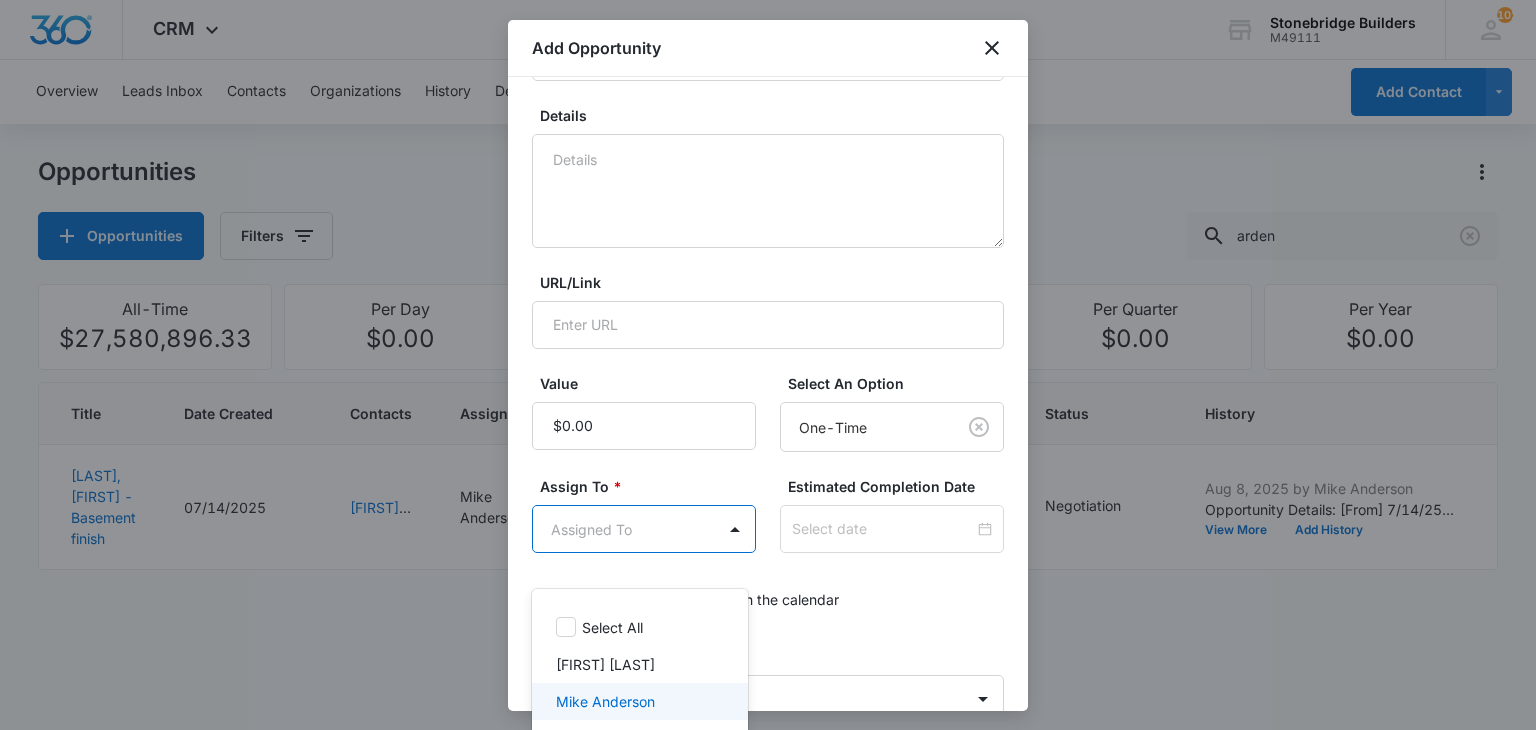 click on "Mike Anderson" at bounding box center (605, 701) 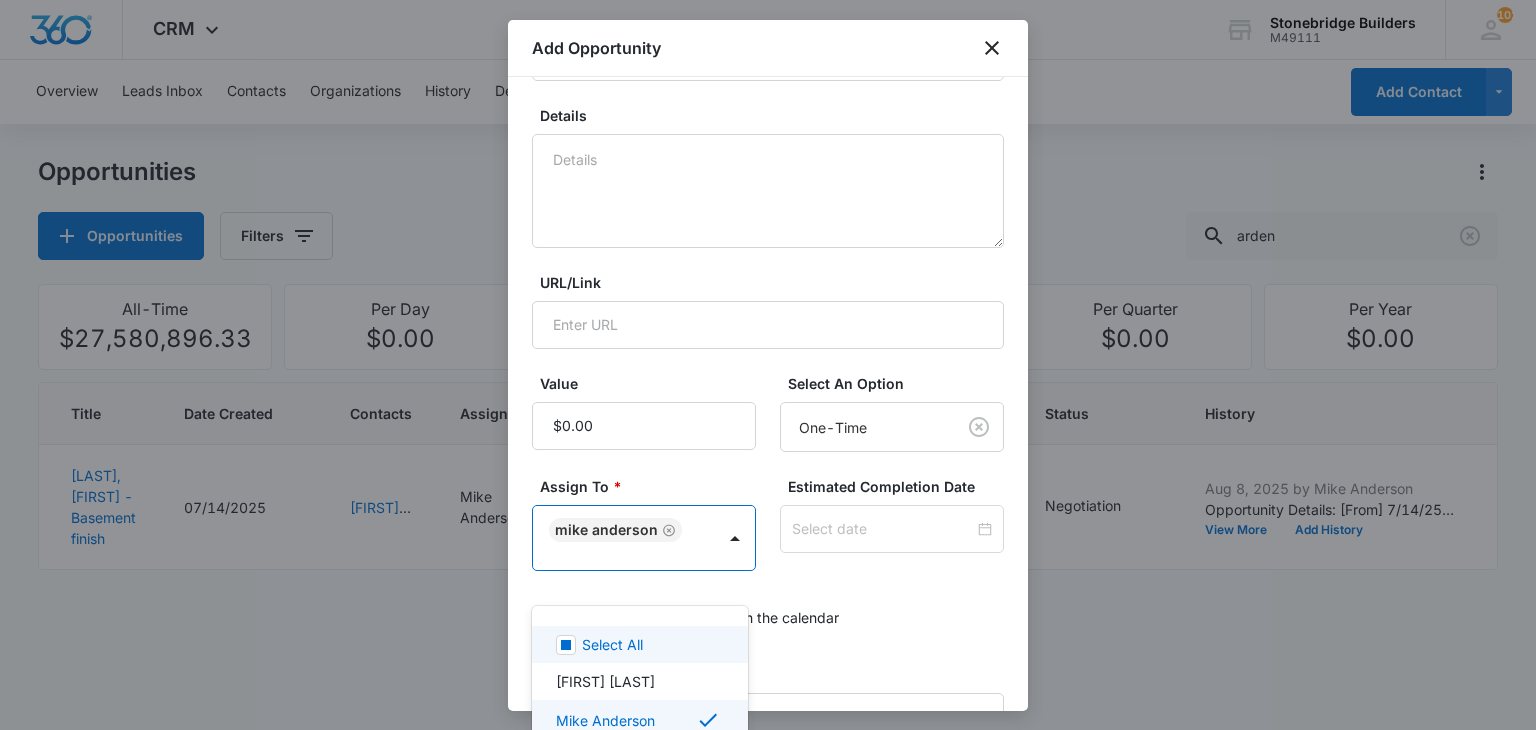 click at bounding box center [768, 365] 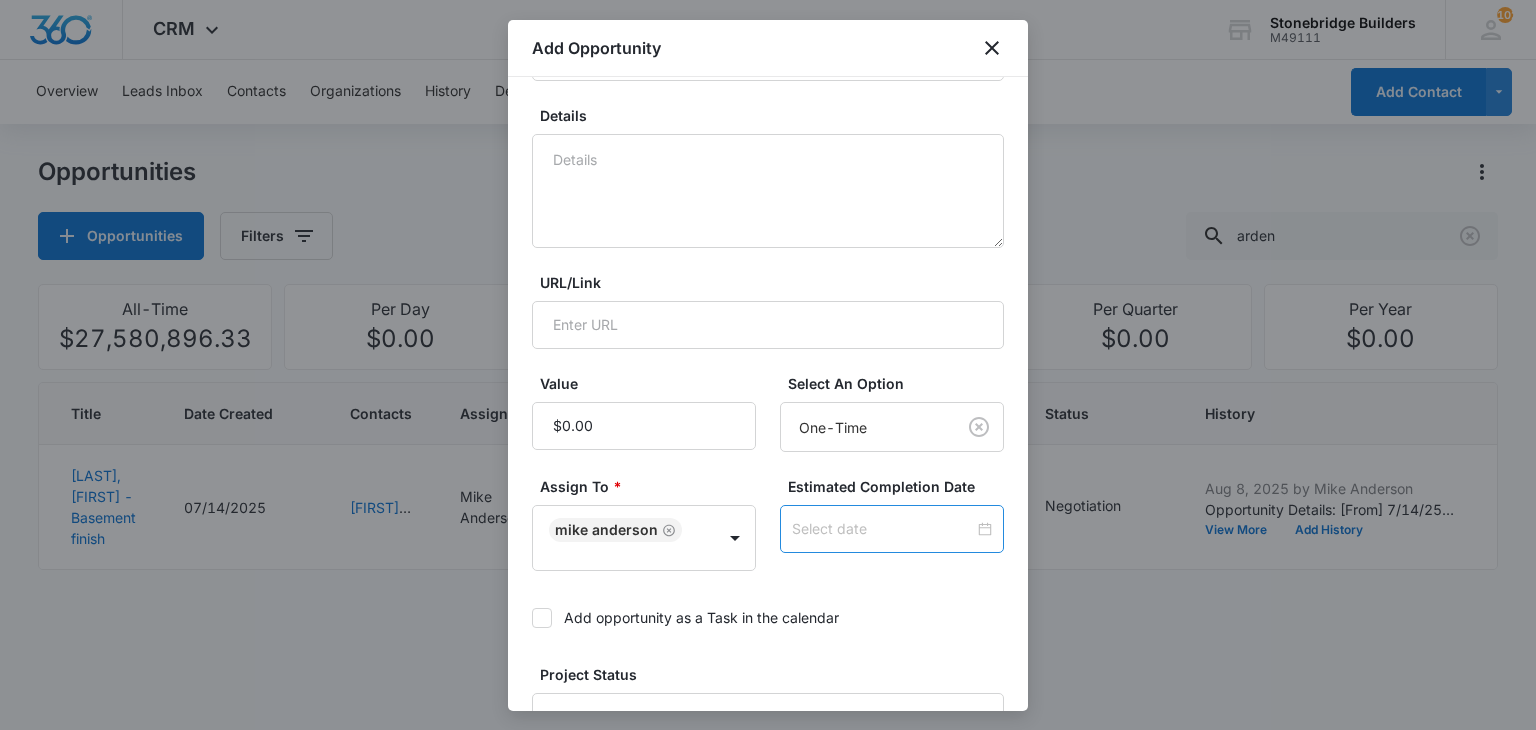 click at bounding box center (883, 529) 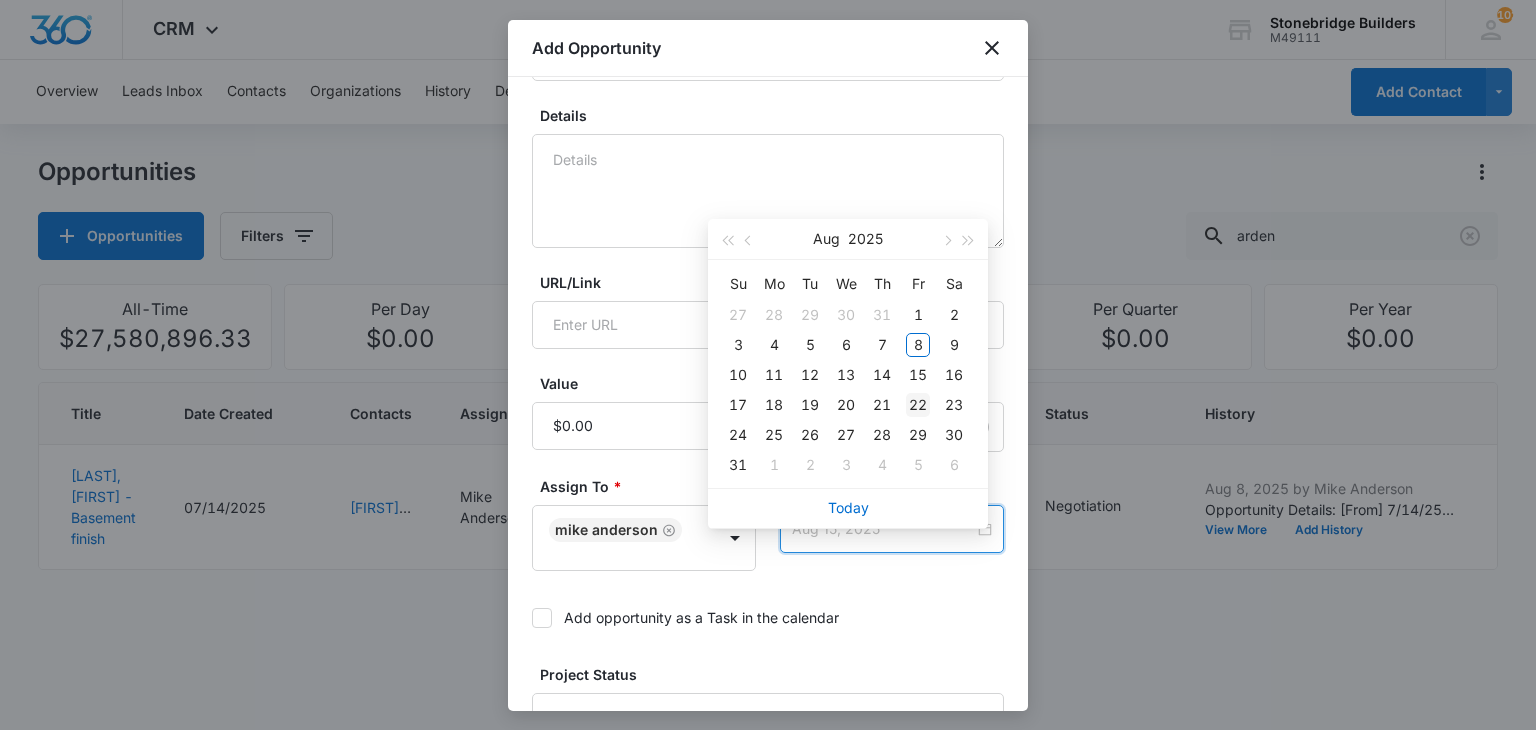 type on "Aug 22, 2025" 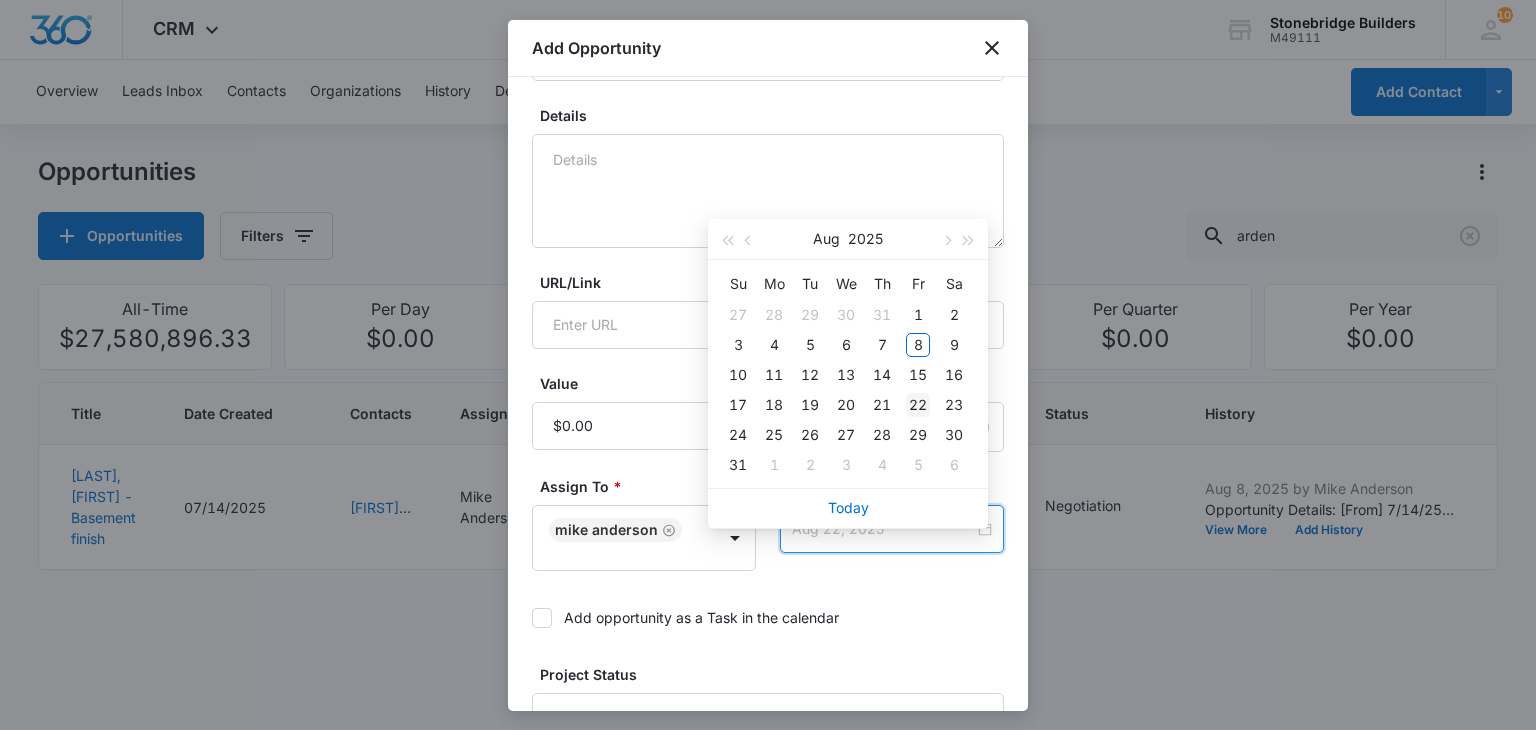 click on "22" at bounding box center [918, 405] 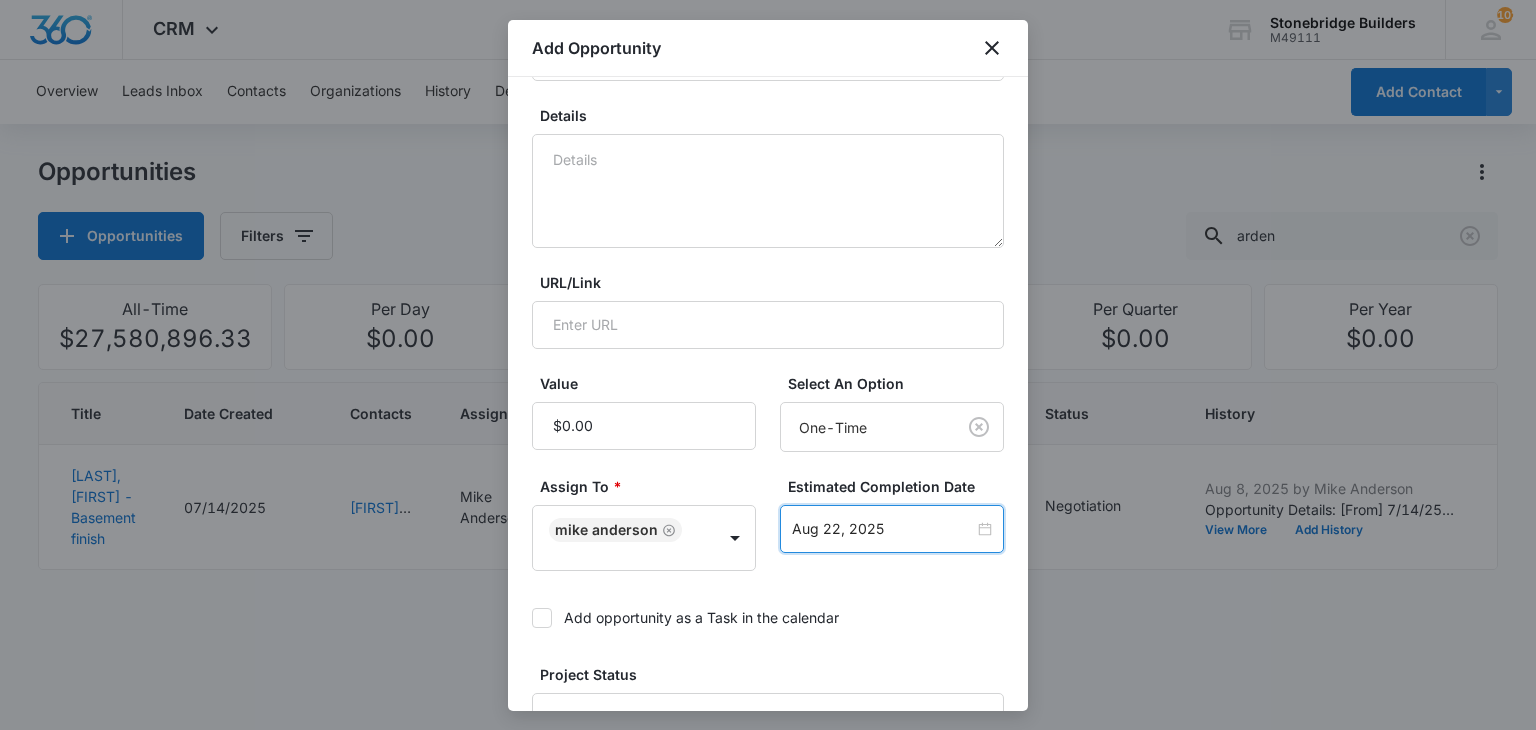 click on "Add opportunity as a Task in the calendar" at bounding box center [768, 617] 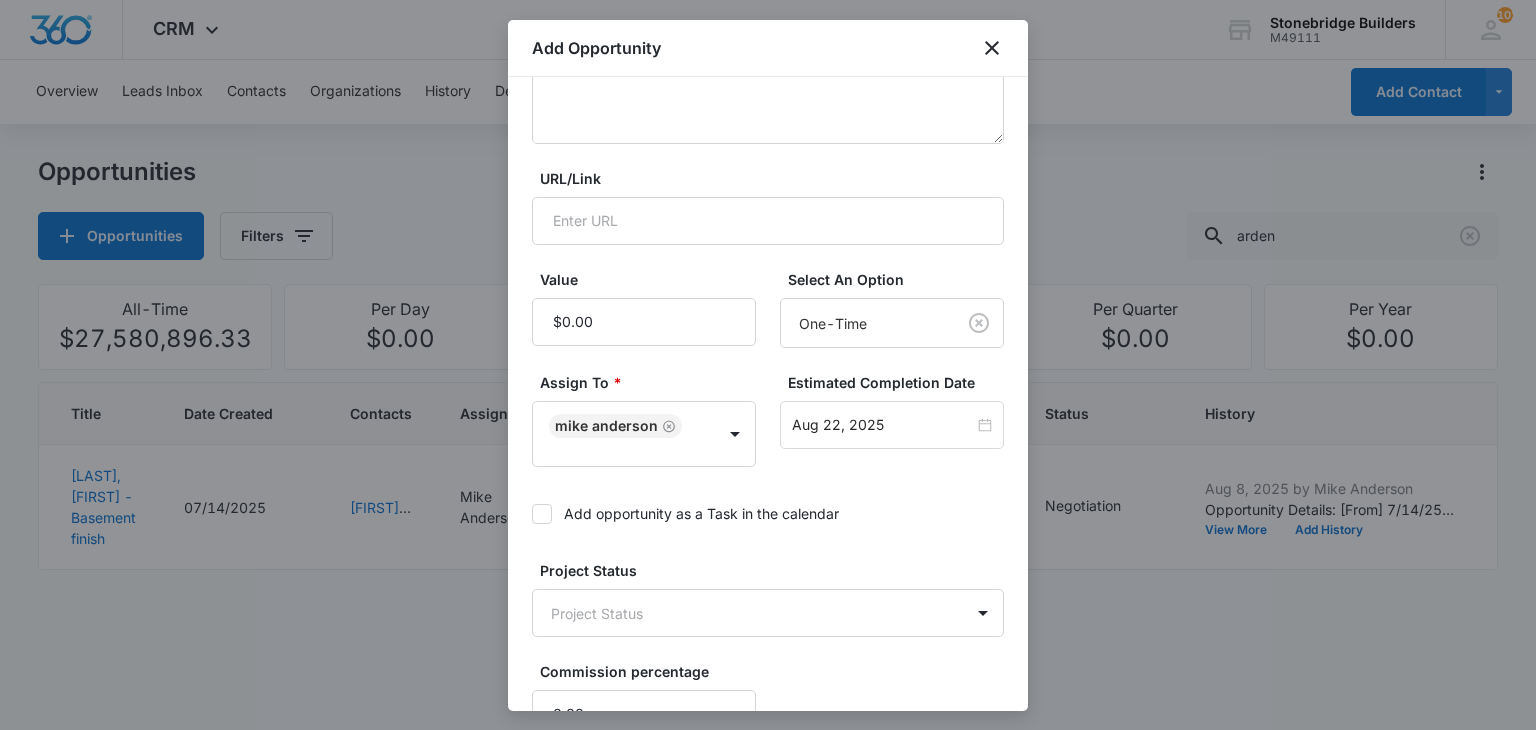 scroll, scrollTop: 400, scrollLeft: 0, axis: vertical 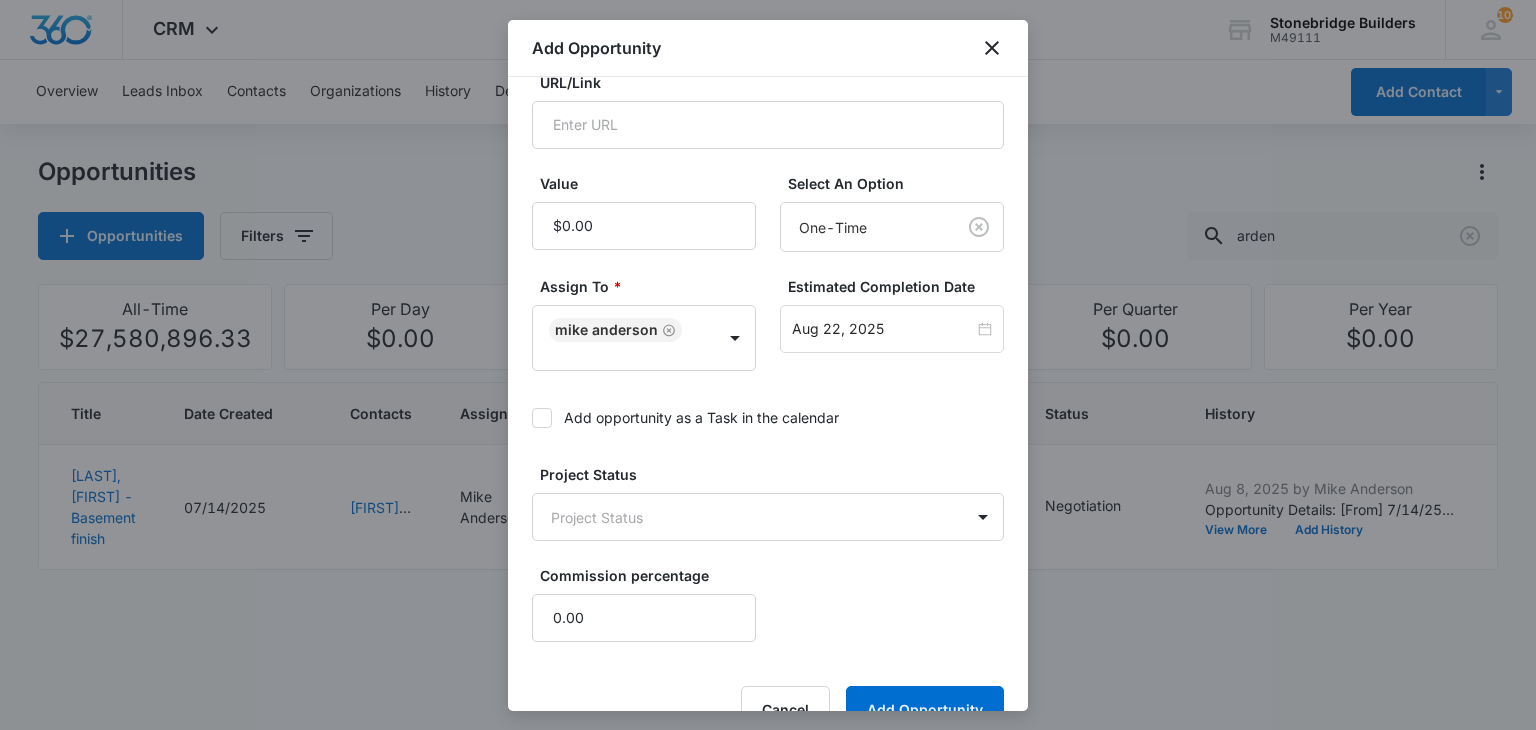 click 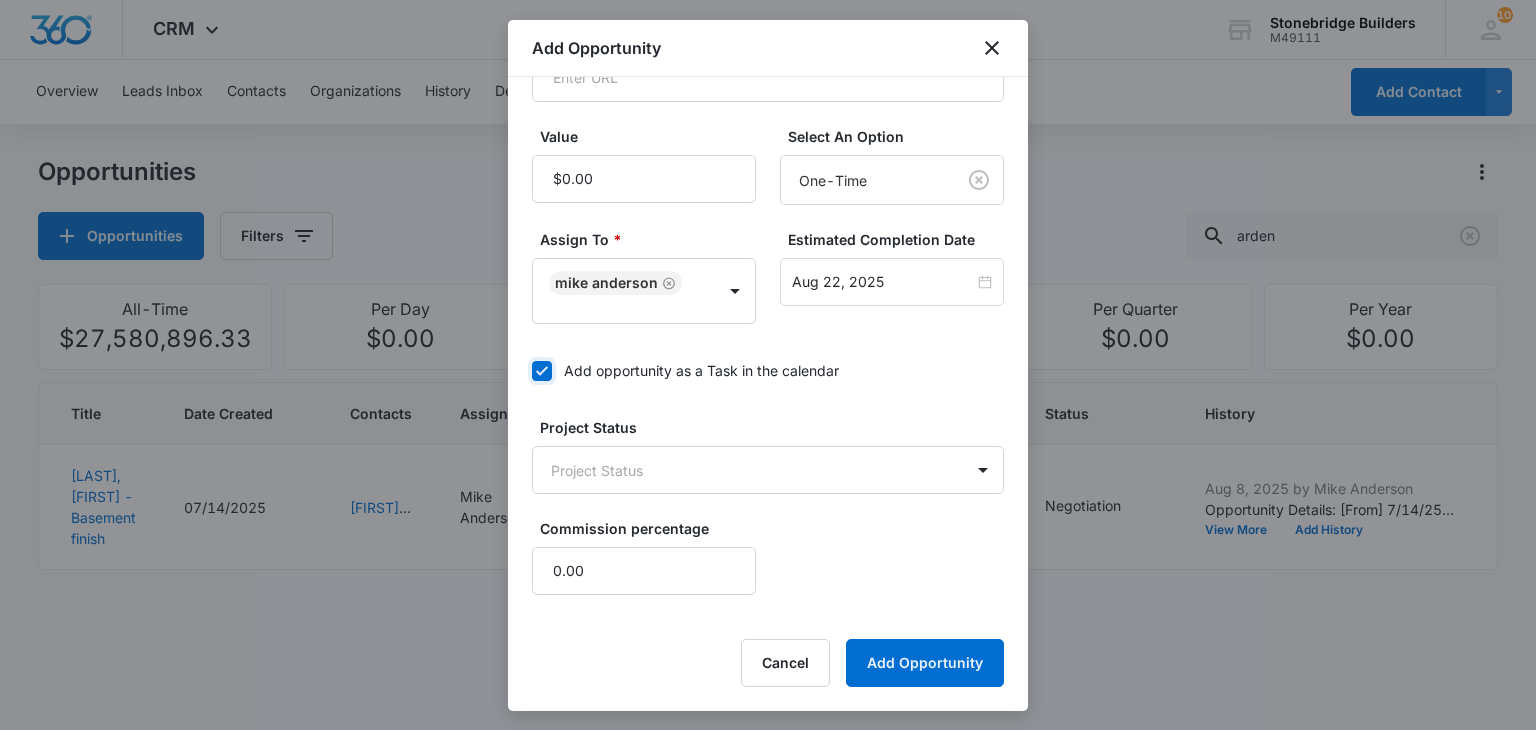 scroll, scrollTop: 475, scrollLeft: 0, axis: vertical 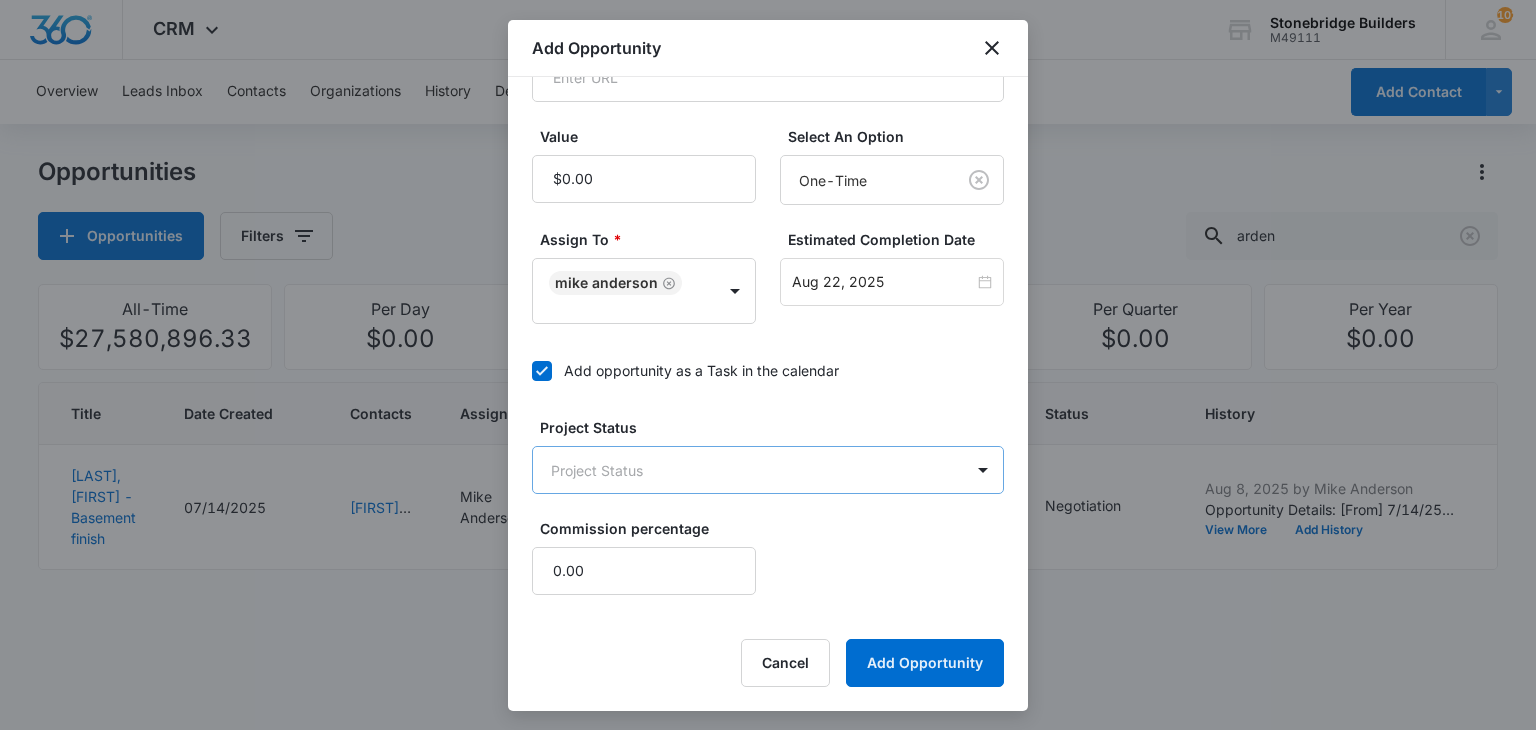 click on "CRM Apps Reputation Websites Forms CRM Email Social Content Ads Intelligence Files Brand Settings Stonebridge Builders  M49111 Your Accounts View All 102 MA [FIRST] [LAST] [EMAIL] My Profile 102 Notifications Support Logout Terms & Conditions   •   Privacy Policy Overview Leads Inbox Contacts Organizations History Deals Opportunities Tasks Calendar Lists Reports Settings Add Contact Opportunities Opportunities Filters arden All-Time $27,580,896.33 Per Day $0.00 Per Week $0.00 Per Month $0.00 Per Quarter $0.00 Per Year $0.00 Title Date Created Contacts Assigned To Value Paid Est. Complete Date Status History [LAST], [FIRST] - Basement finish 07/14/2025 [FIRST] [LAST] [FIRST] [LAST] $101,911.40 One-Time 07/25/2025 Negotiation Aug 8, 2025 by [FIRST] [LAST] Opportunity Details: [From] 7/14/25 logged [To] 7/14/25 logged
8/8 sent
Opportunity Value: [From] $0.00 [To] $101,911.40
Calendar: Yes
Opportunity Statuses: [-]Proposal, [+]Negotiation View More Add History Showing   1-1   of   1" at bounding box center (768, 365) 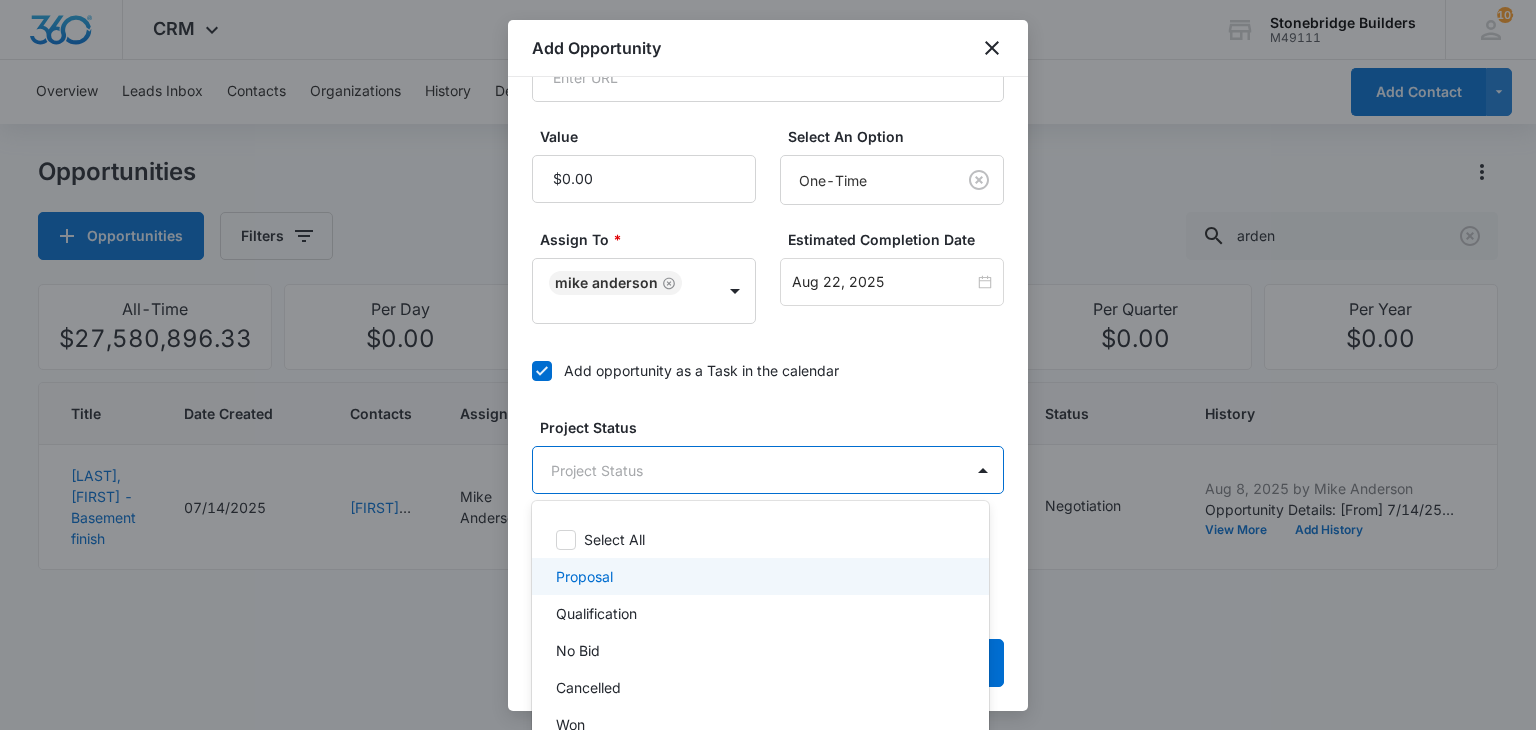 click on "Proposal" at bounding box center (760, 576) 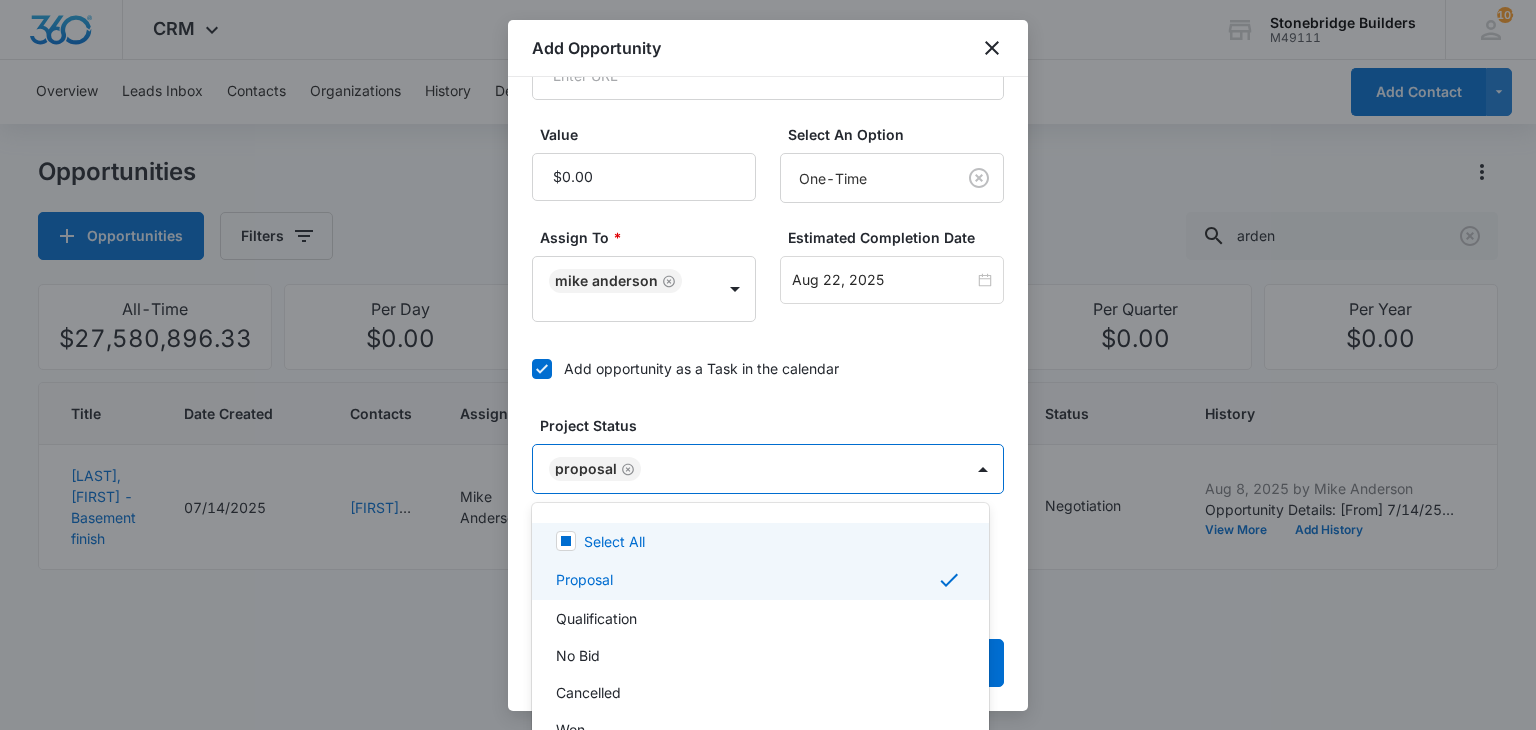 click at bounding box center [768, 365] 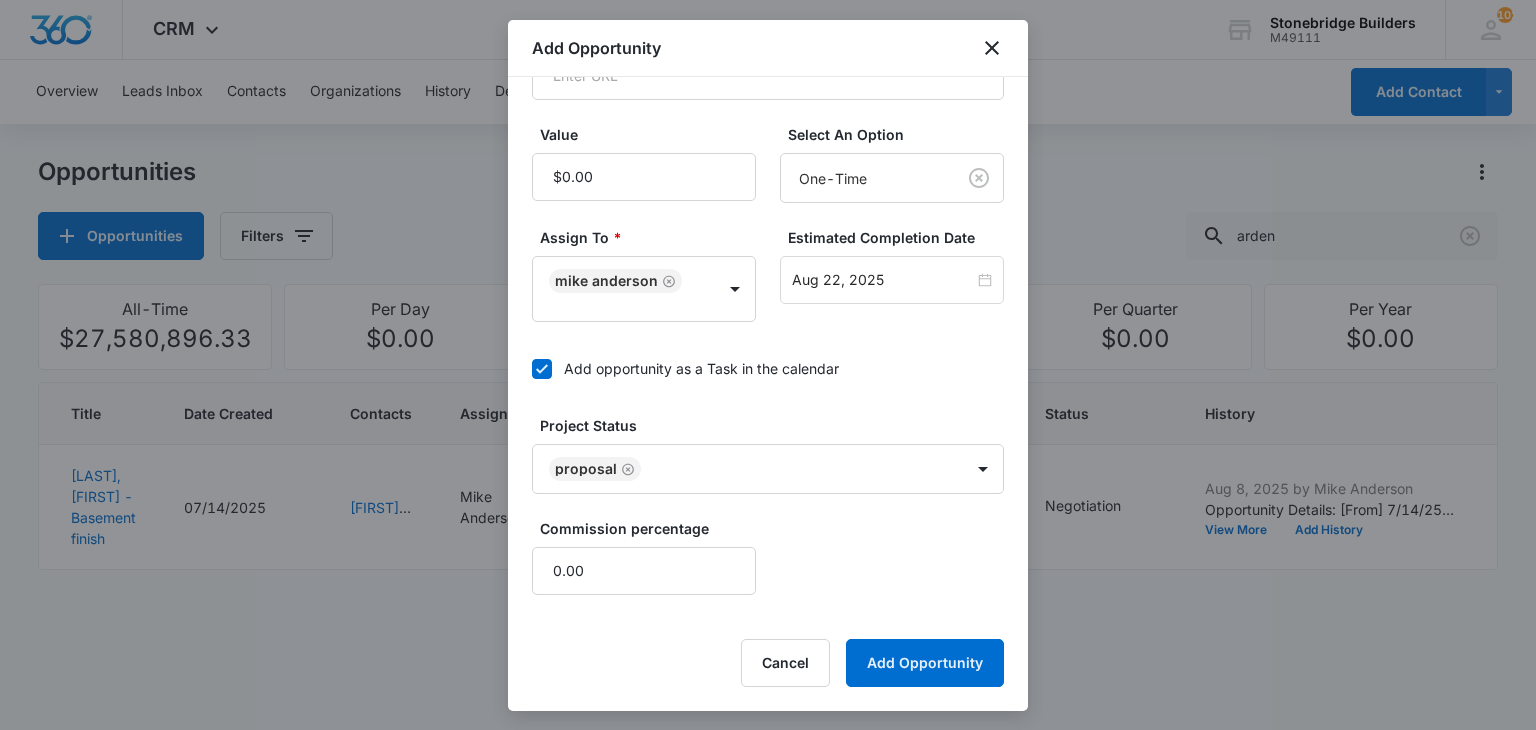 scroll, scrollTop: 476, scrollLeft: 0, axis: vertical 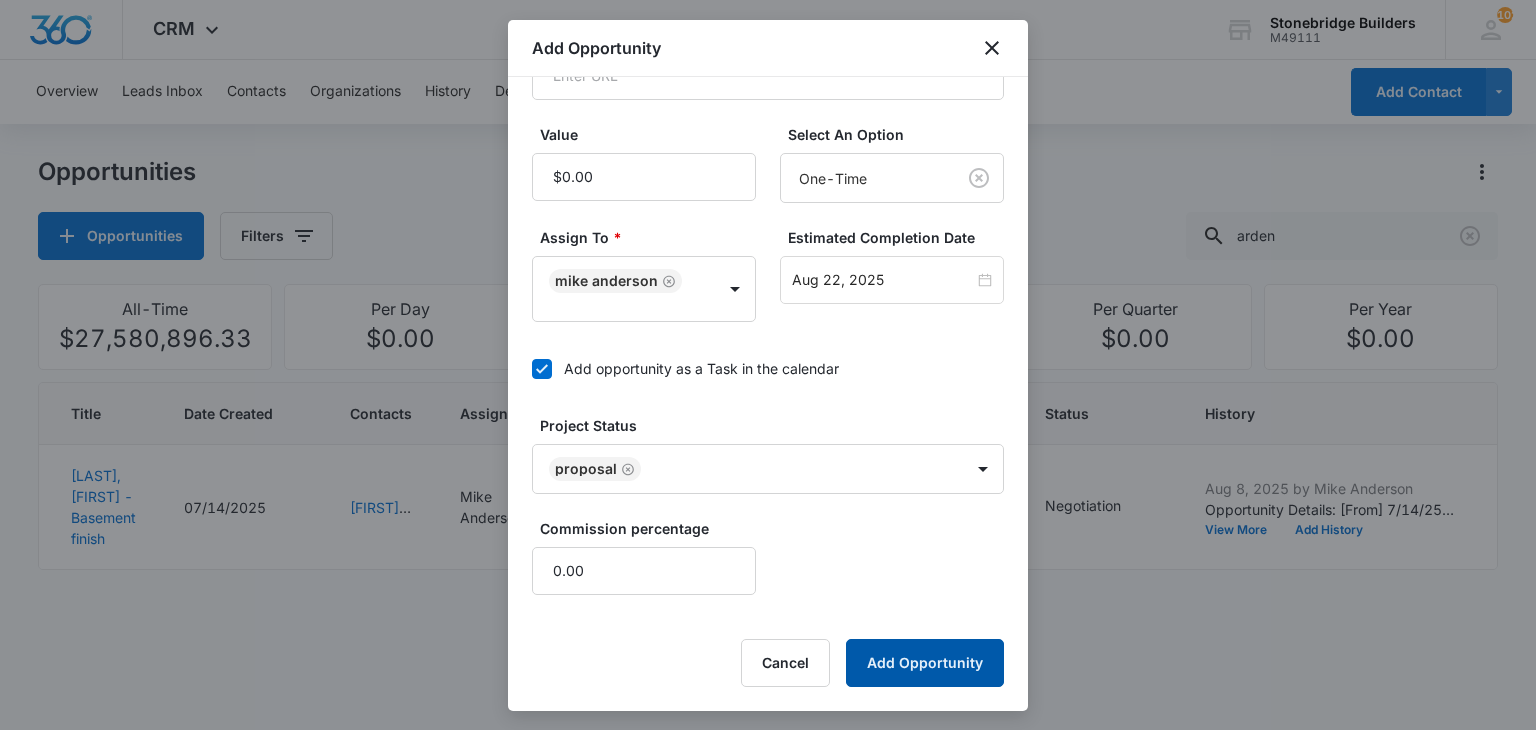 click on "Add Opportunity" at bounding box center (925, 663) 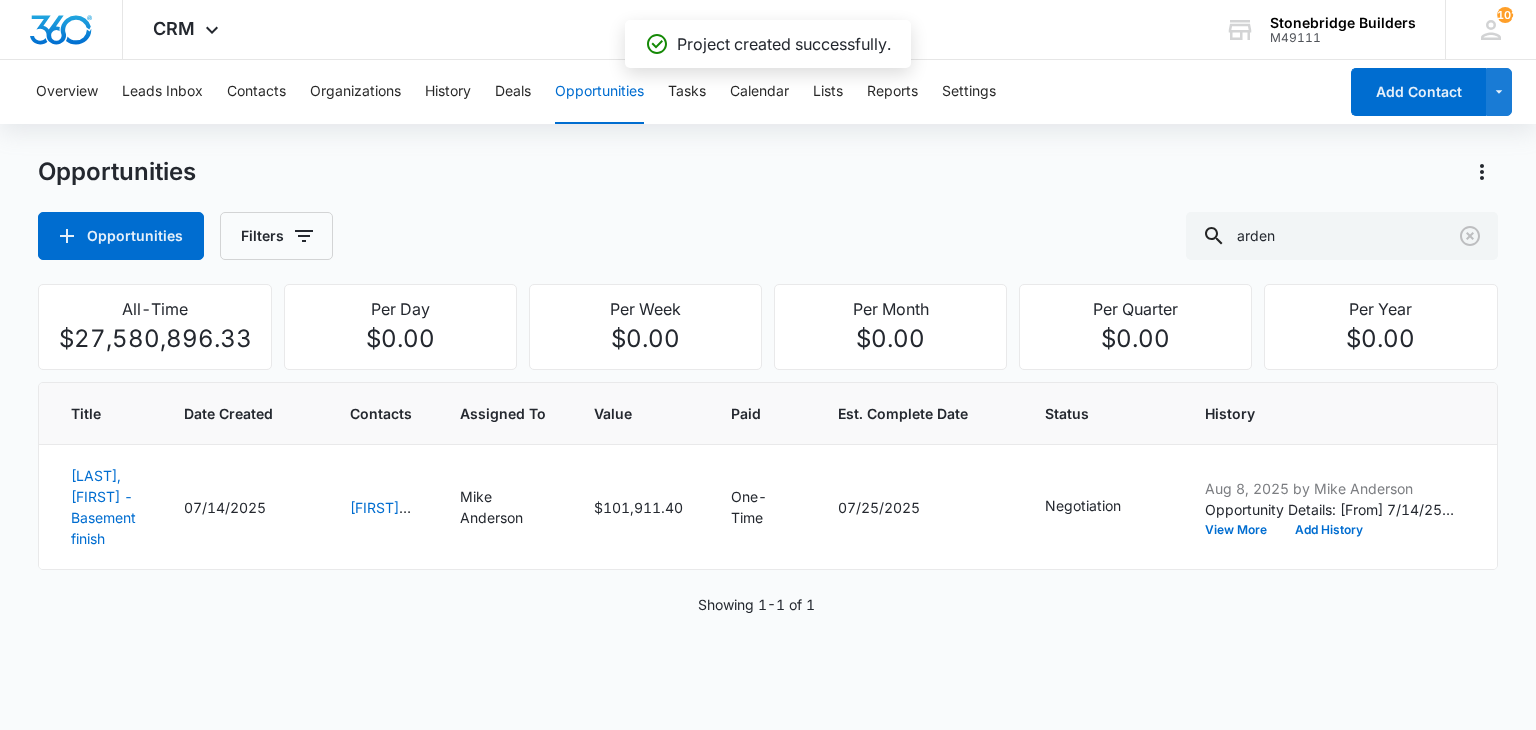 click on "Opportunities Opportunities Filters arden" at bounding box center [767, 208] 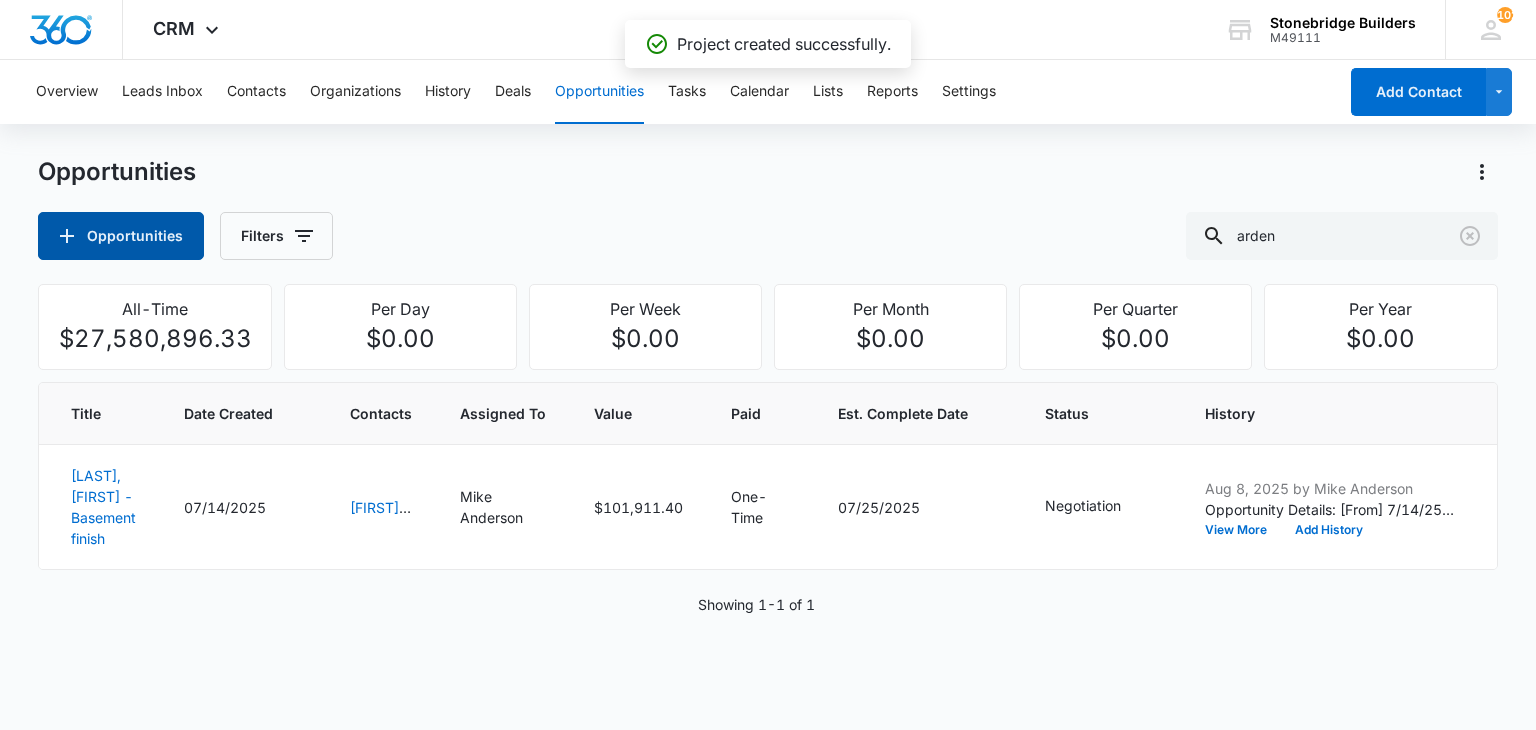 click on "Opportunities" at bounding box center [121, 236] 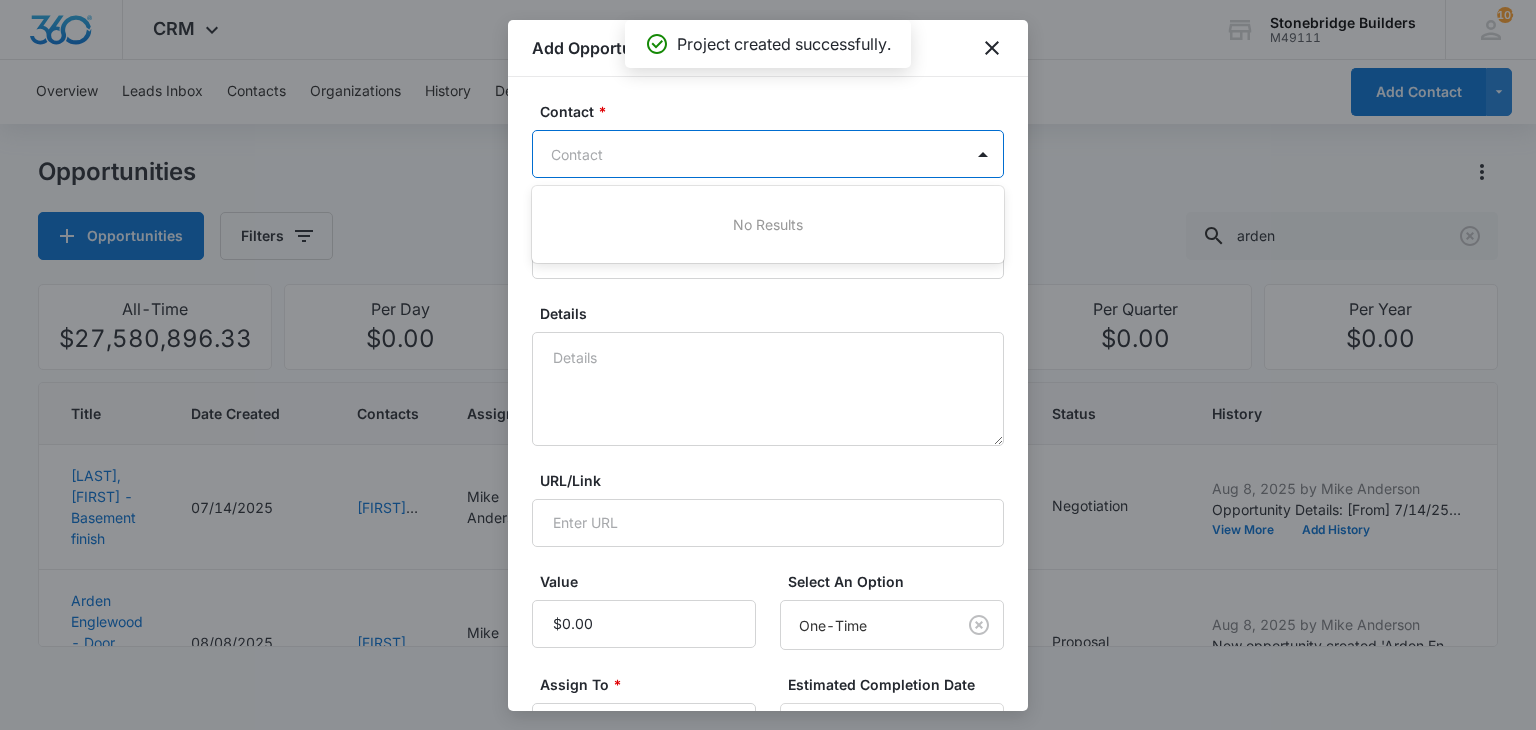click at bounding box center [756, 154] 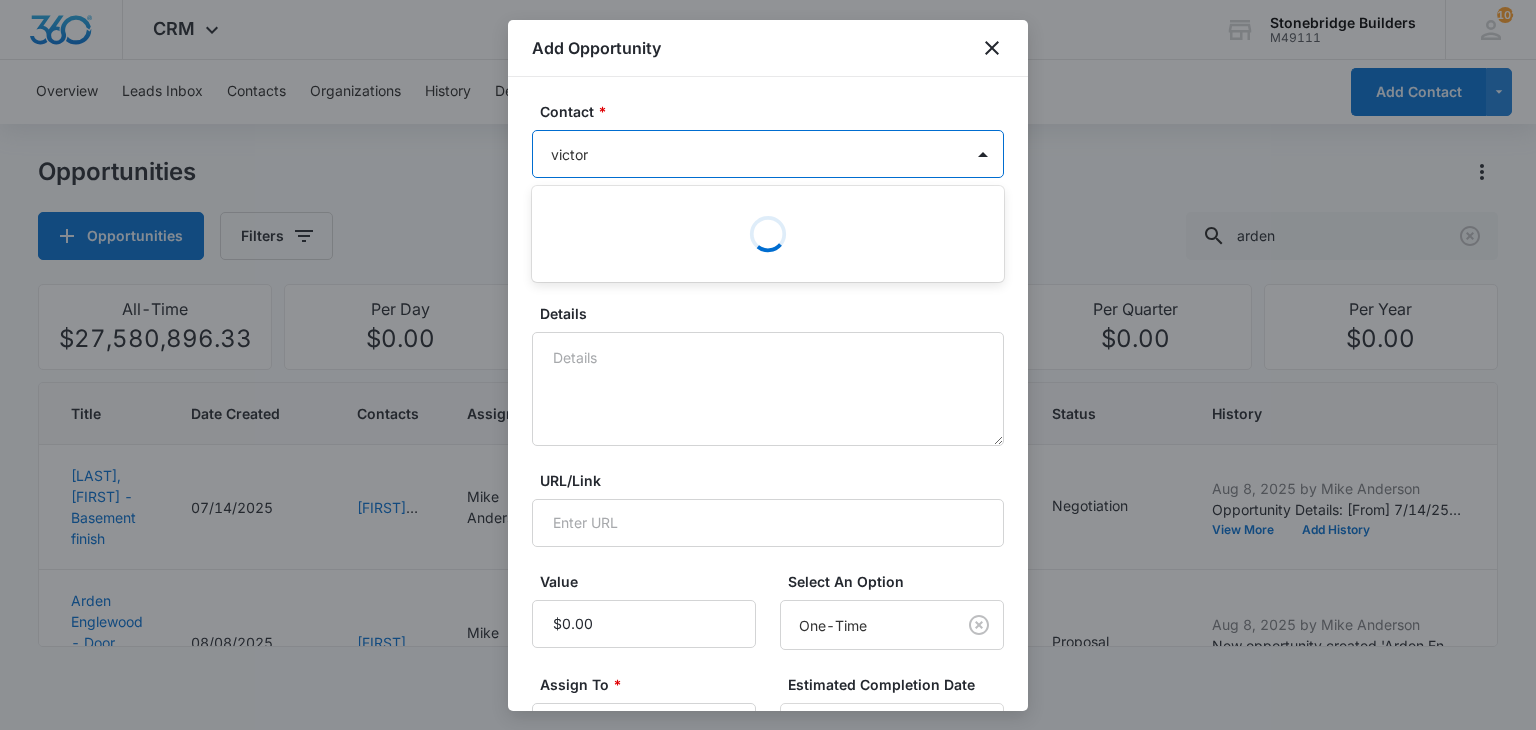type on "[FIRST] [LAST]" 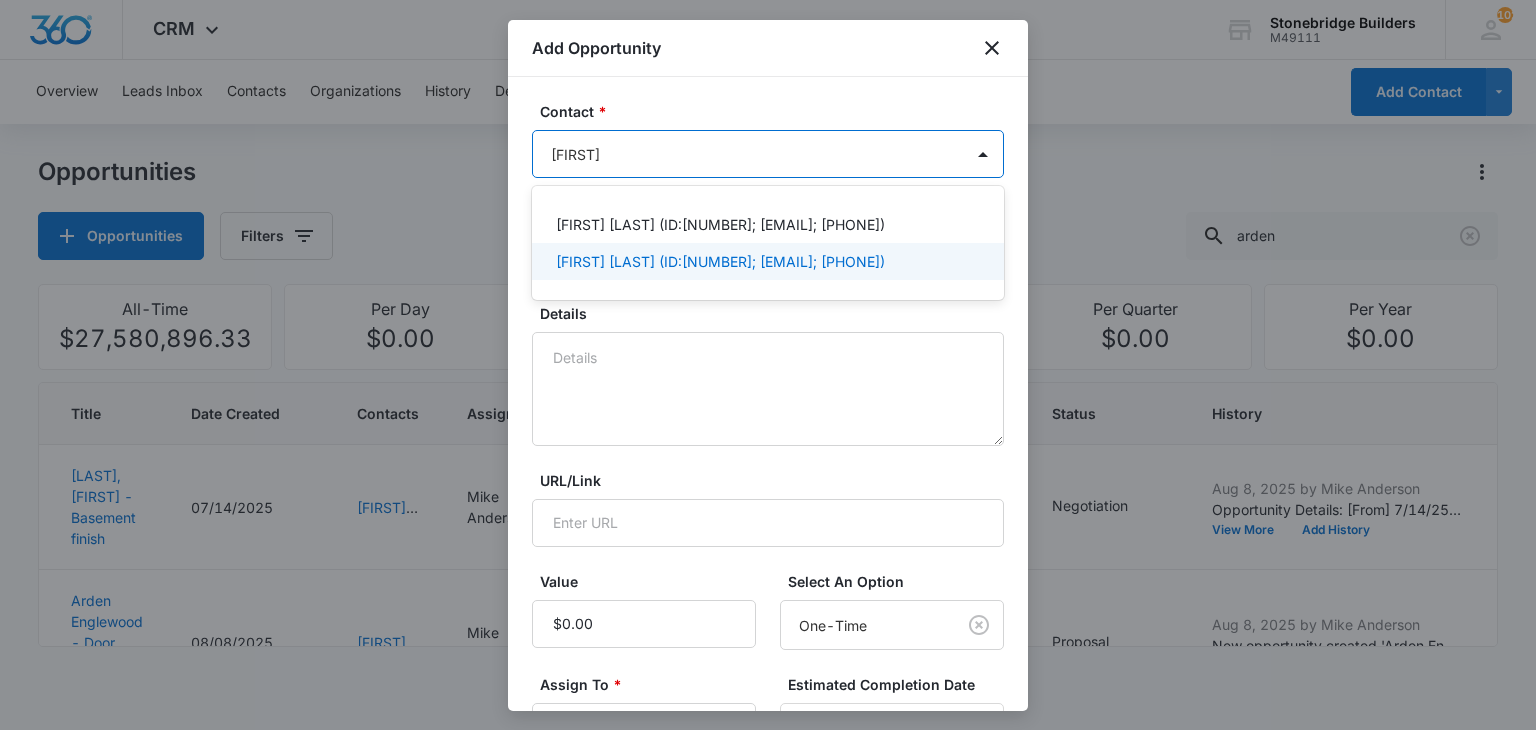 click on "[FIRST] [LAST] (ID:[NUMBER]; [EMAIL]; [PHONE])" at bounding box center [720, 261] 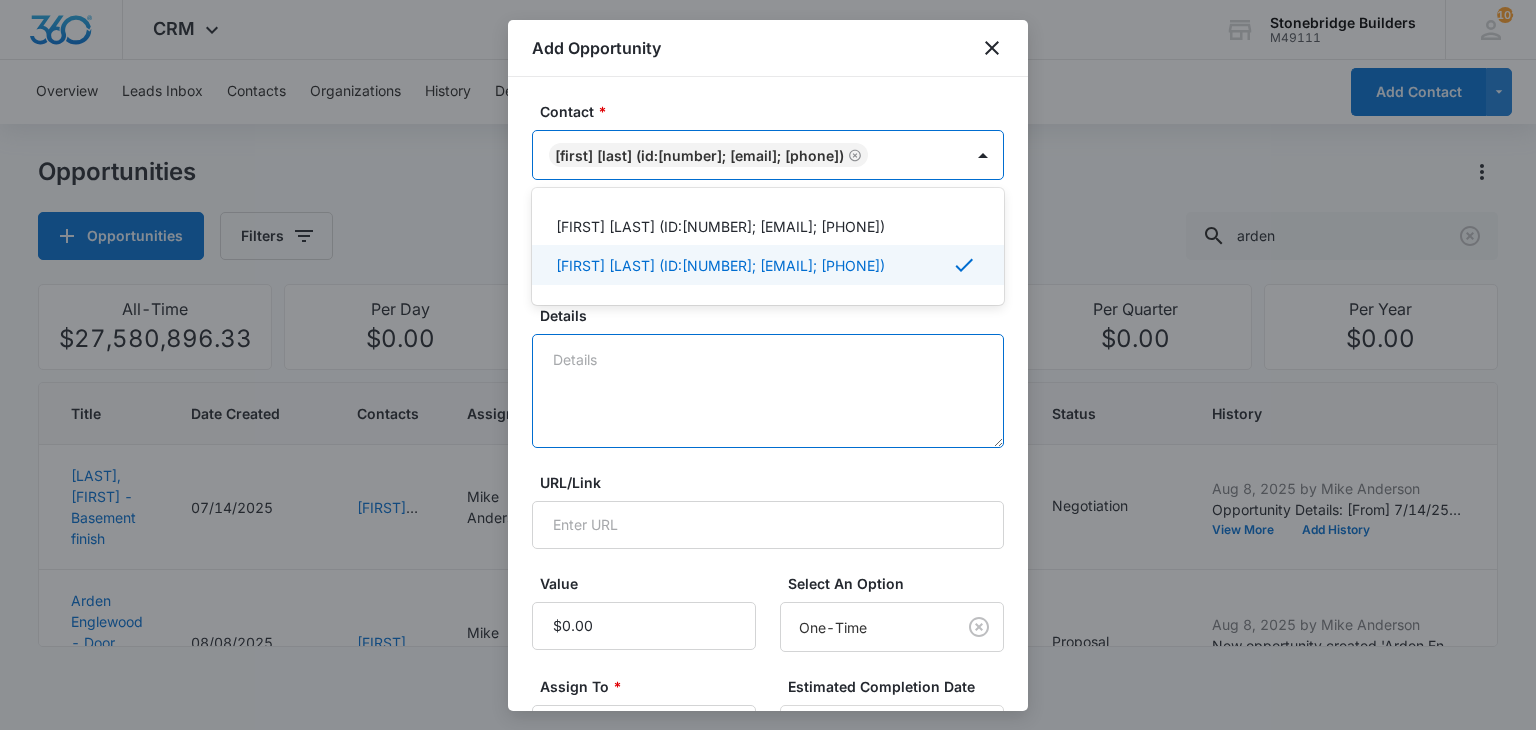 click on "Details" at bounding box center (768, 391) 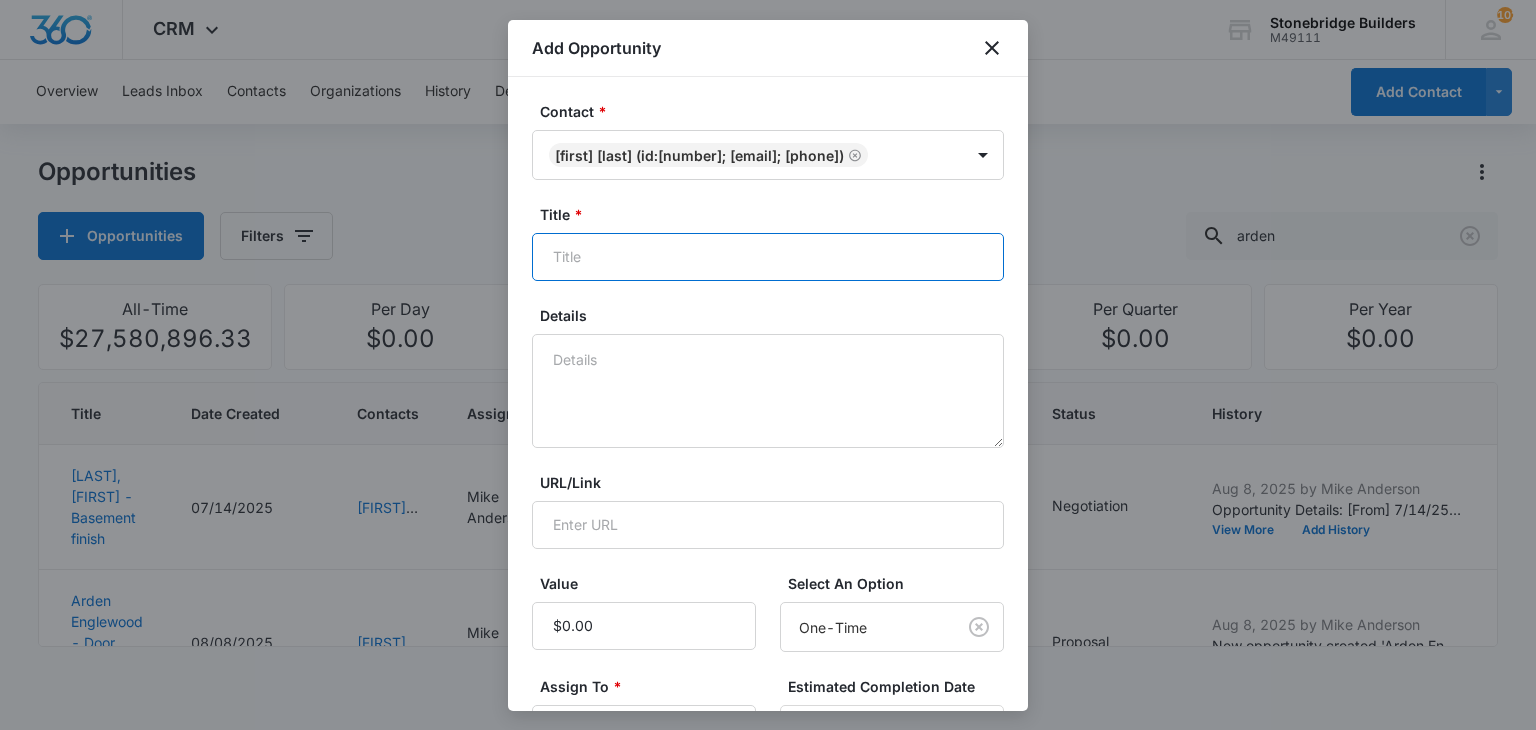 click on "Title *" at bounding box center [768, 257] 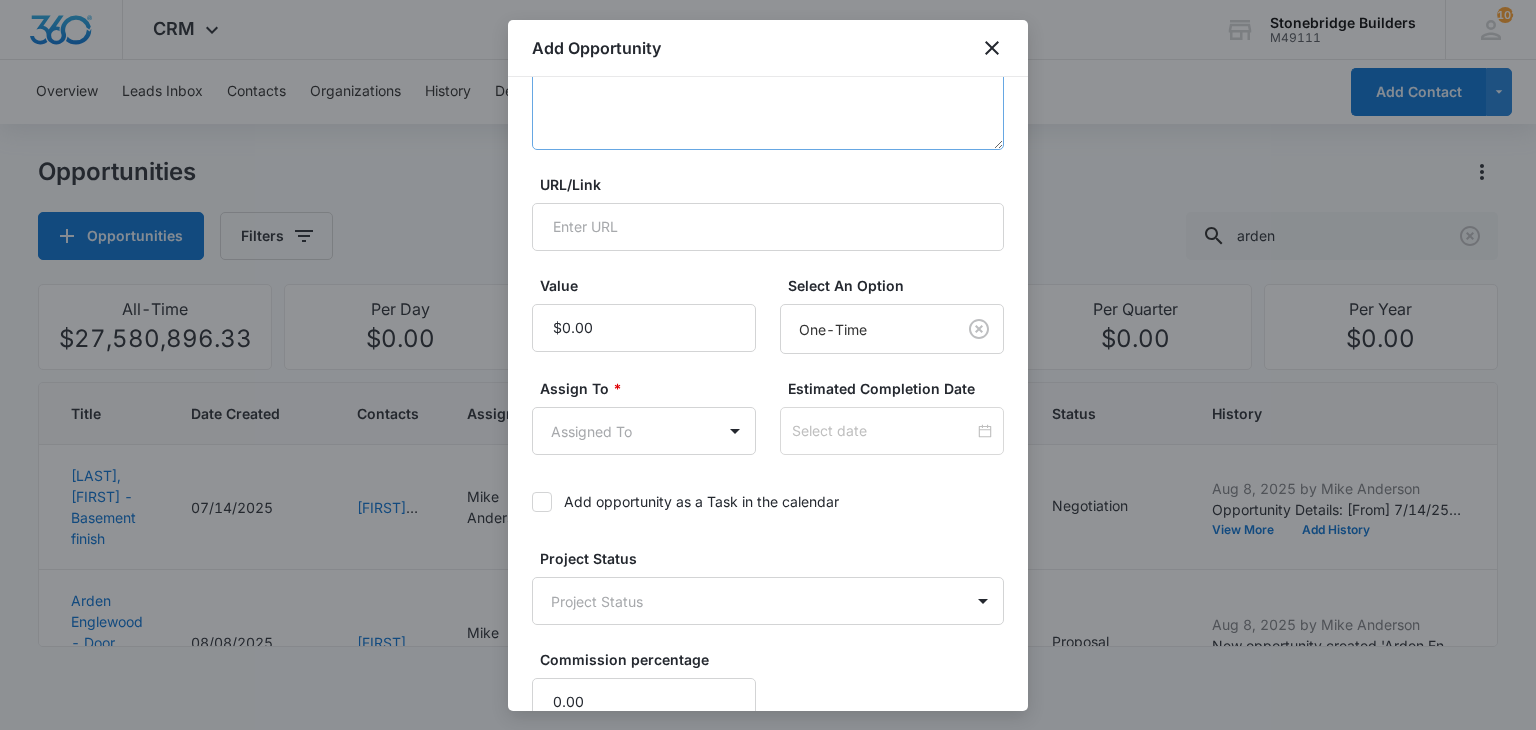 scroll, scrollTop: 300, scrollLeft: 0, axis: vertical 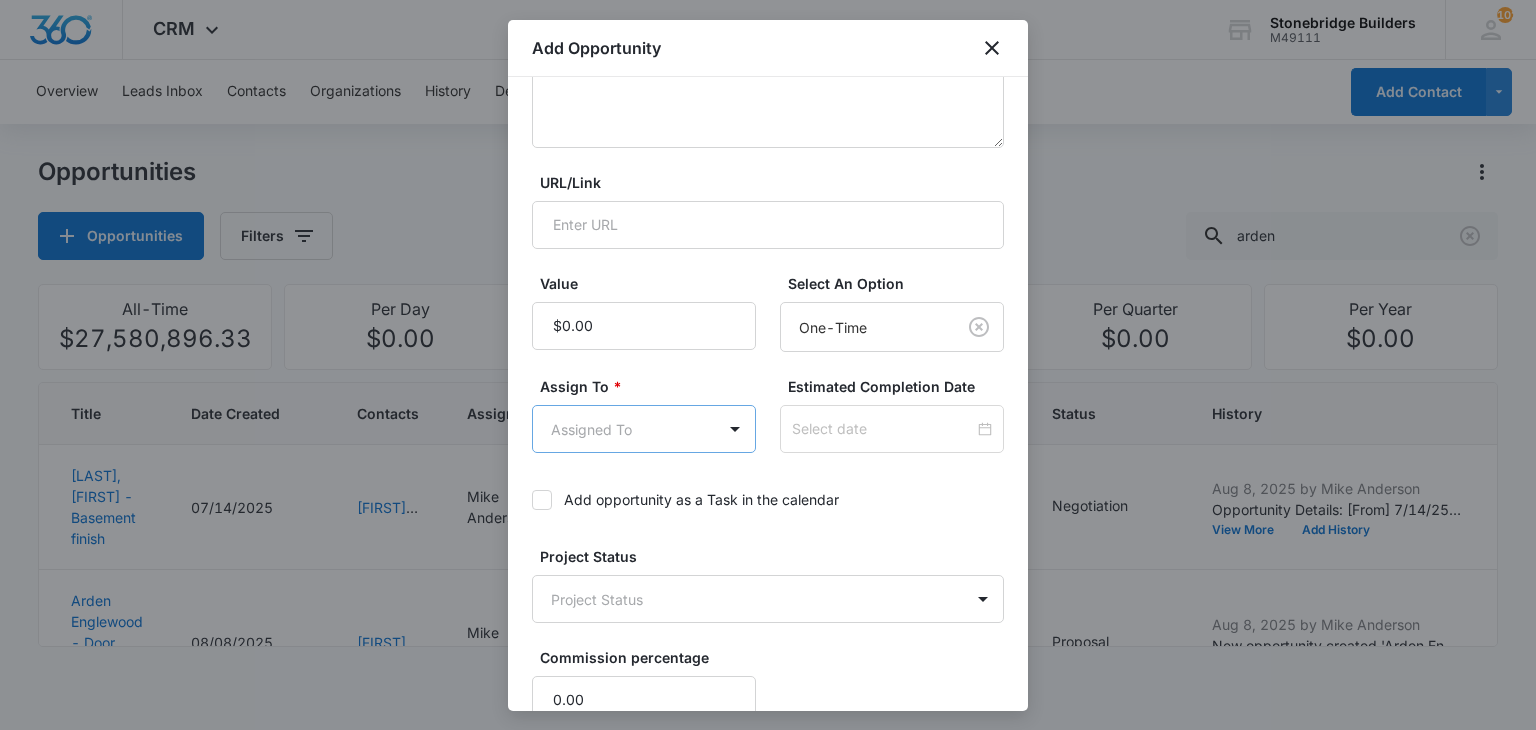 type on "Arden Englewood - Sign repair" 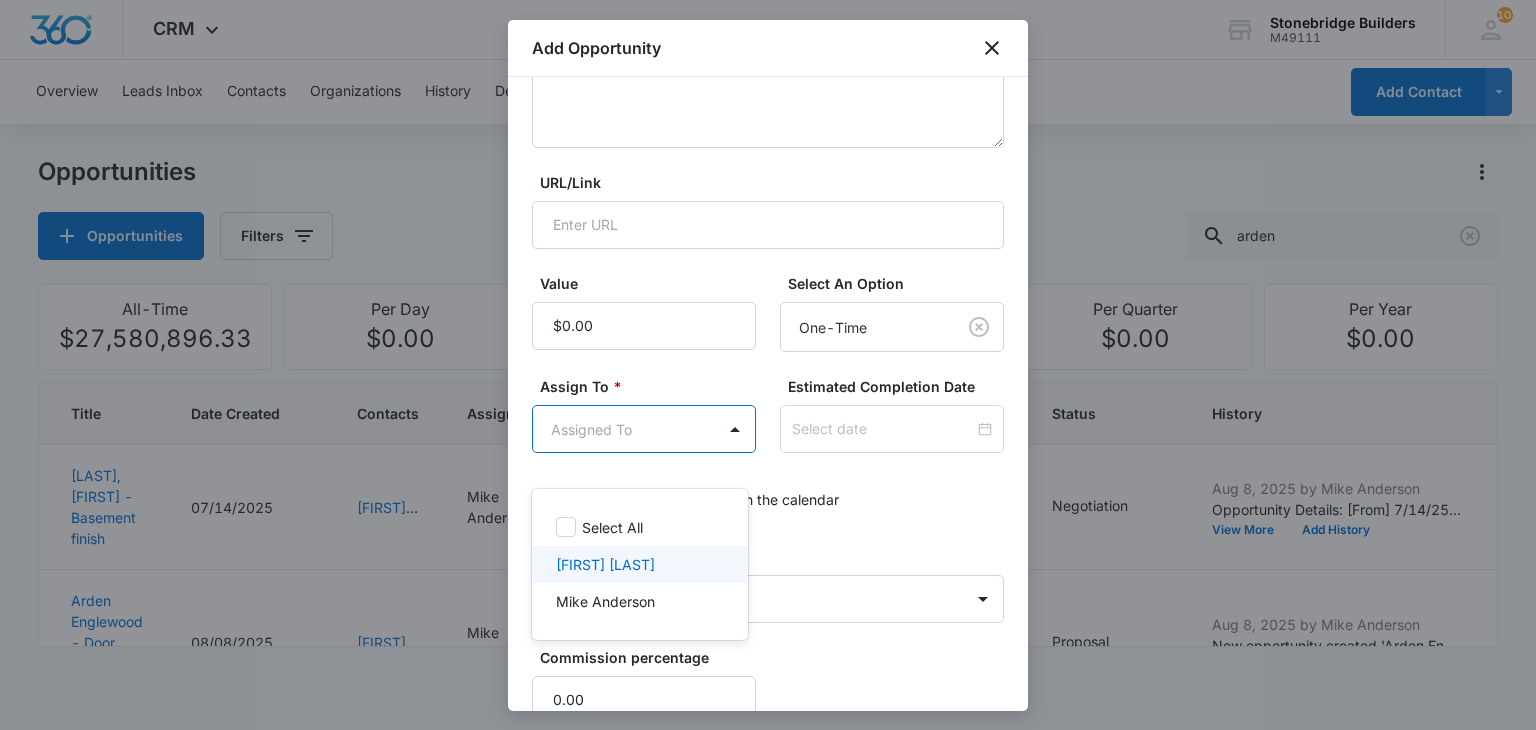 click on "[FIRST] [LAST]" at bounding box center [640, 564] 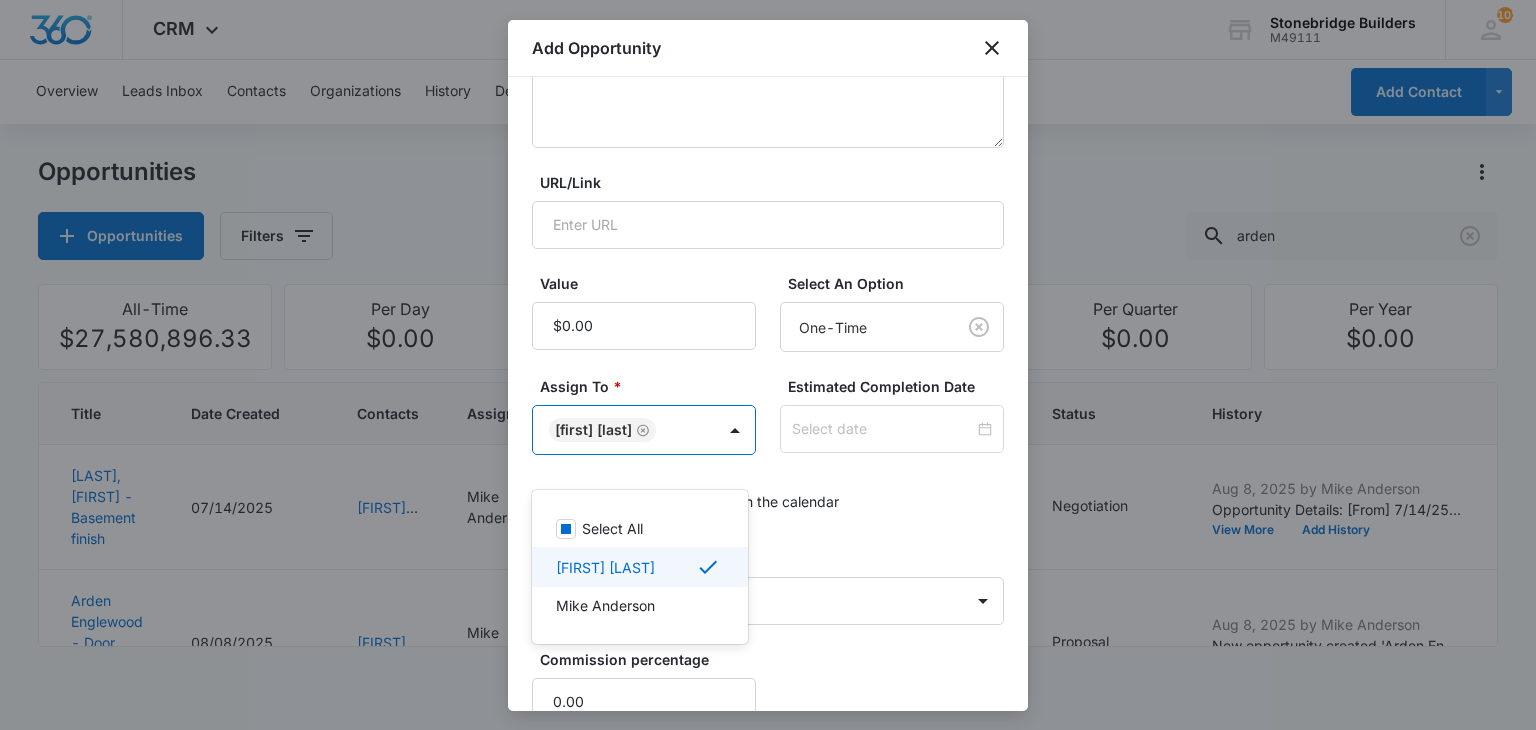 click on "[FIRST] [LAST]" at bounding box center (638, 567) 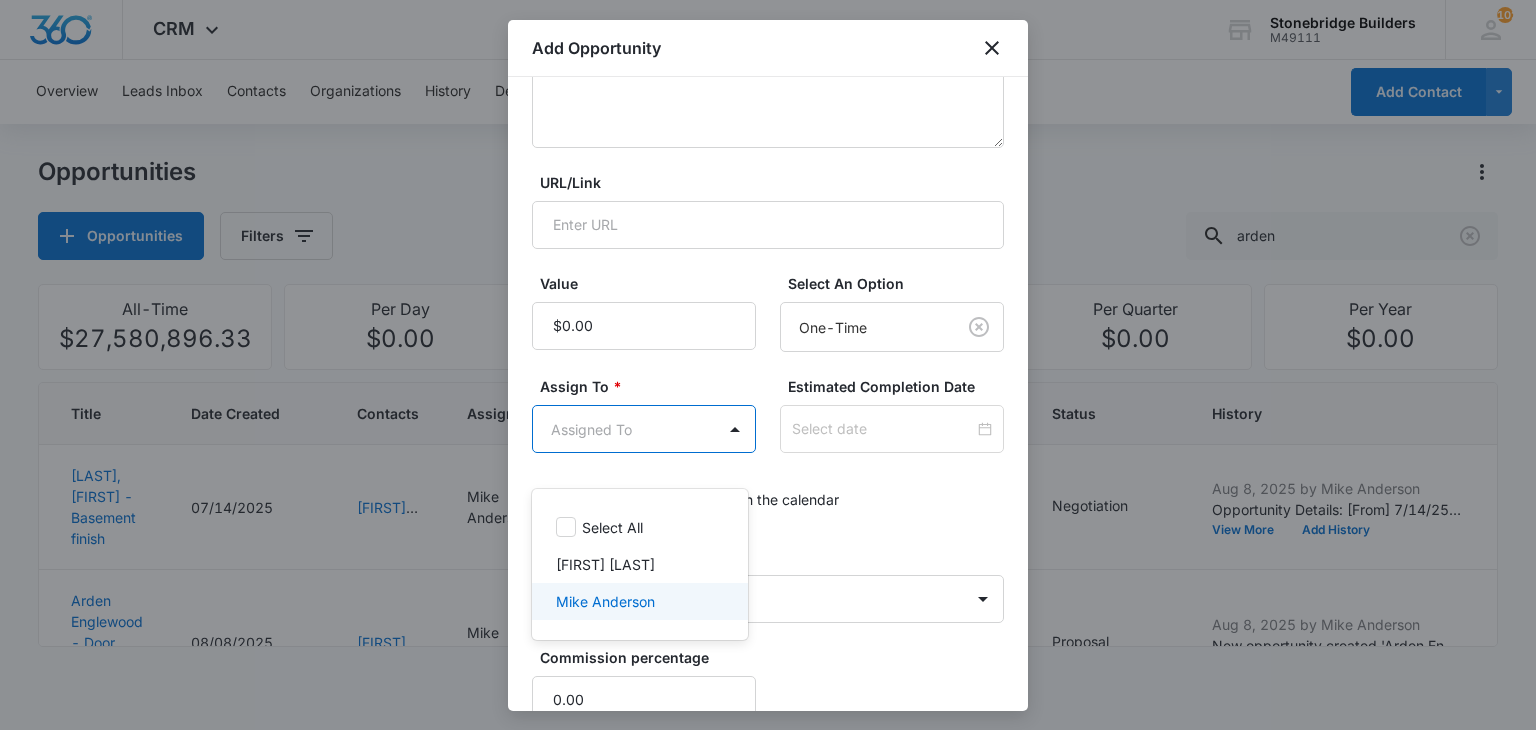 click on "Mike Anderson" at bounding box center (605, 601) 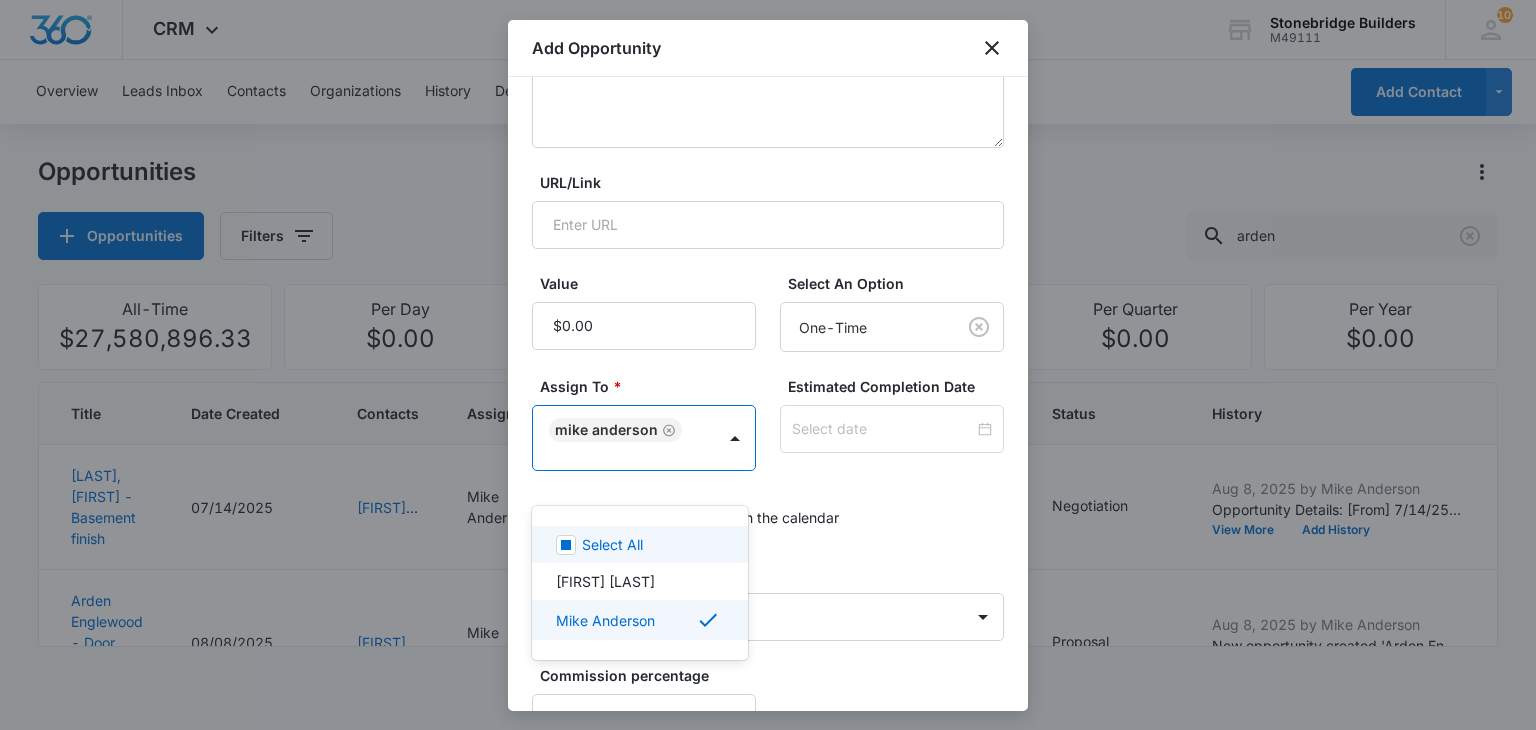 click at bounding box center [768, 365] 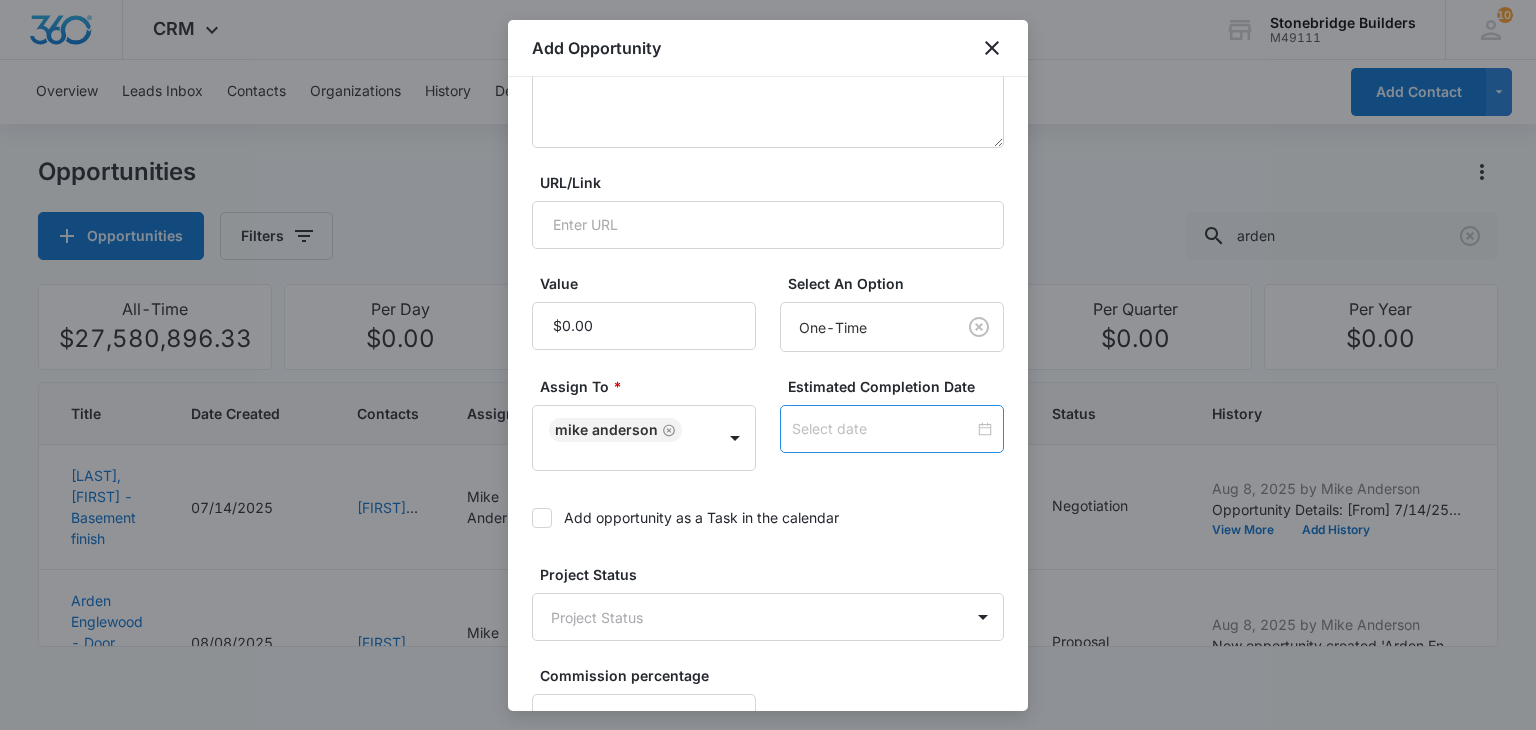 click at bounding box center (892, 429) 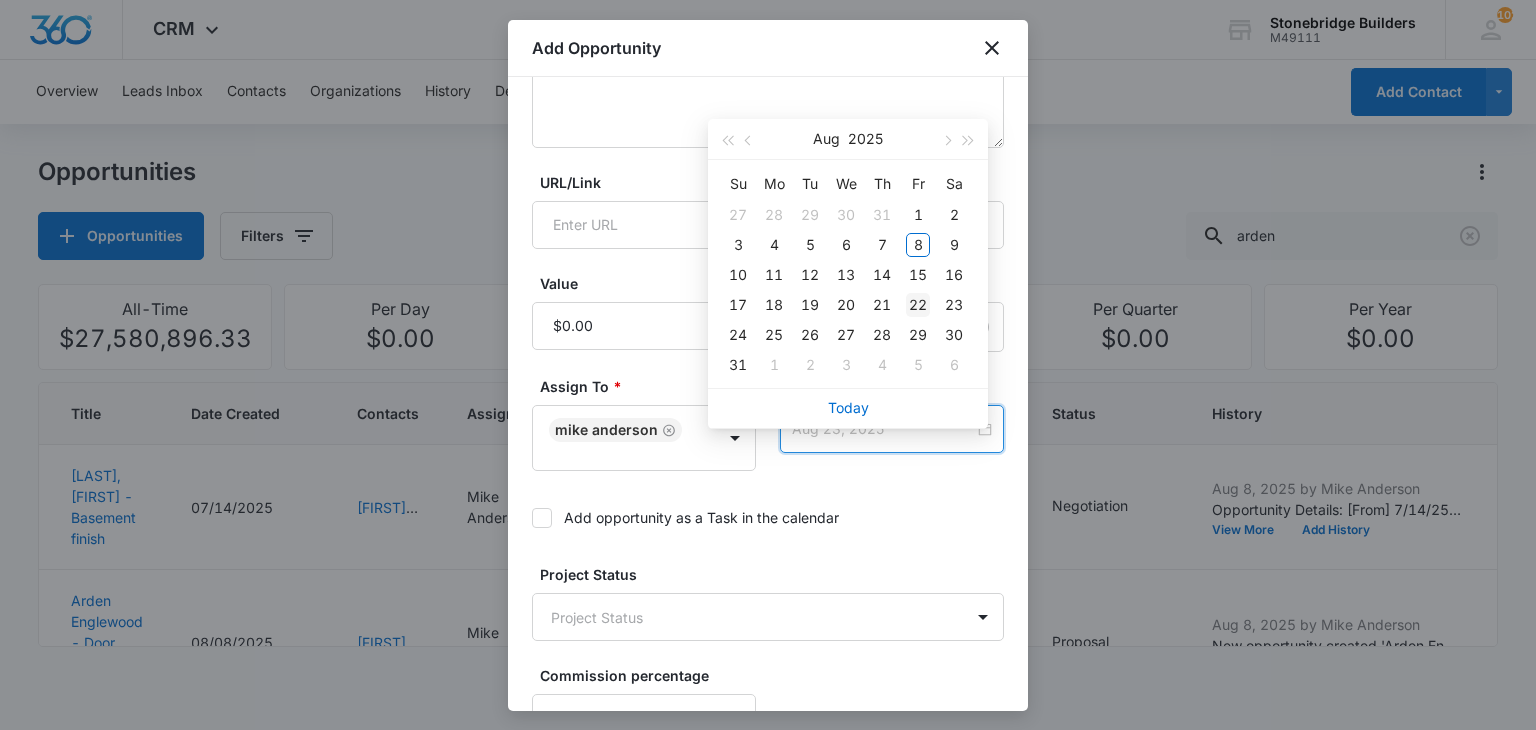 type on "Aug 22, 2025" 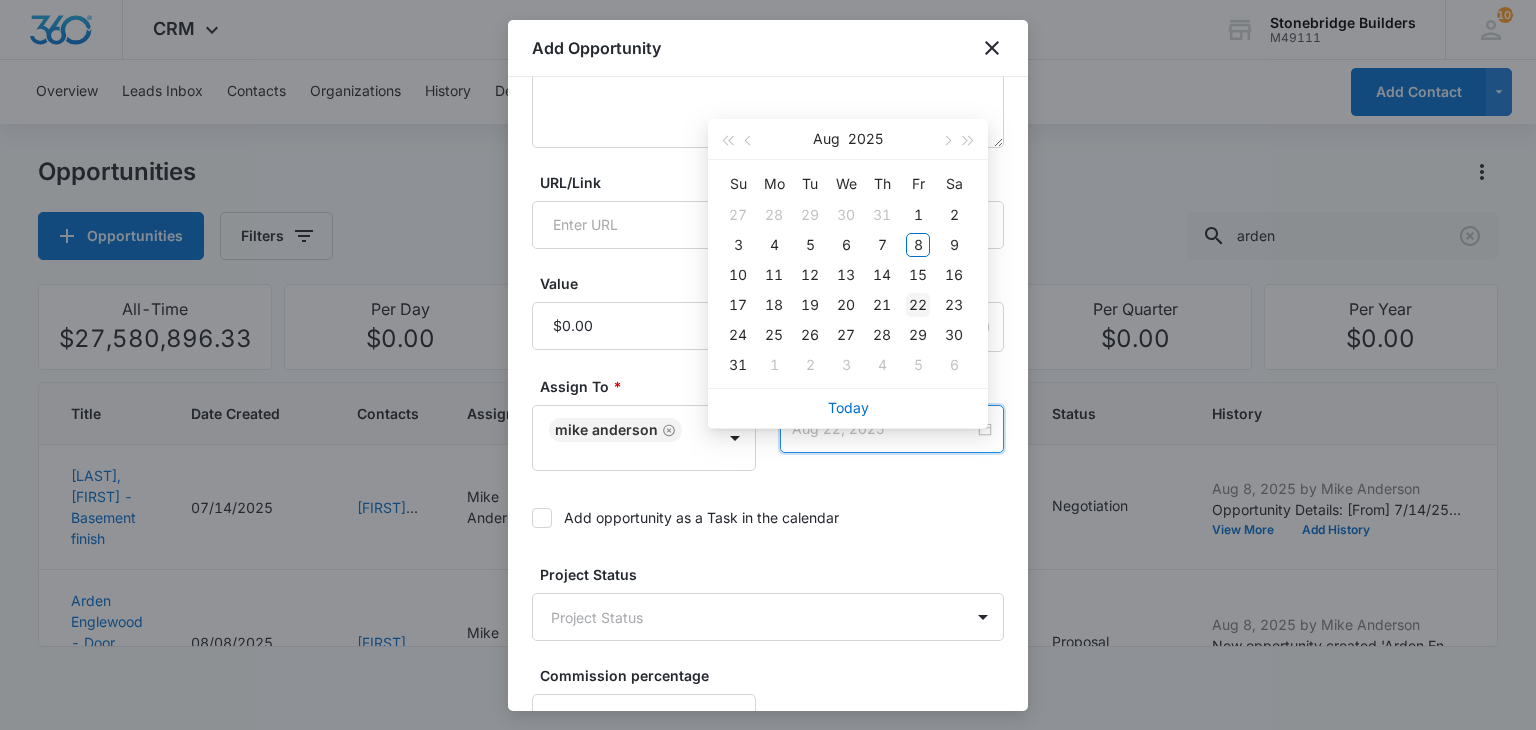 click on "22" at bounding box center (918, 305) 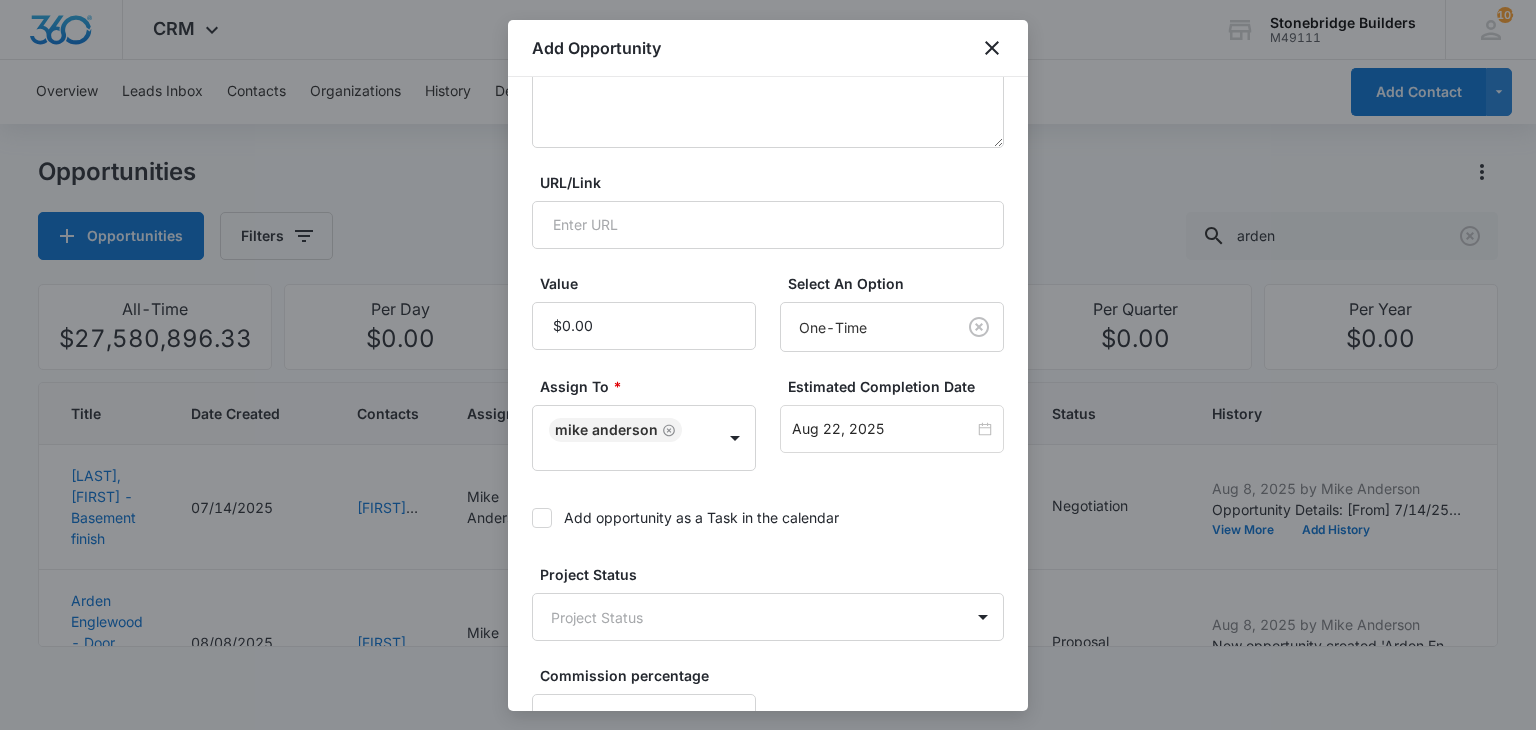 click on "Contact * [FIRST] [LAST] (ID:[NUMBER]; [EMAIL]; [PHONE]) Title * Arden Englewood - Sign repair Details URL/Link Value Select An Option One-Time Assign To * [FIRST] [LAST] Estimated Completion Date Aug 22, 2025 Aug 2025 Su Mo Tu We Th Fr Sa 27 28 29 30 31 1 2 3 4 5 6 7 8 9 10 11 12 13 14 15 16 17 18 19 20 21 22 23 24 25 26 27 28 29 30 31 1 2 3 4 5 6 Today Add opportunity as a Task in the calendar Project Status Project Status Commission percentage 0.00 Cancel Add Opportunity" at bounding box center [768, 317] 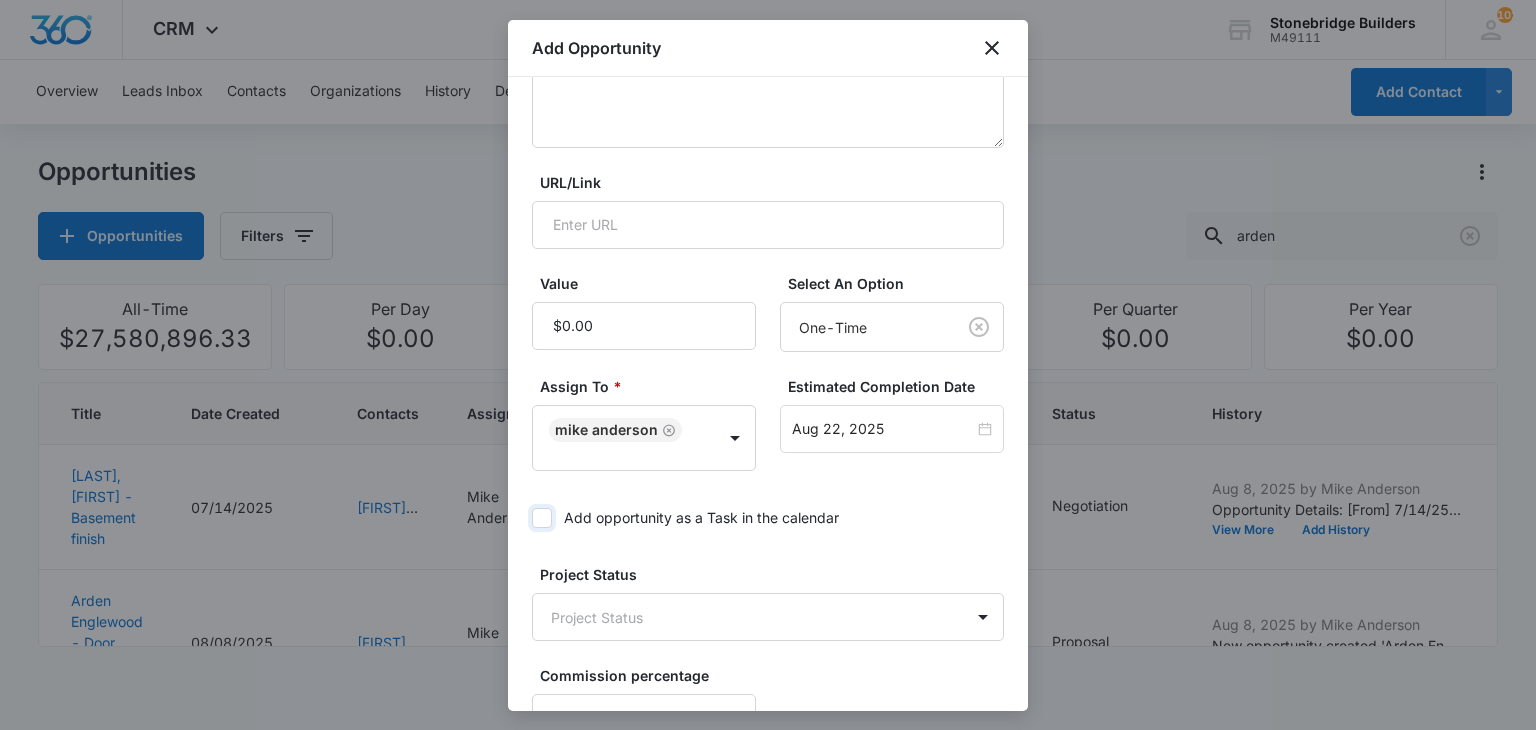 click on "Add opportunity as a Task in the calendar" at bounding box center (532, 518) 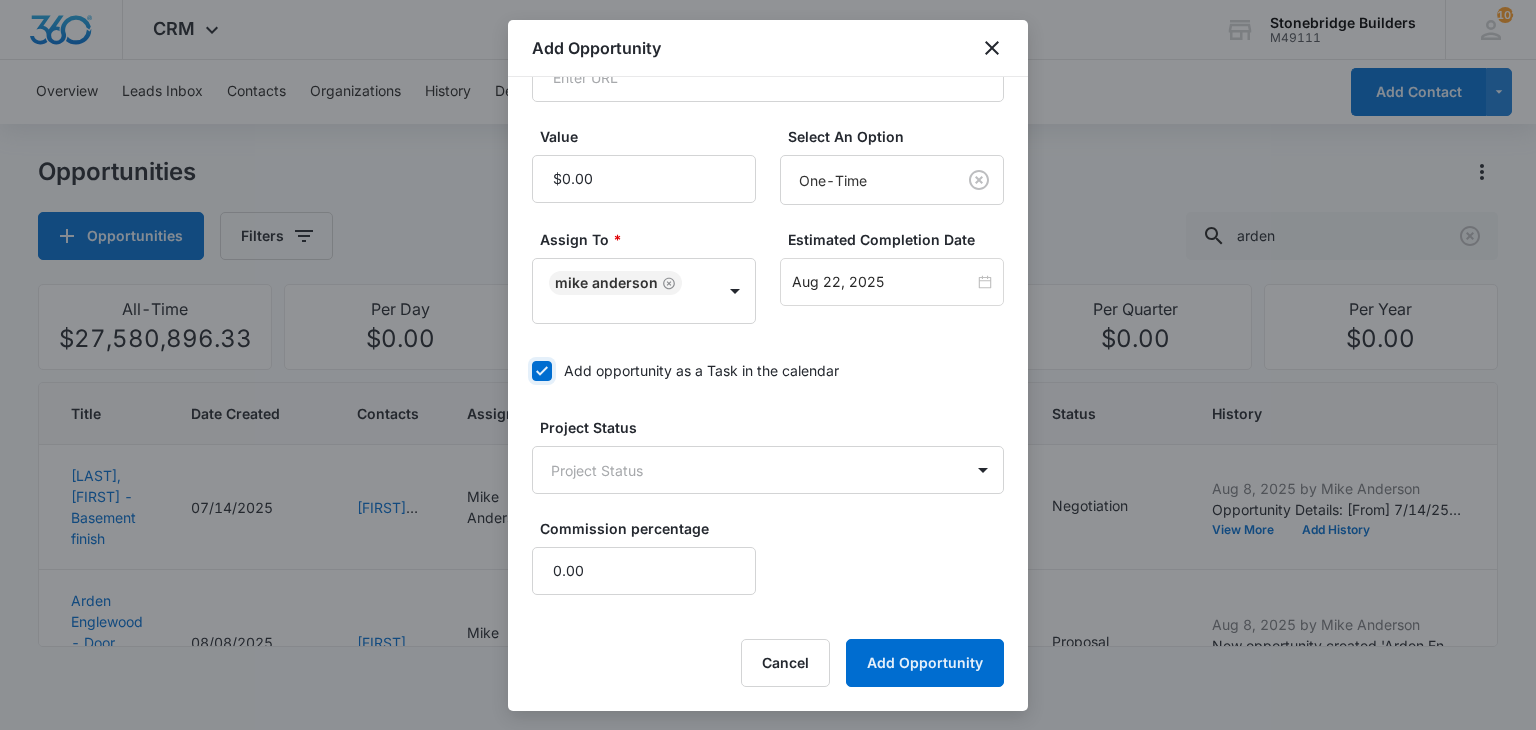 scroll, scrollTop: 475, scrollLeft: 0, axis: vertical 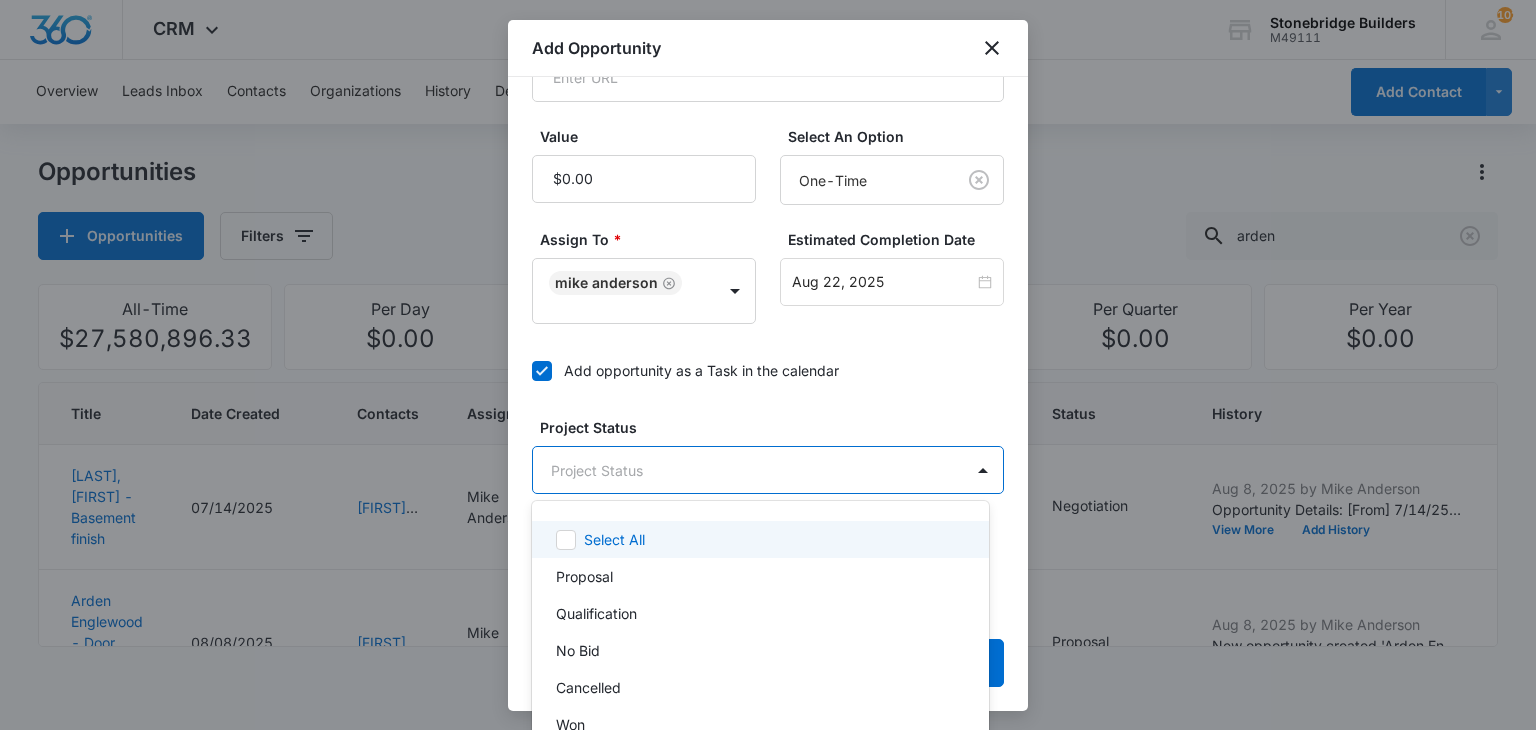 click on "CRM Apps Reputation Websites Forms CRM Email Social Content Ads Intelligence Files Brand Settings Stonebridge Builders  M49111 Your Accounts View All 102 MA [FIRST] [LAST] [EMAIL] My Profile 102 Notifications Support Logout Terms & Conditions   •   Privacy Policy Overview Leads Inbox Contacts Organizations History Deals Opportunities Tasks Calendar Lists Reports Settings Add Contact Opportunities Opportunities Filters arden All-Time $27,580,896.33 Per Day $0.00 Per Week $0.00 Per Month $0.00 Per Quarter $0.00 Per Year $0.00 Title Date Created Contacts Assigned To Value Paid Est. Complete Date Status History [LAST], [FIRST] - Basement finish 07/14/2025 [FIRST] [LAST] [FIRST] [LAST] $101,911.40 One-Time 07/25/2025 Negotiation Aug 8, 2025 by [FIRST] [LAST] Opportunity Details: [From] 7/14/25 logged [To] 7/14/25 logged
8/8 sent
Opportunity Value: [From] $0.00 [To] $101,911.40
Calendar: Yes
Opportunity Statuses: [-]Proposal, [+]Negotiation View More Add History 08/08/2025 [FIRST] [LAST]" at bounding box center [768, 365] 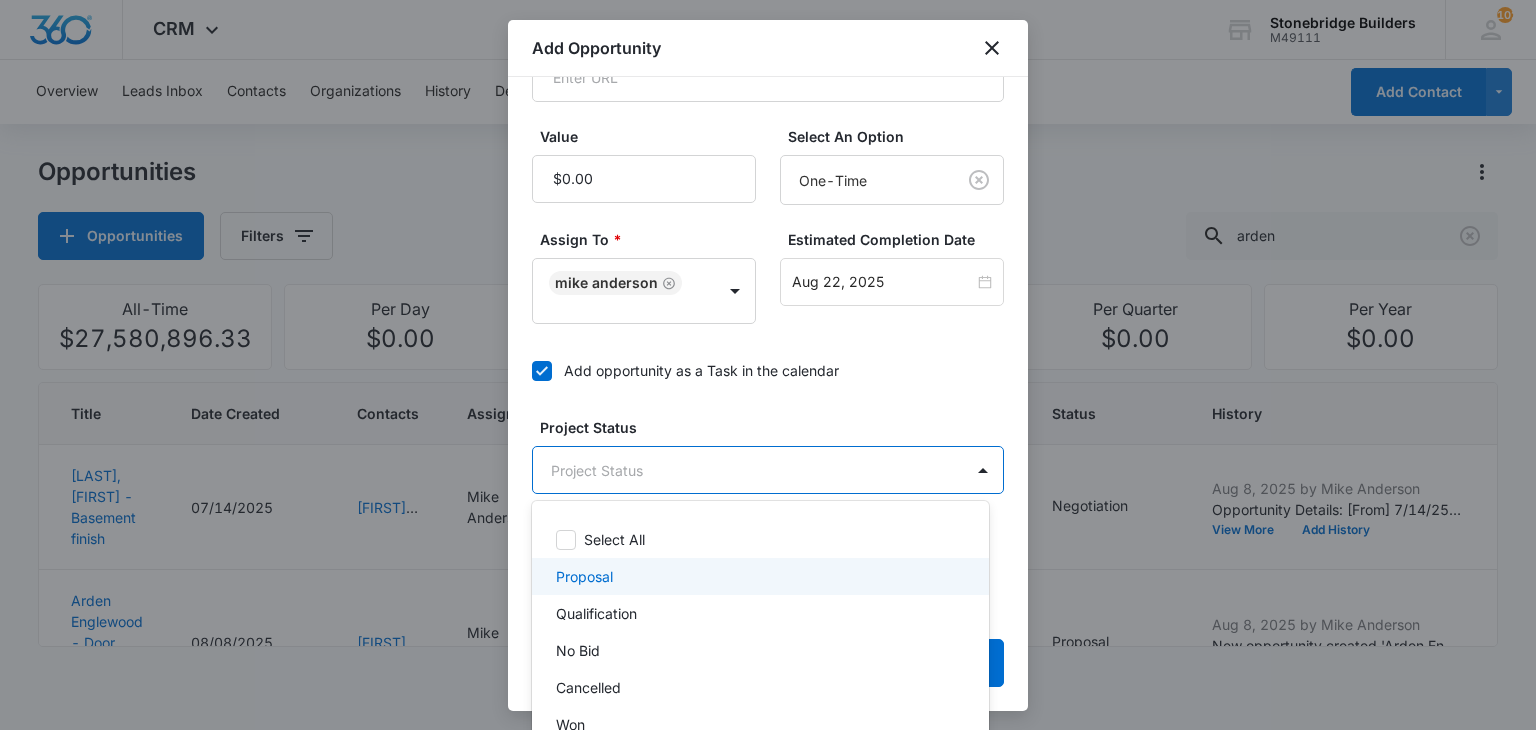 click on "Proposal" at bounding box center [758, 576] 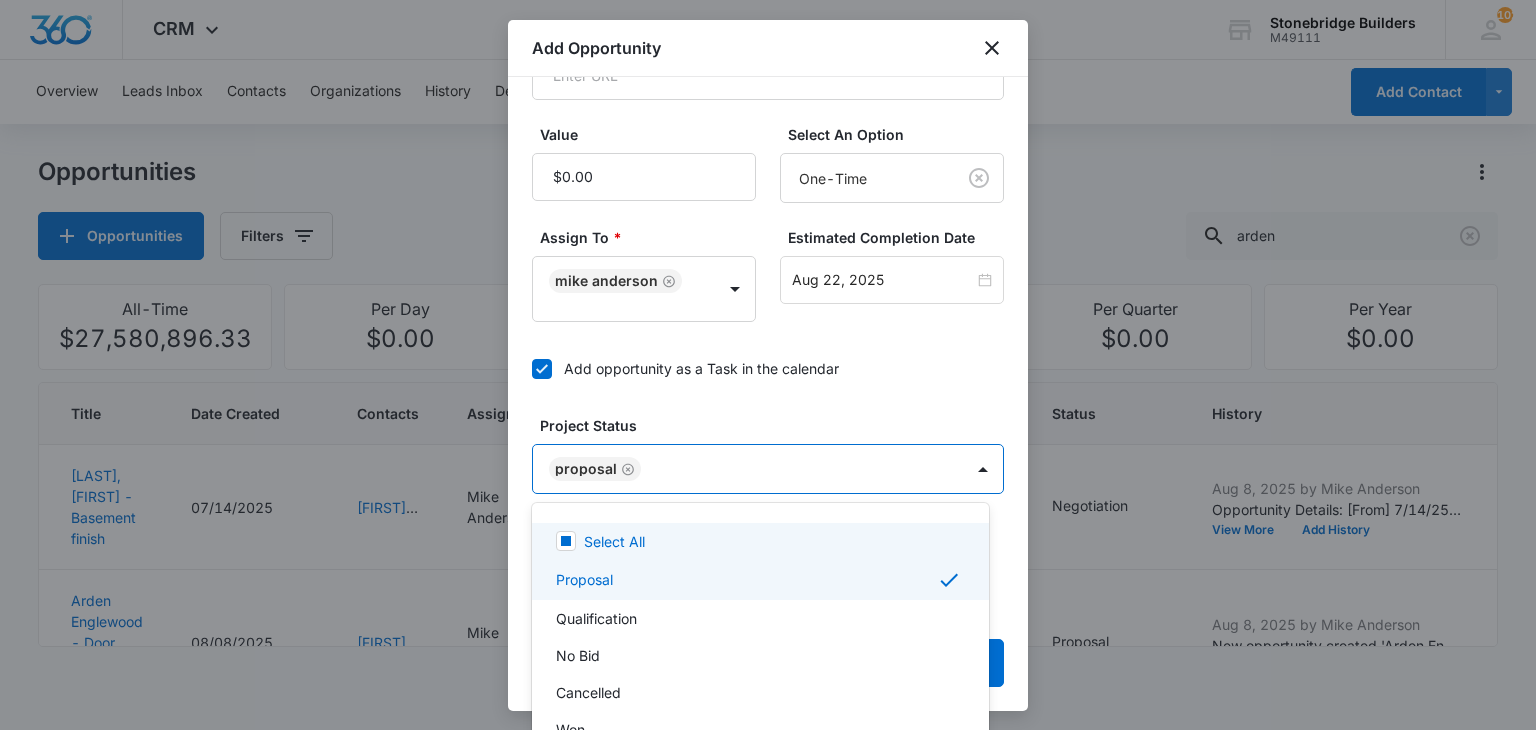 click at bounding box center [768, 365] 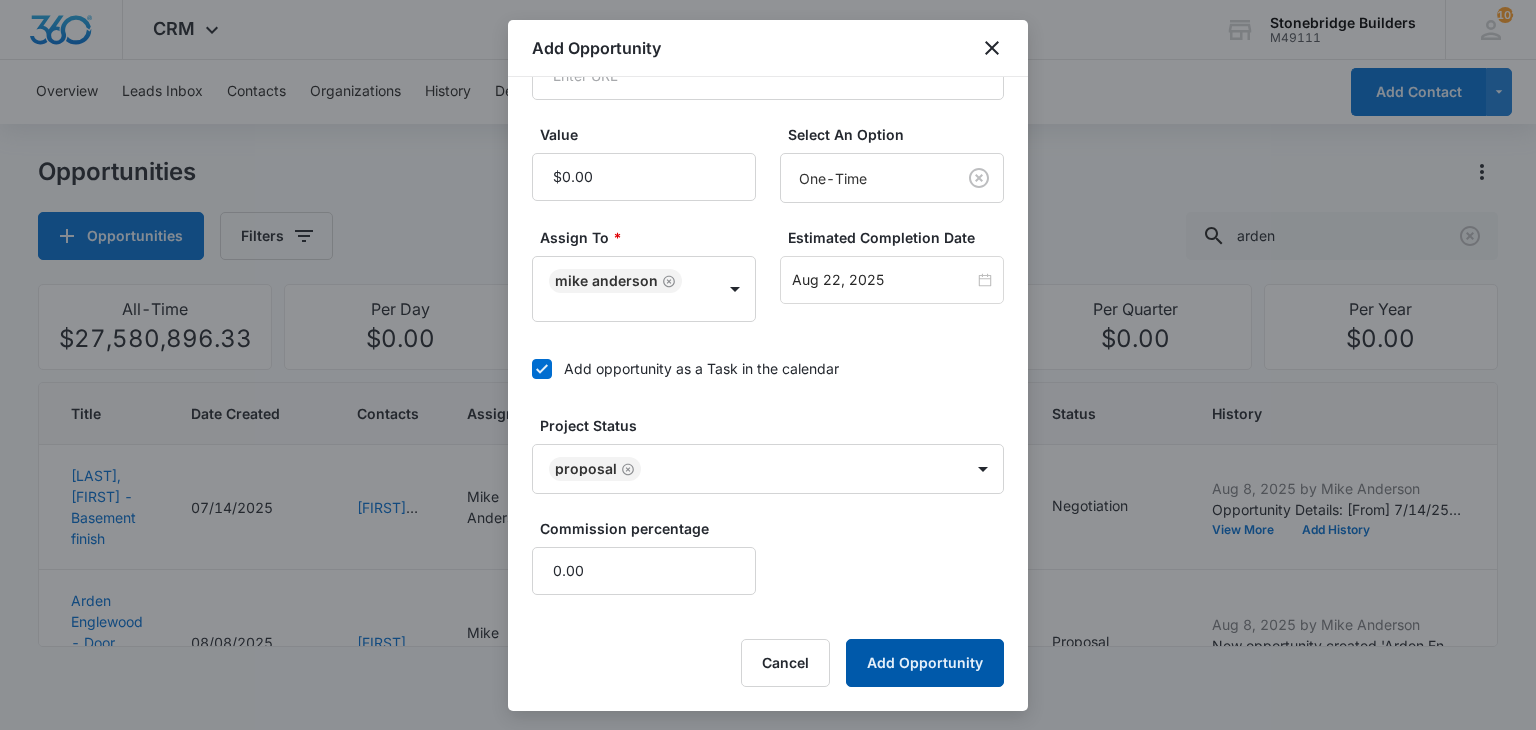 click on "Add Opportunity" at bounding box center (925, 663) 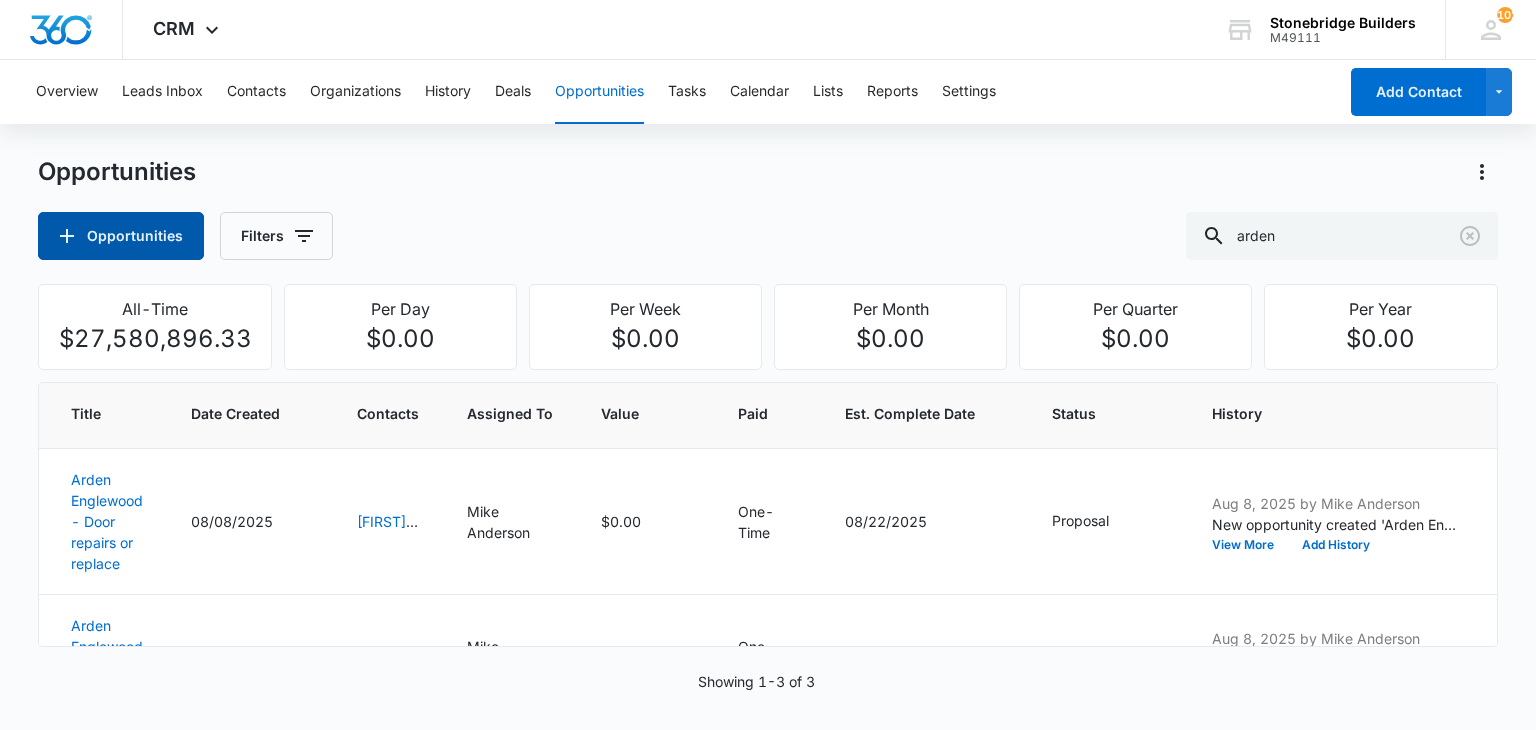scroll, scrollTop: 208, scrollLeft: 0, axis: vertical 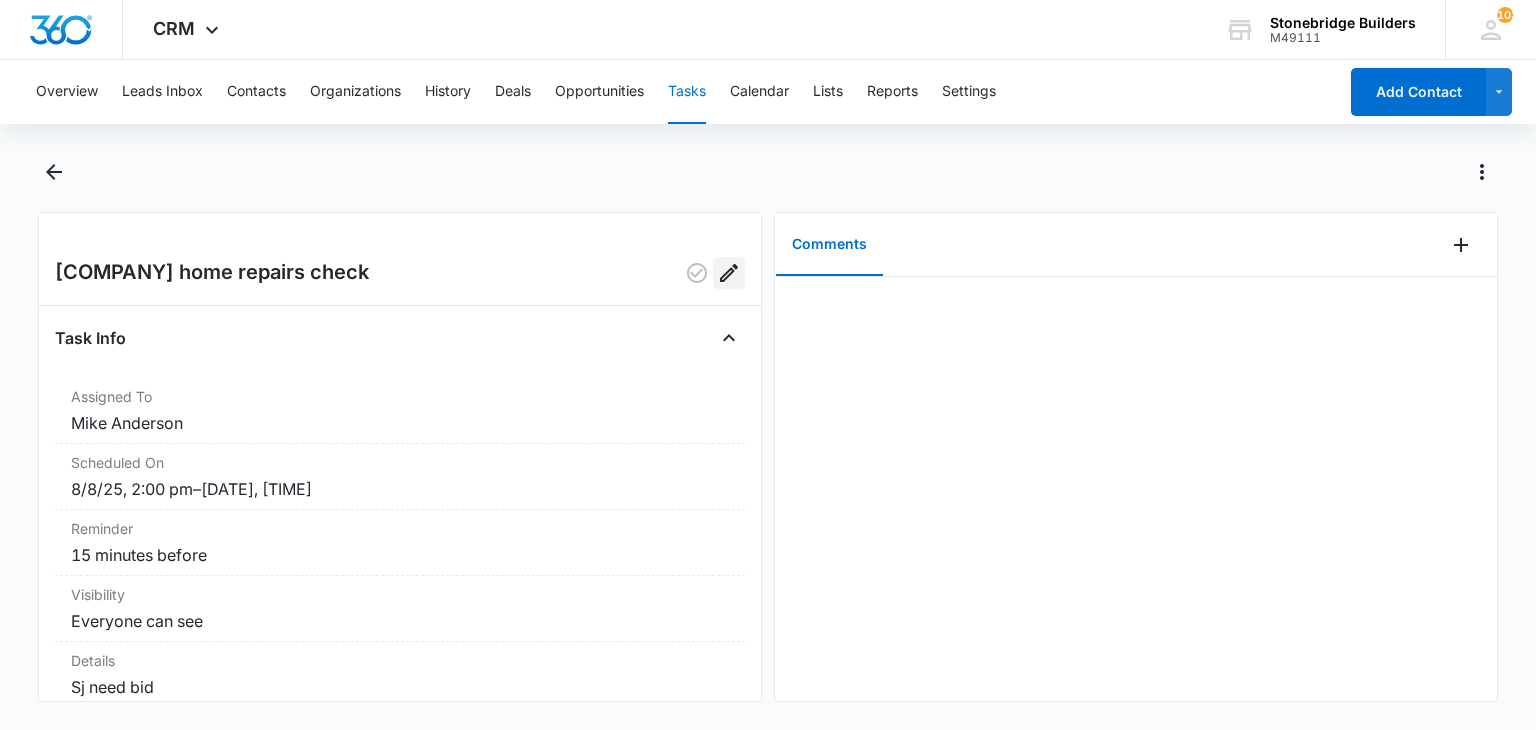 click 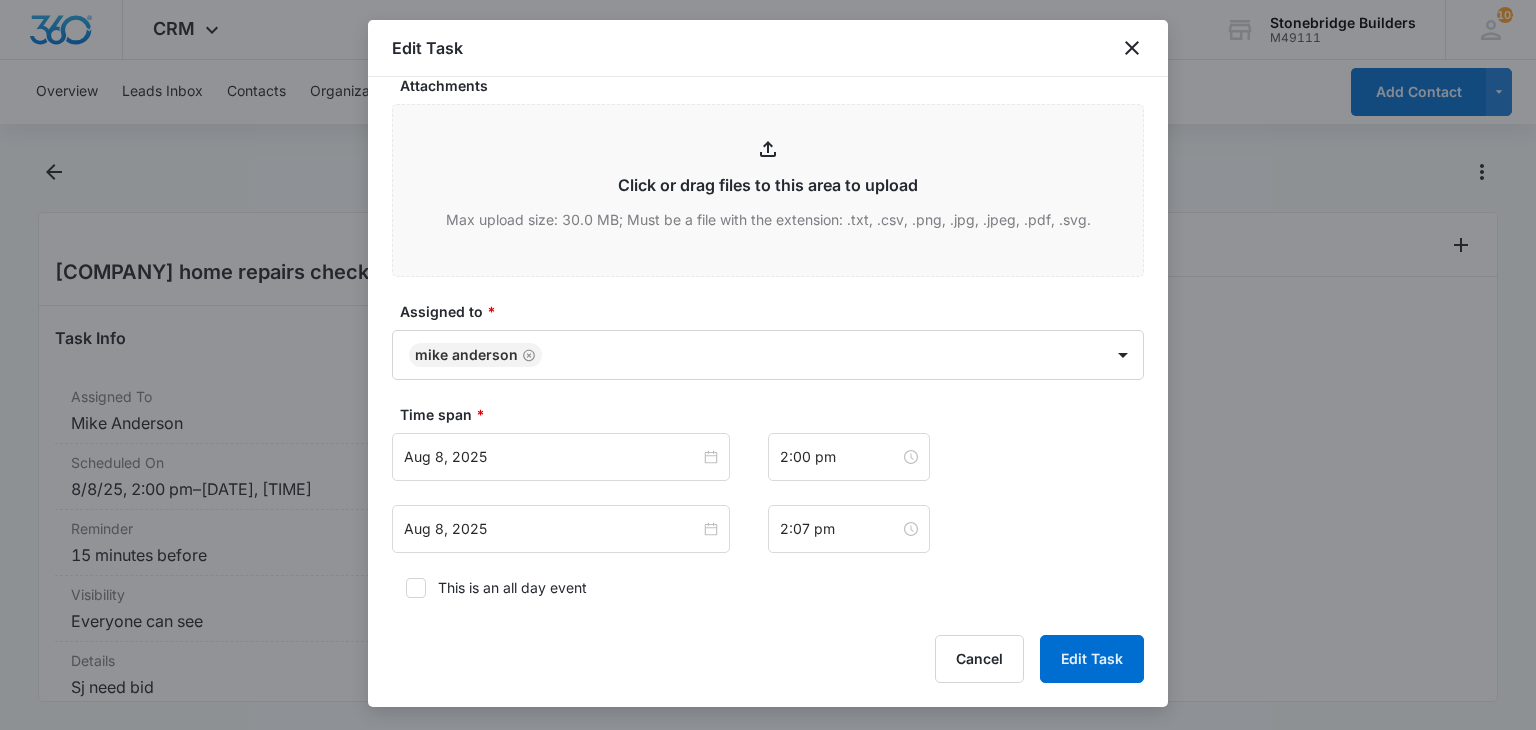 scroll, scrollTop: 1000, scrollLeft: 0, axis: vertical 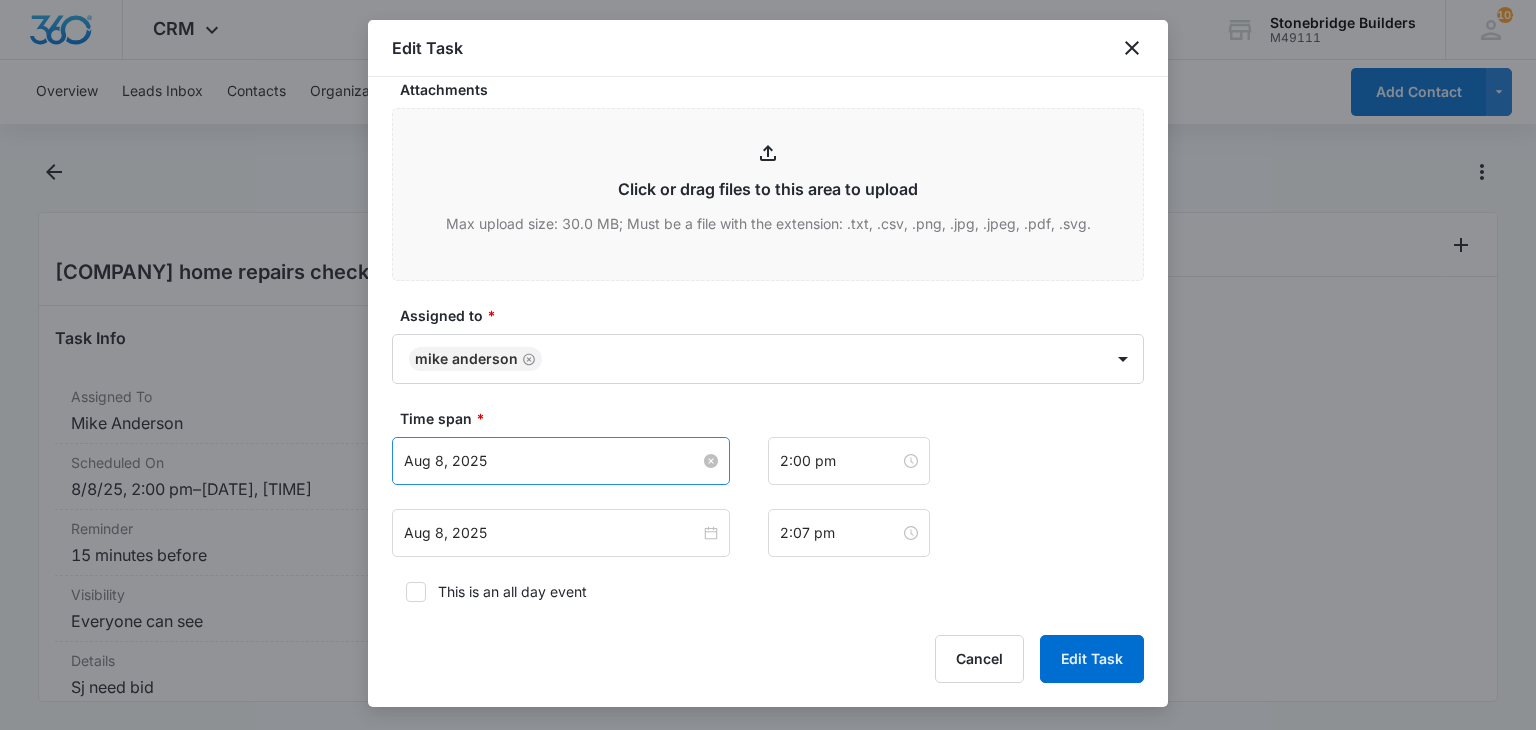 click on "Aug 8, 2025" at bounding box center (552, 461) 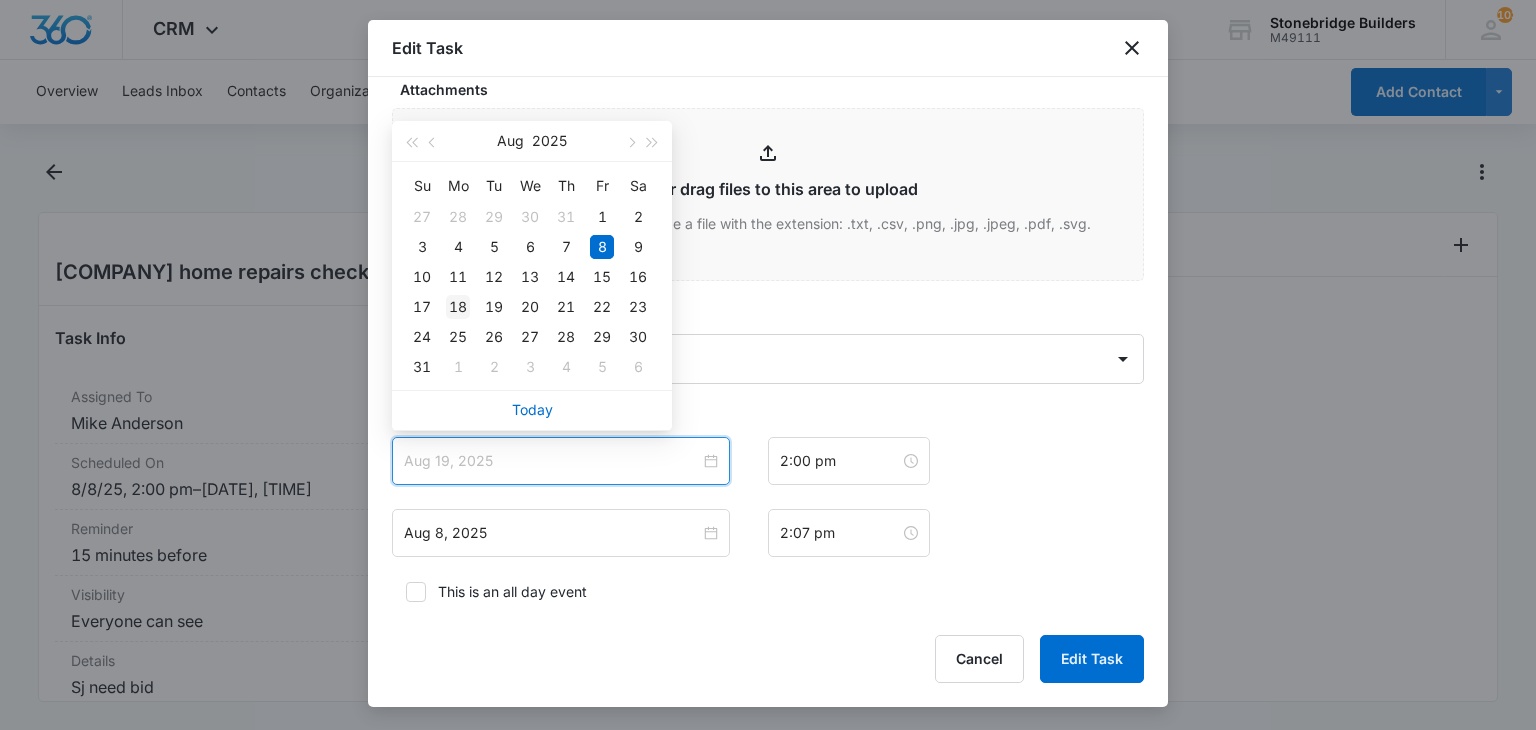 type on "Aug 18, 2025" 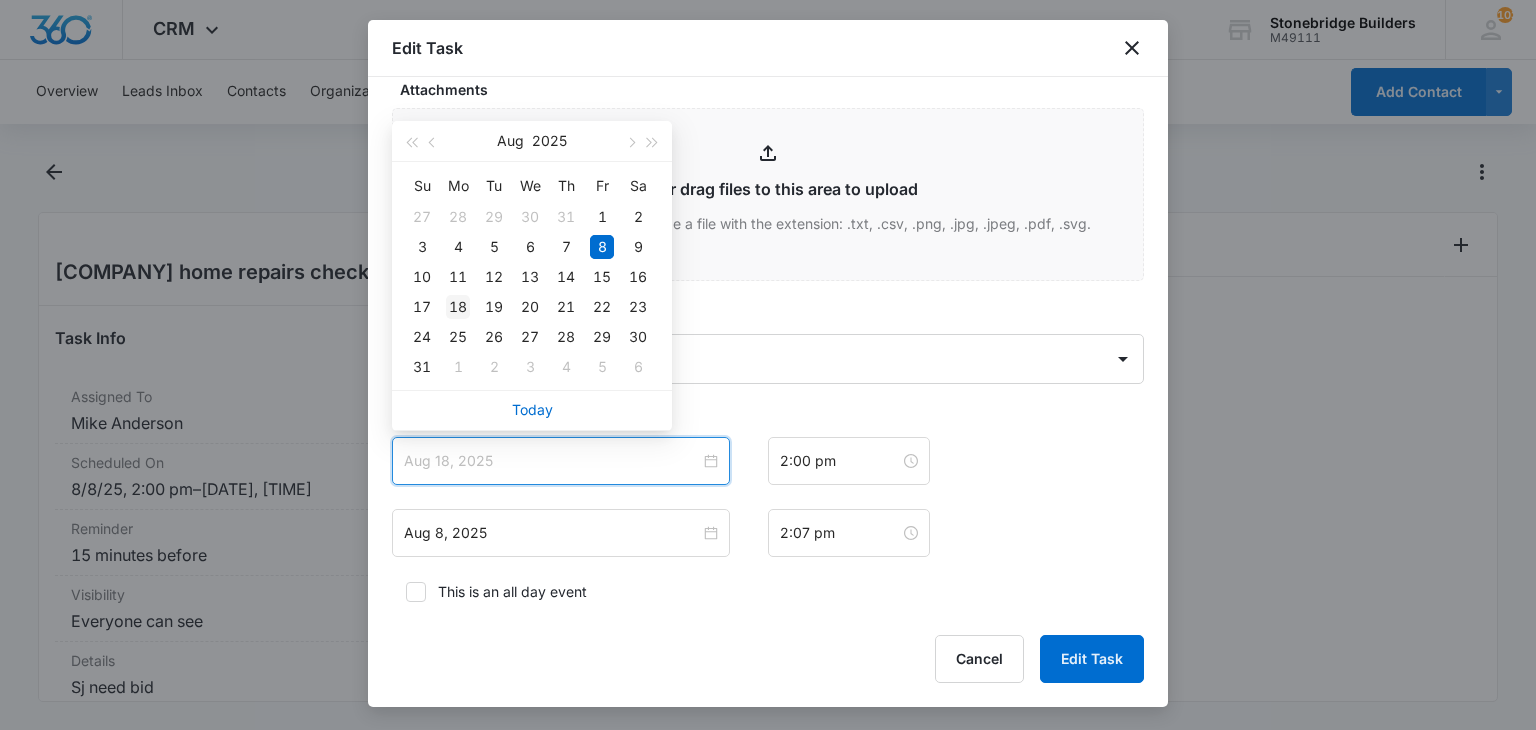 click on "18" at bounding box center (458, 307) 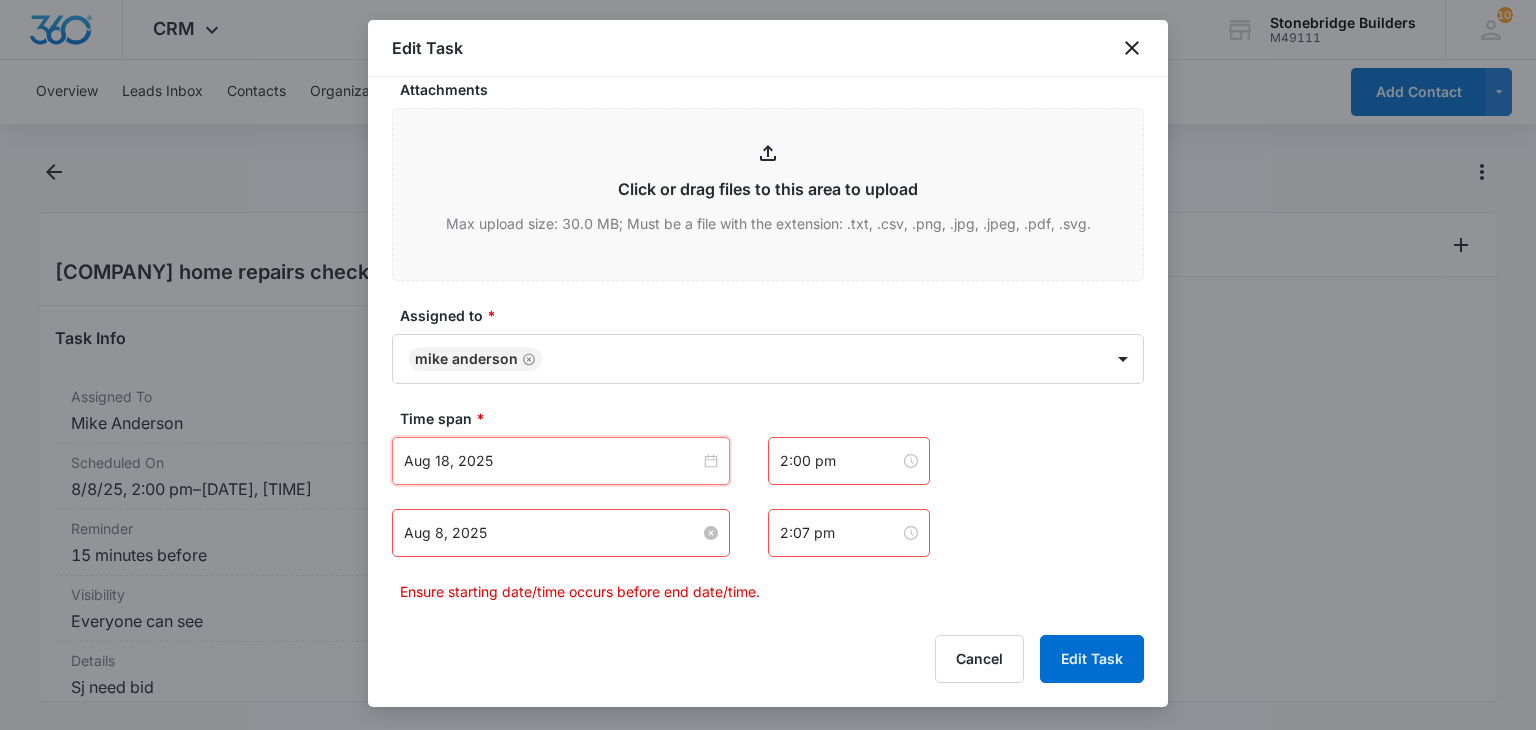 click on "Aug 8, 2025" at bounding box center (552, 533) 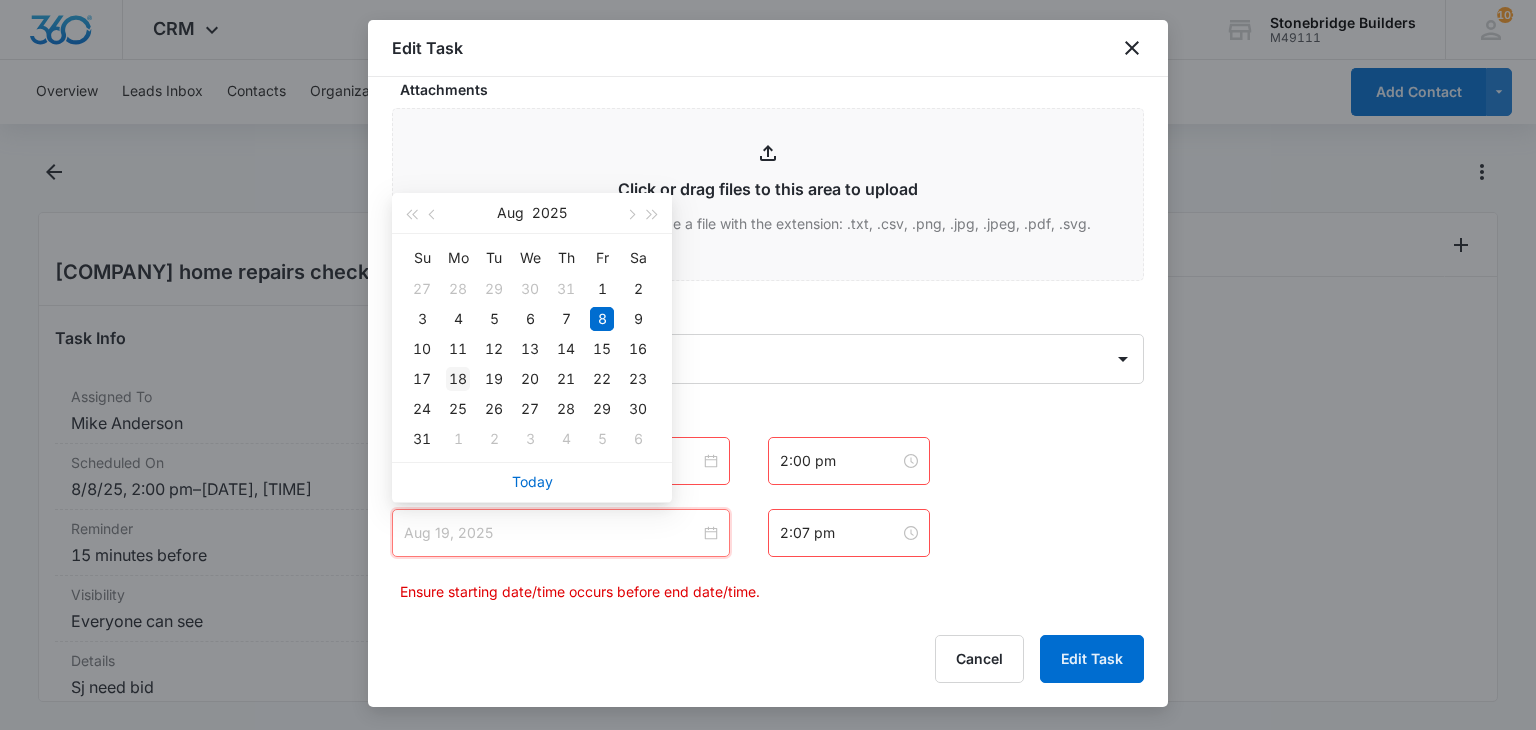 type on "Aug 18, 2025" 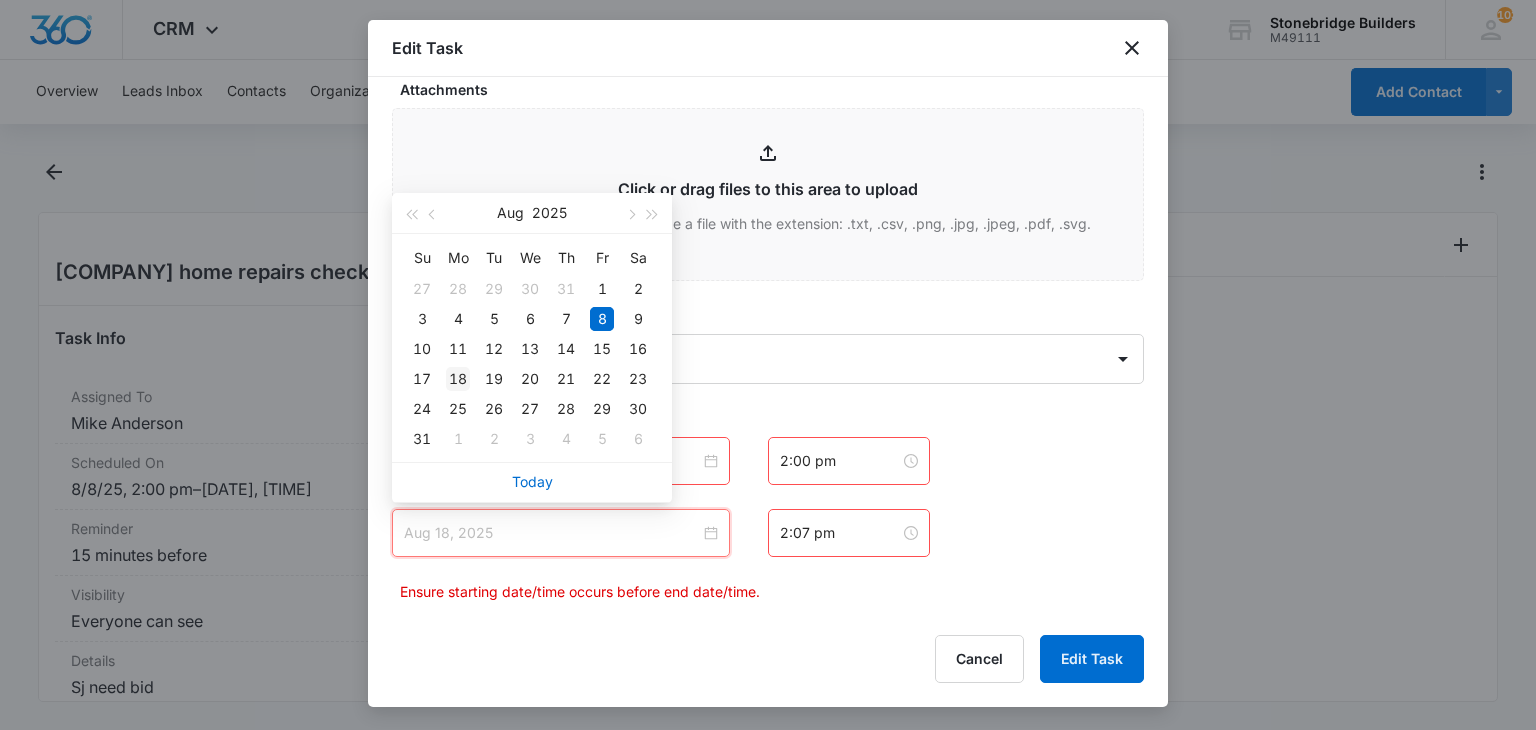 click on "18" at bounding box center (458, 379) 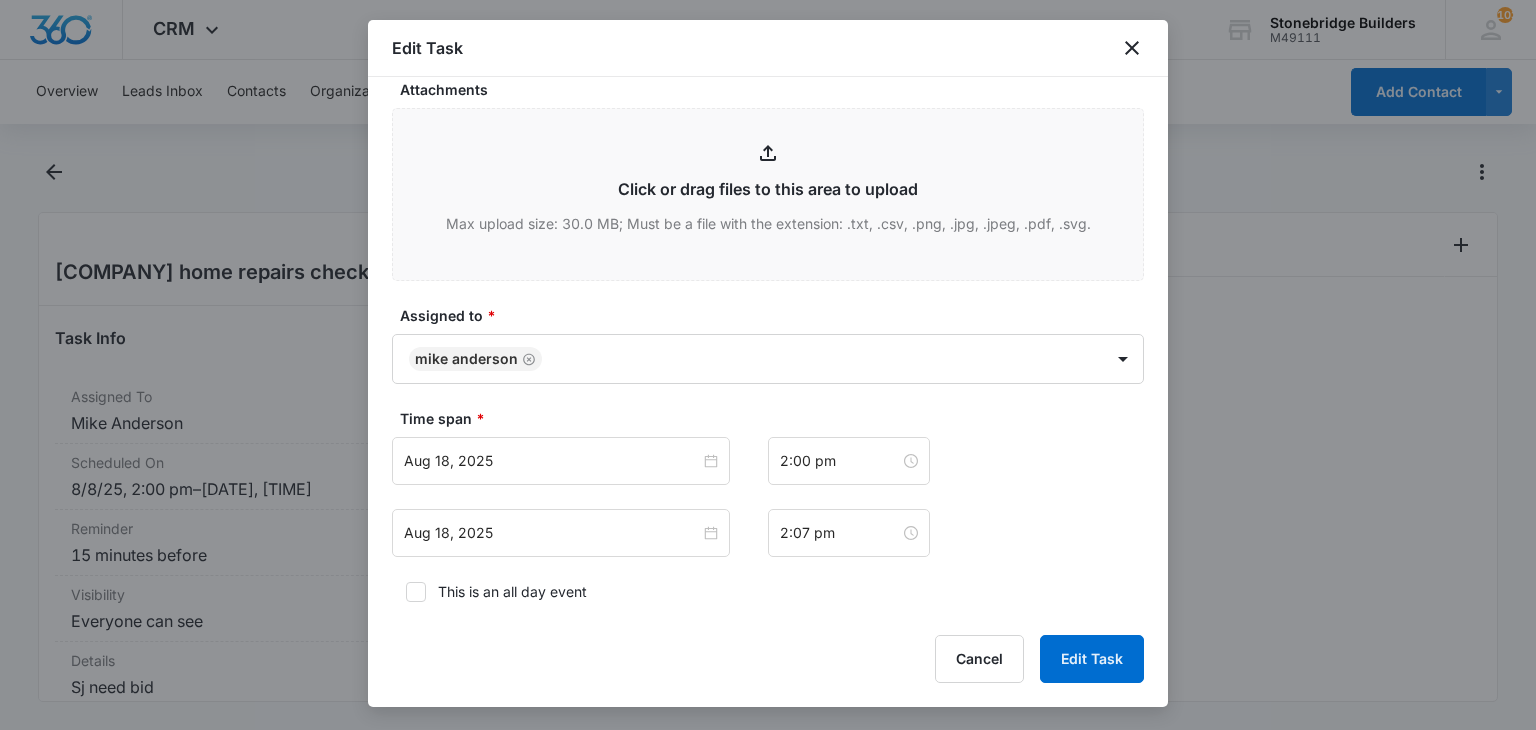 click on "Flag this task as urgent Contact Kira Vanderwert (ID:26434; vanderwert@gmail.com; 6514423249) Summary/Title * Vanderwert home repairs check Details Sj need bid
7/21 emailed SJ Ward for bid eta
7/30 traded texts - sending contract
8/5 texted about any questions URL/Link Link to Opportunities "Vanderwert, Kira & Mary - Home repairs" (ID:66; [For] Contact:26434, Kira Vanderwert) Begin typing to search for projects to link to this task (optional). Link to Deals Link to Deals Begin typing to search for deals to link to this task (optional). Assign a specific color to this task for the Calendar view Color Tag Current Color: Attachments Click or drag files to this area to upload Max upload size: 30.0  MB; Must be a file with the extension: .txt, .csv, .png, .jpg, .jpeg, .pdf, .svg.   Assigned to * Mike Anderson Time span * Aug 18, 2025 Aug 2025 Su Mo Tu We Th Fr Sa 27 28 29 30 31 1 2 3 4 5 6 7 8 9 10 11 12 13 14 15 16 17 18 19 20 21 22 23 24 25 26 27 28 29 30 31 1 2 3 4 5 6 Today 2:00 pm Aug 18, 2025 Aug 2025 Su Mo" at bounding box center (768, -6) 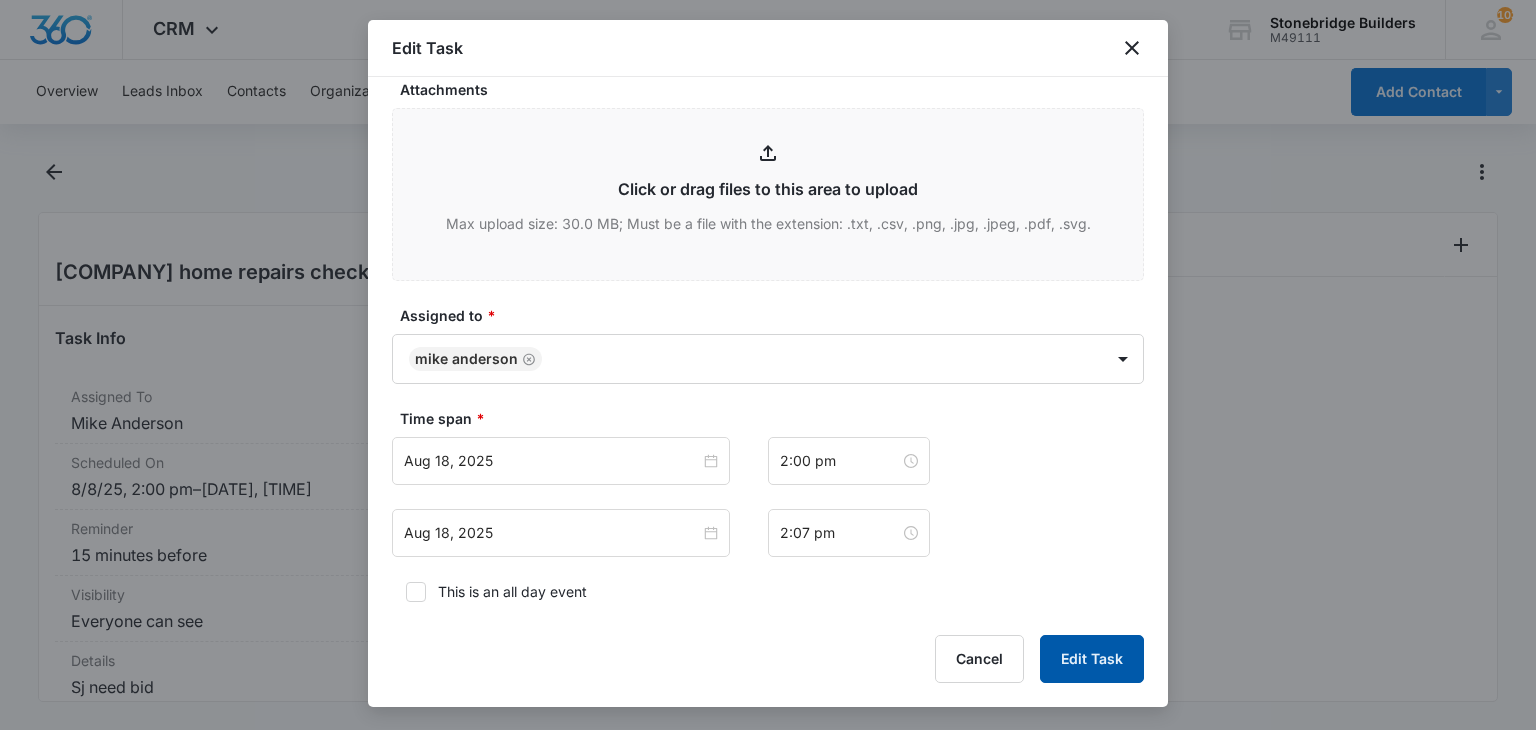 click on "Edit Task" at bounding box center (1092, 659) 